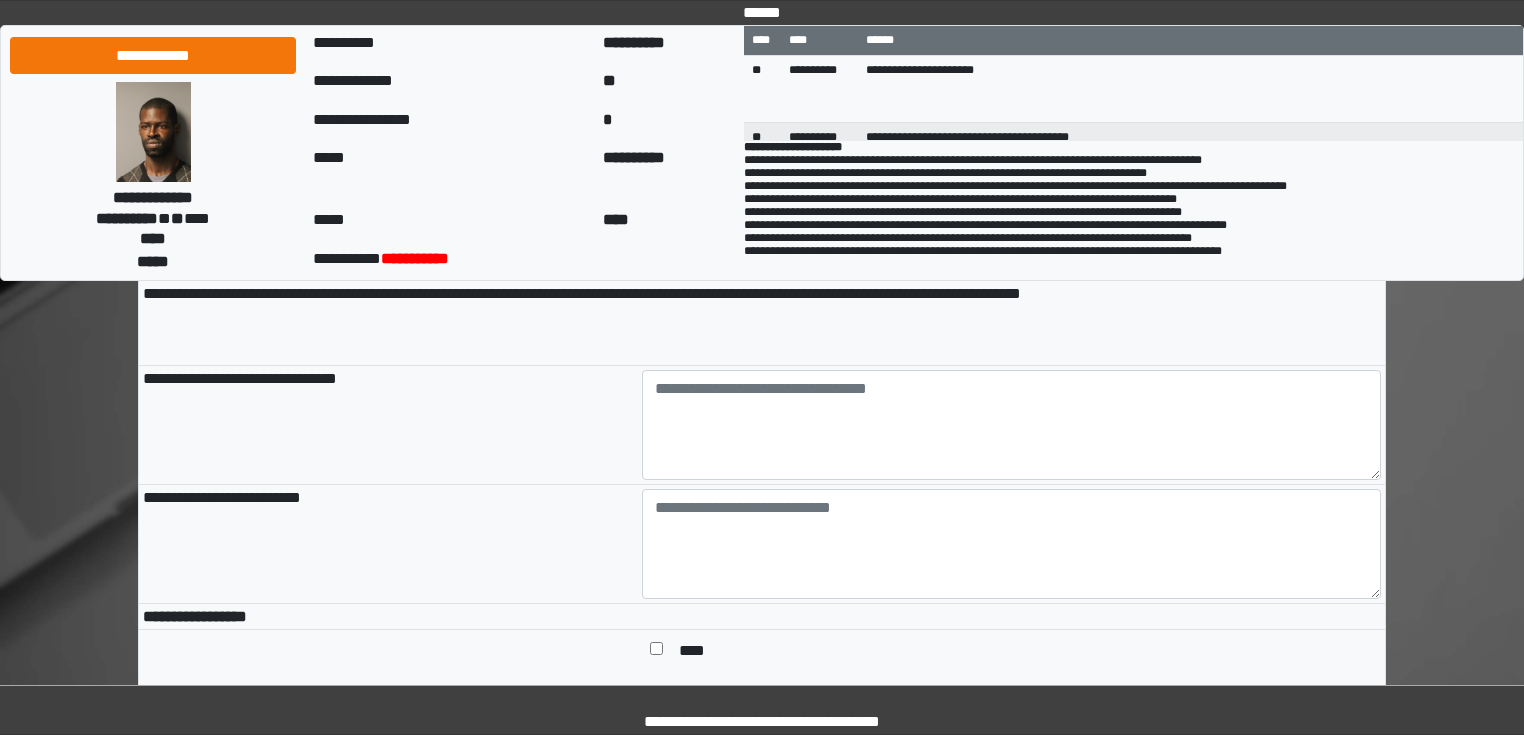 scroll, scrollTop: 160, scrollLeft: 0, axis: vertical 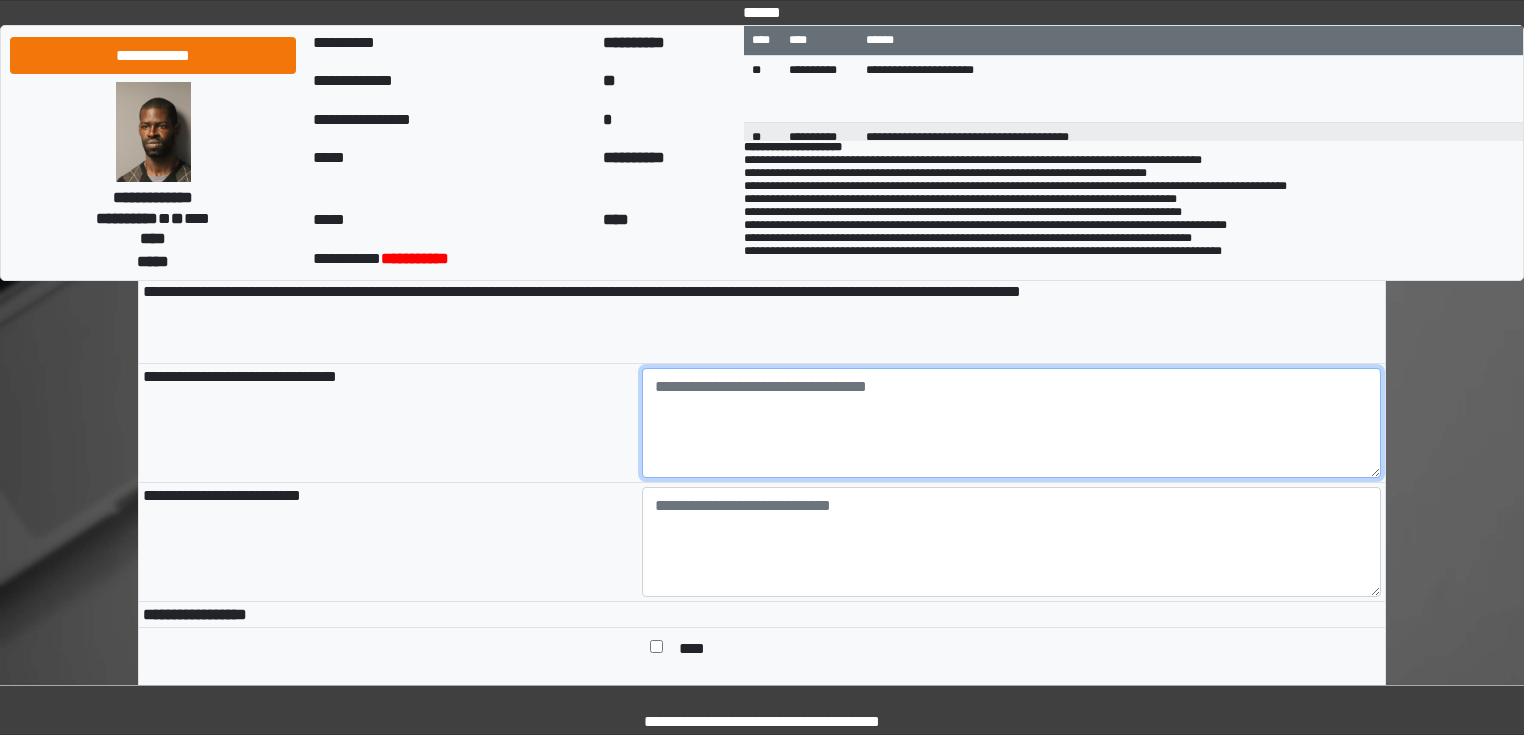 click at bounding box center [1012, 423] 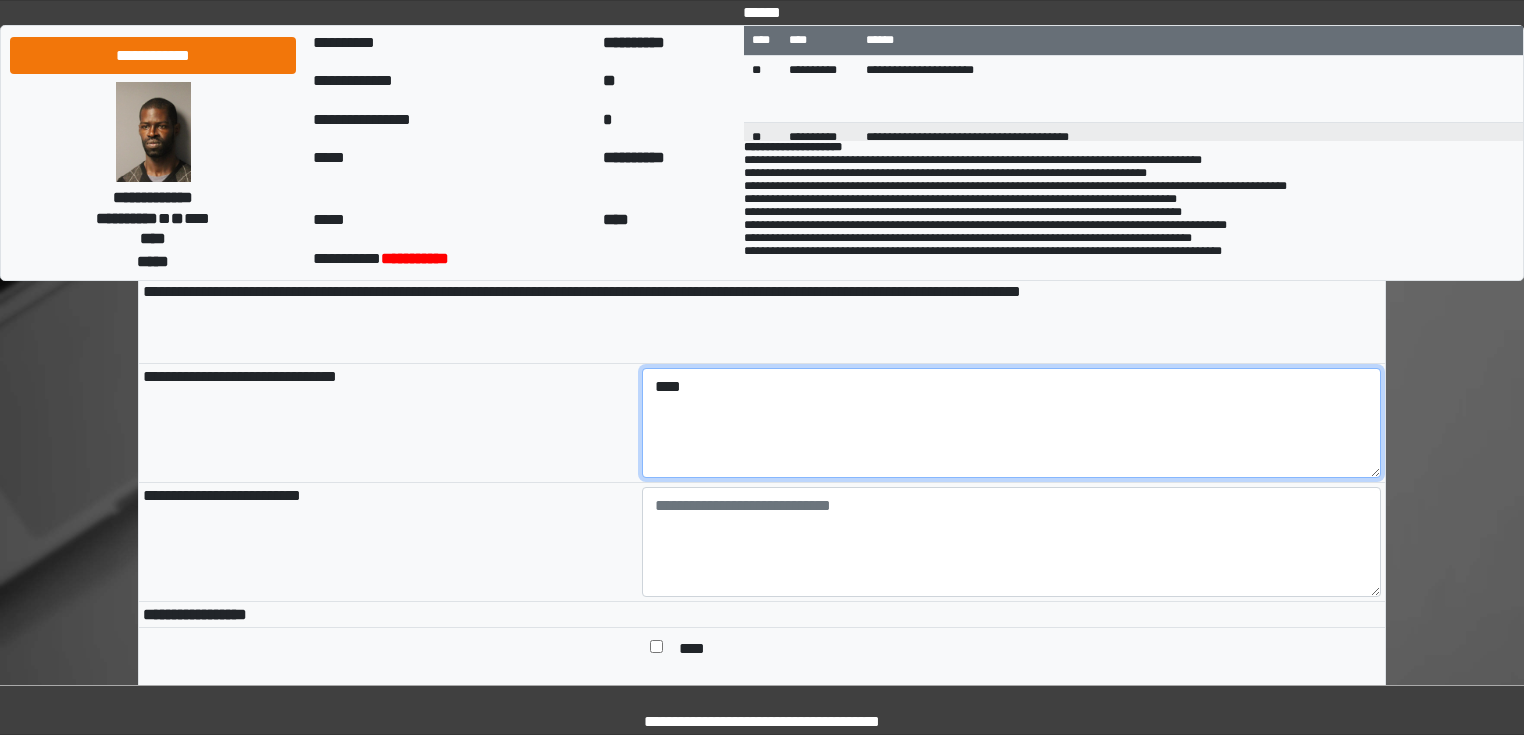 type on "****" 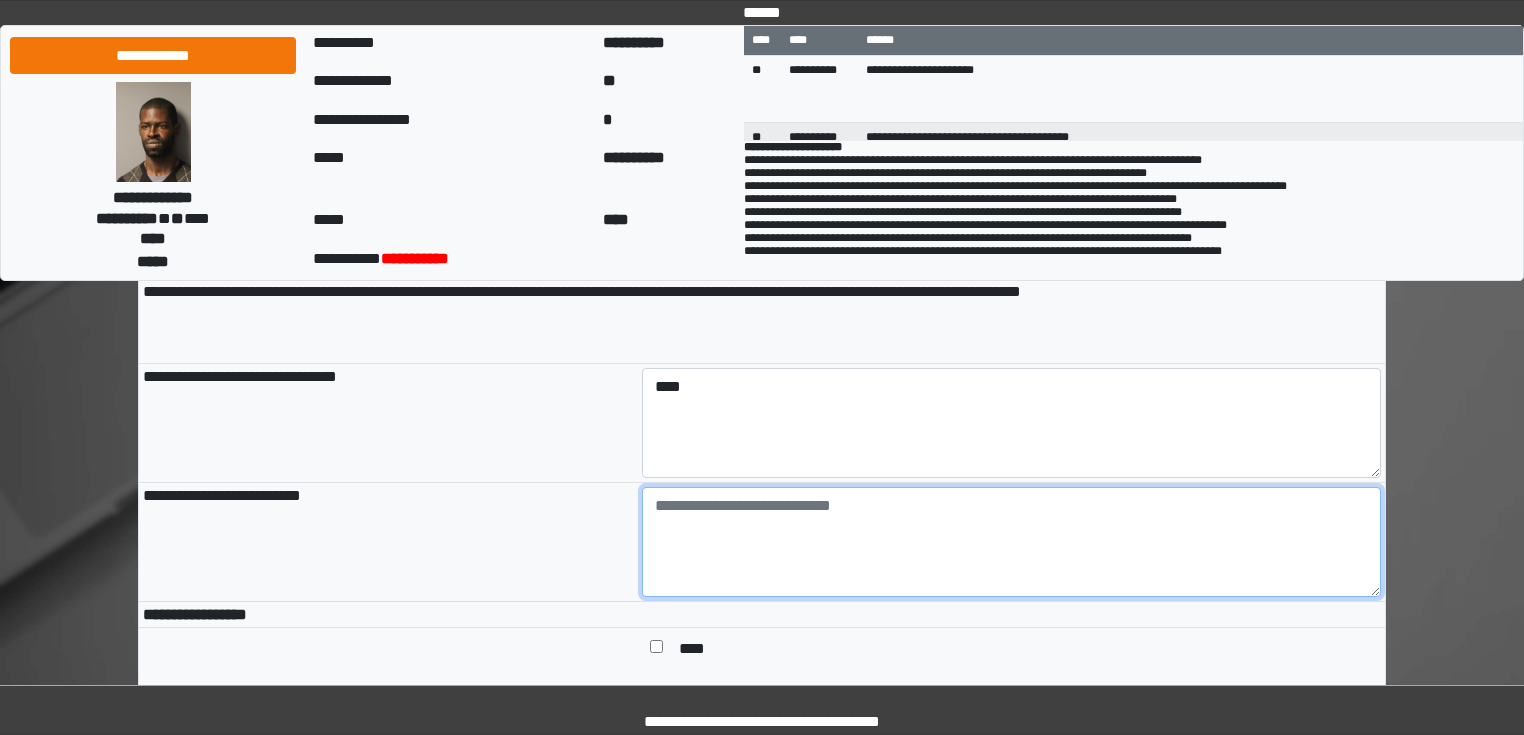 click at bounding box center [1012, 542] 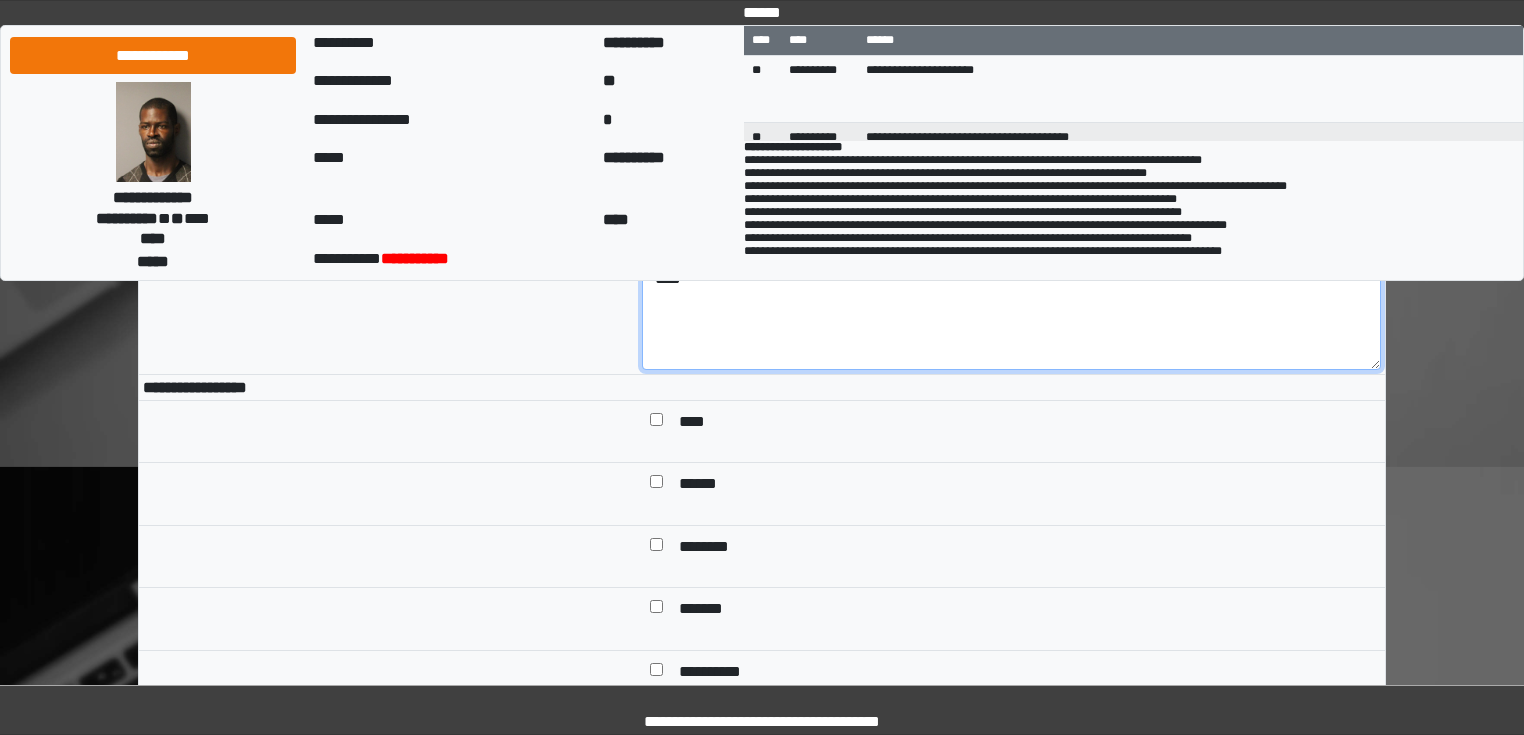 scroll, scrollTop: 400, scrollLeft: 0, axis: vertical 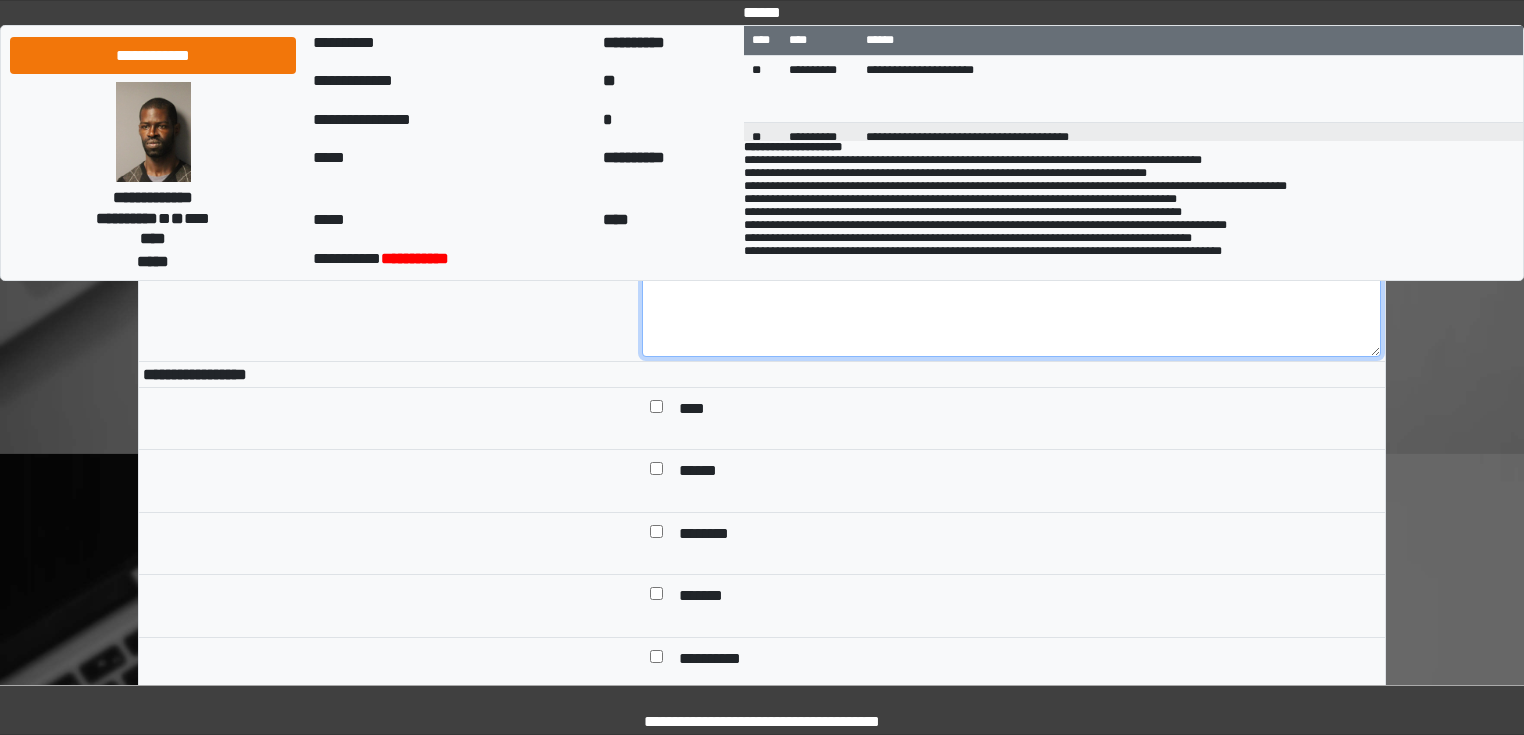 type on "****" 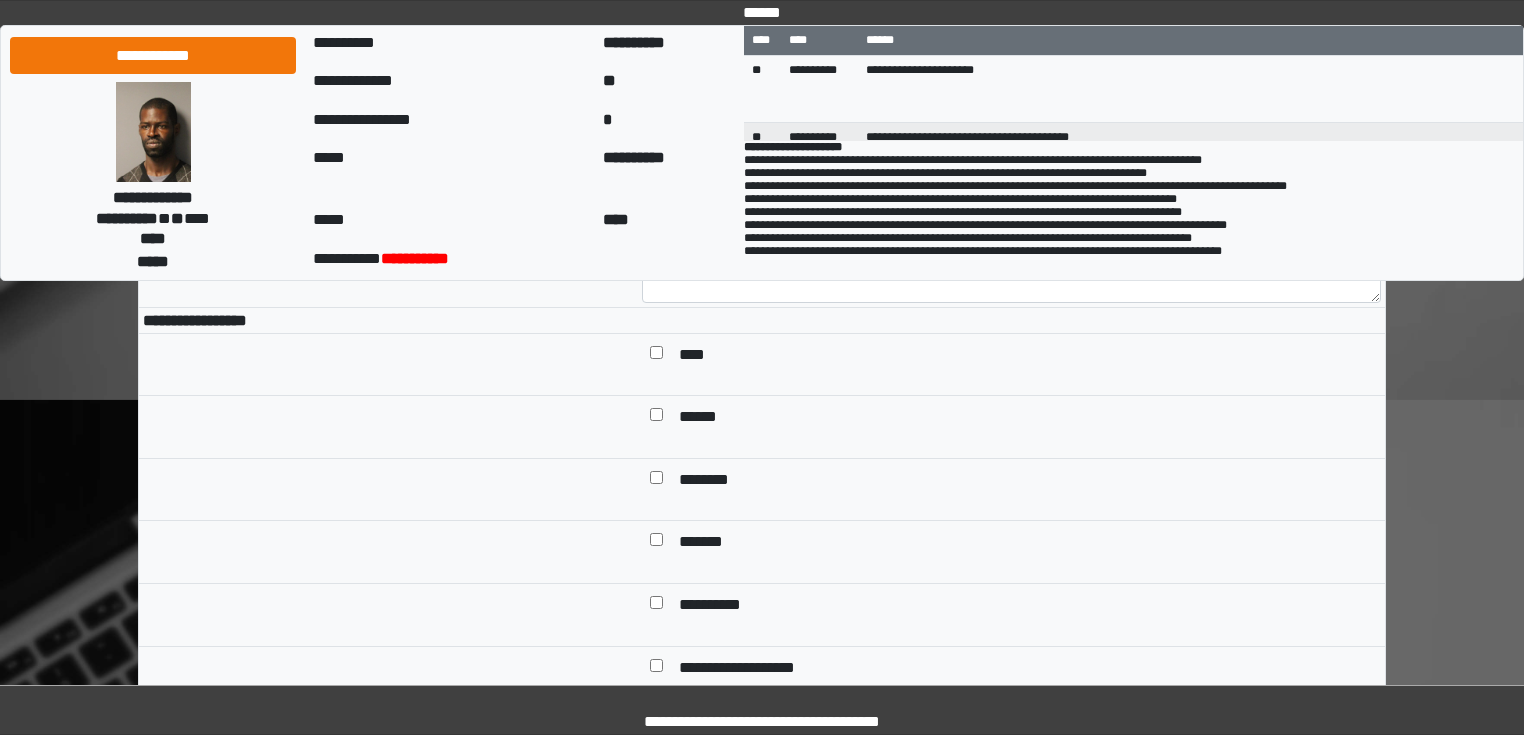 scroll, scrollTop: 640, scrollLeft: 0, axis: vertical 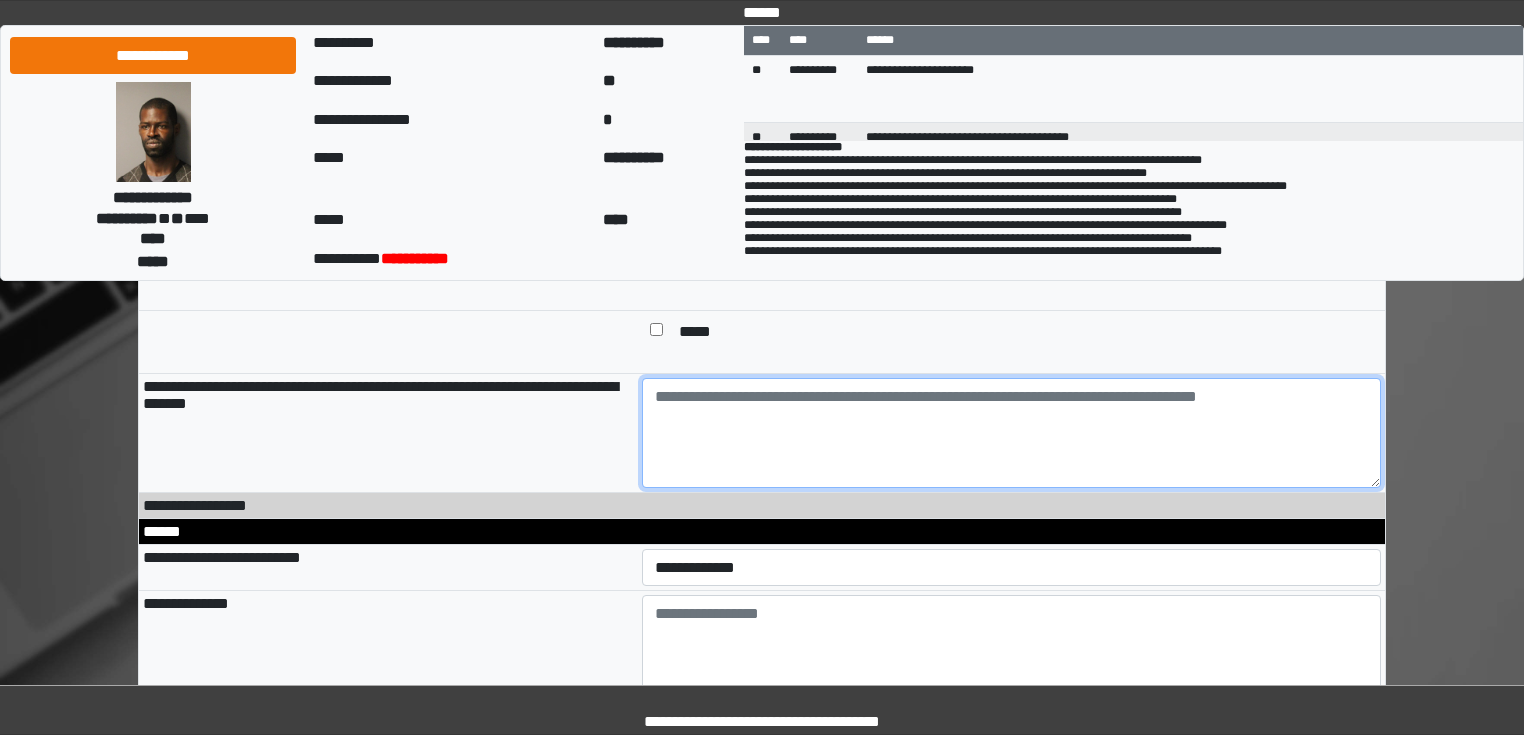 click at bounding box center [1012, 433] 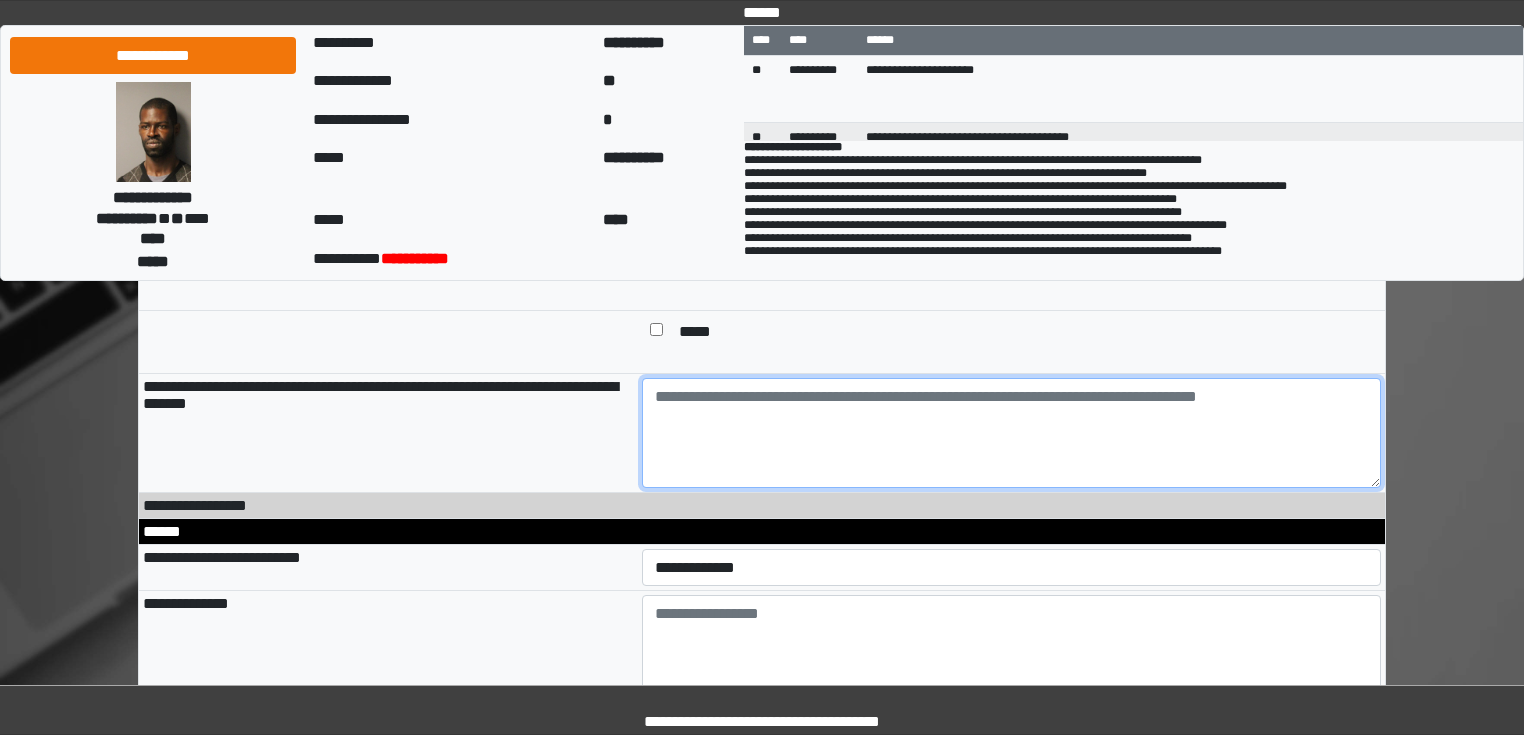 type on "*" 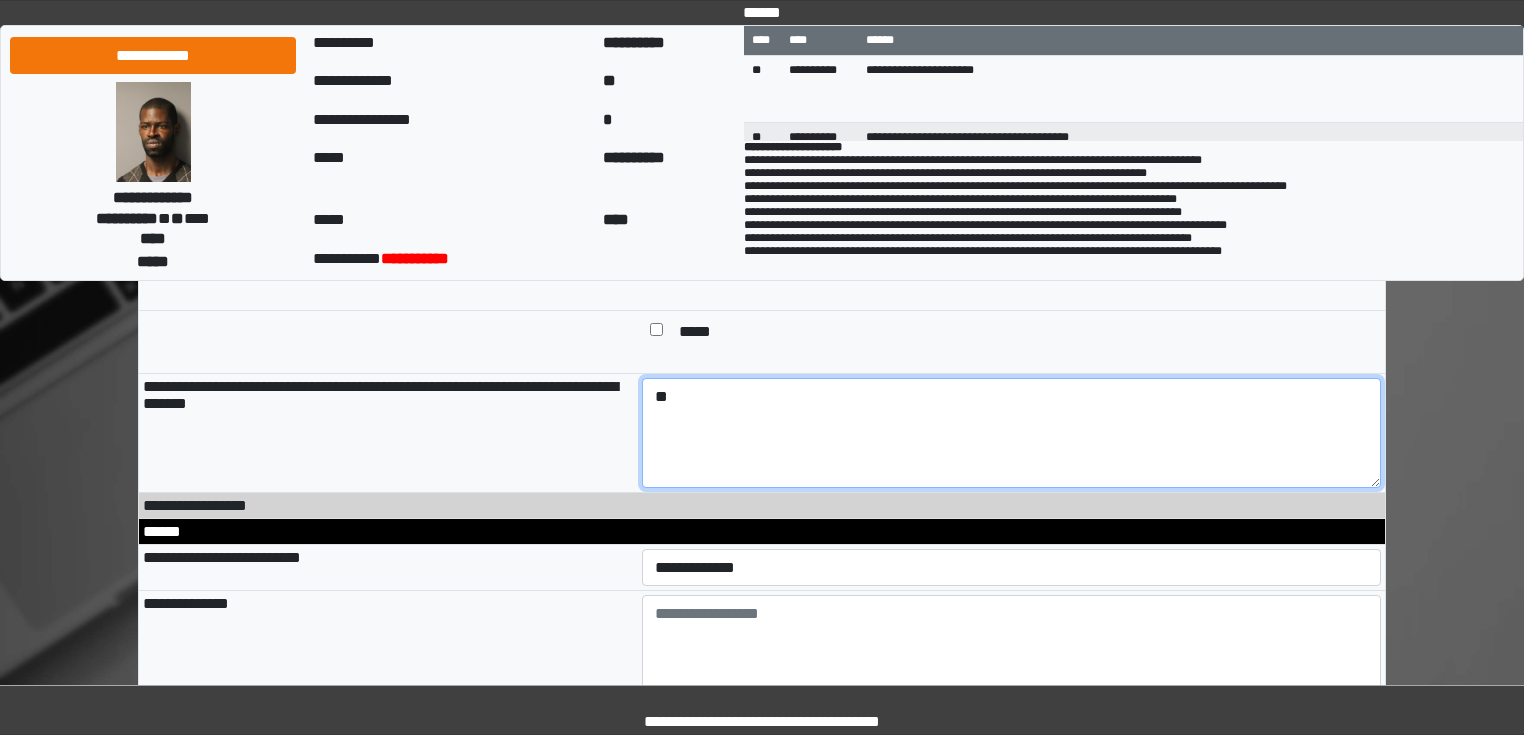 type on "*" 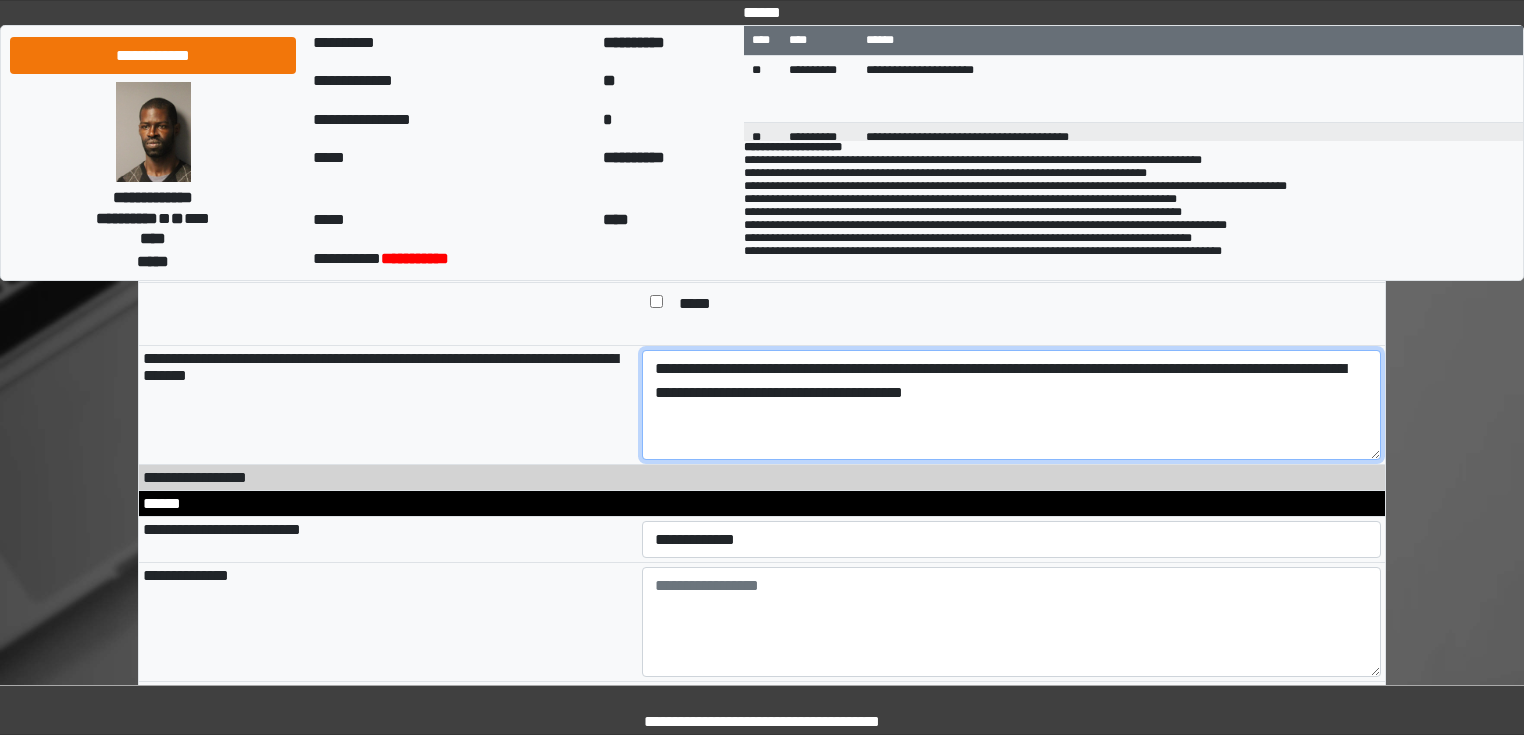 scroll, scrollTop: 1040, scrollLeft: 0, axis: vertical 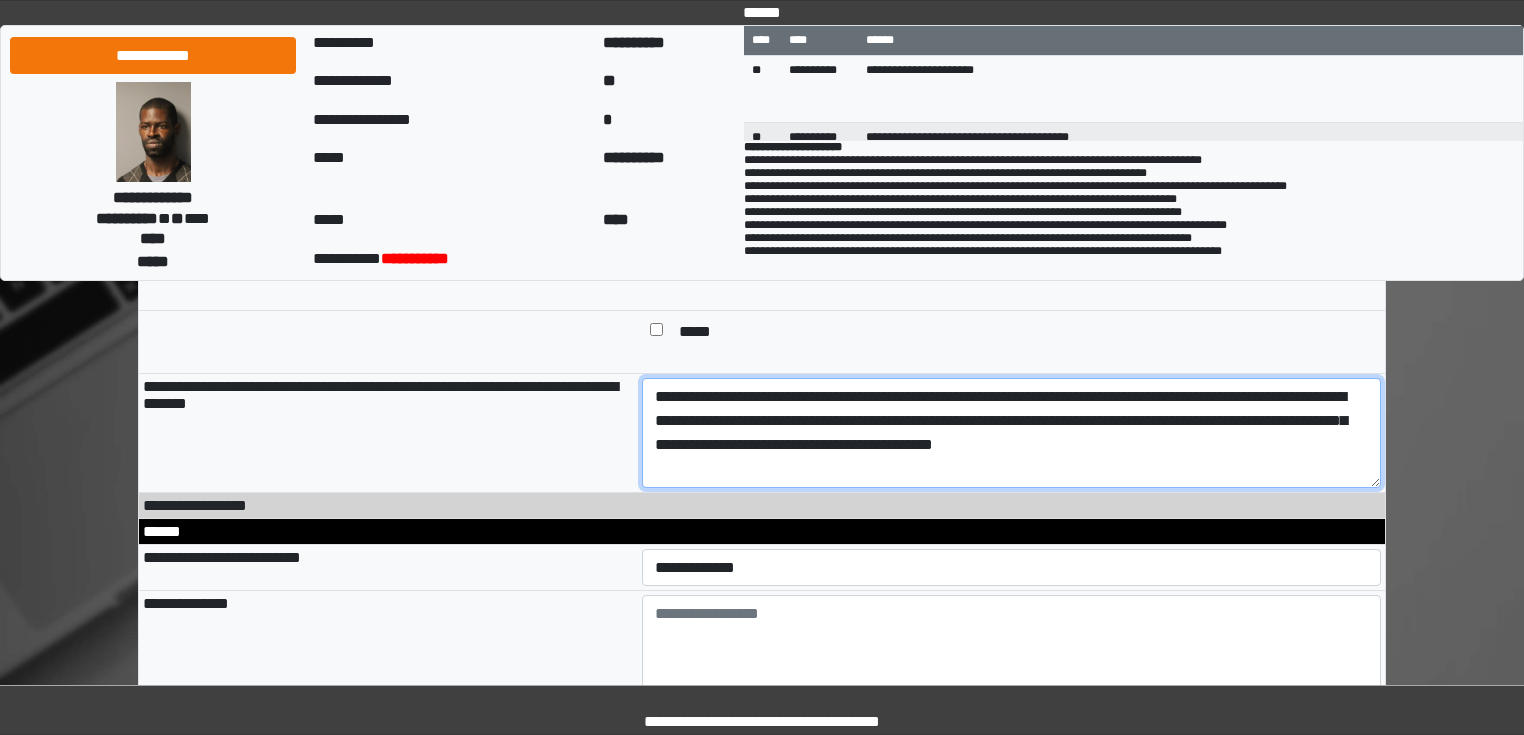 click on "**********" at bounding box center [1012, 433] 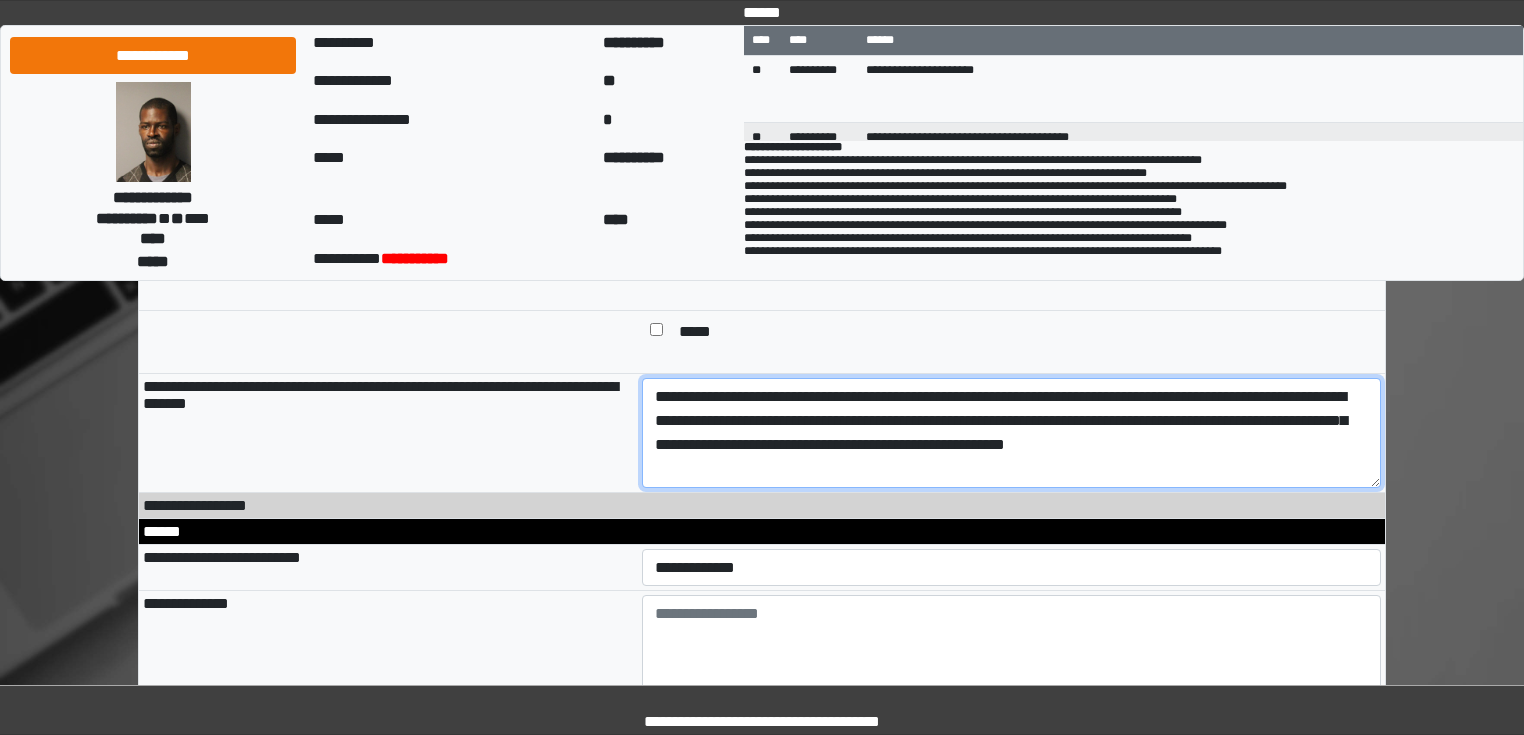 click on "**********" at bounding box center [1012, 433] 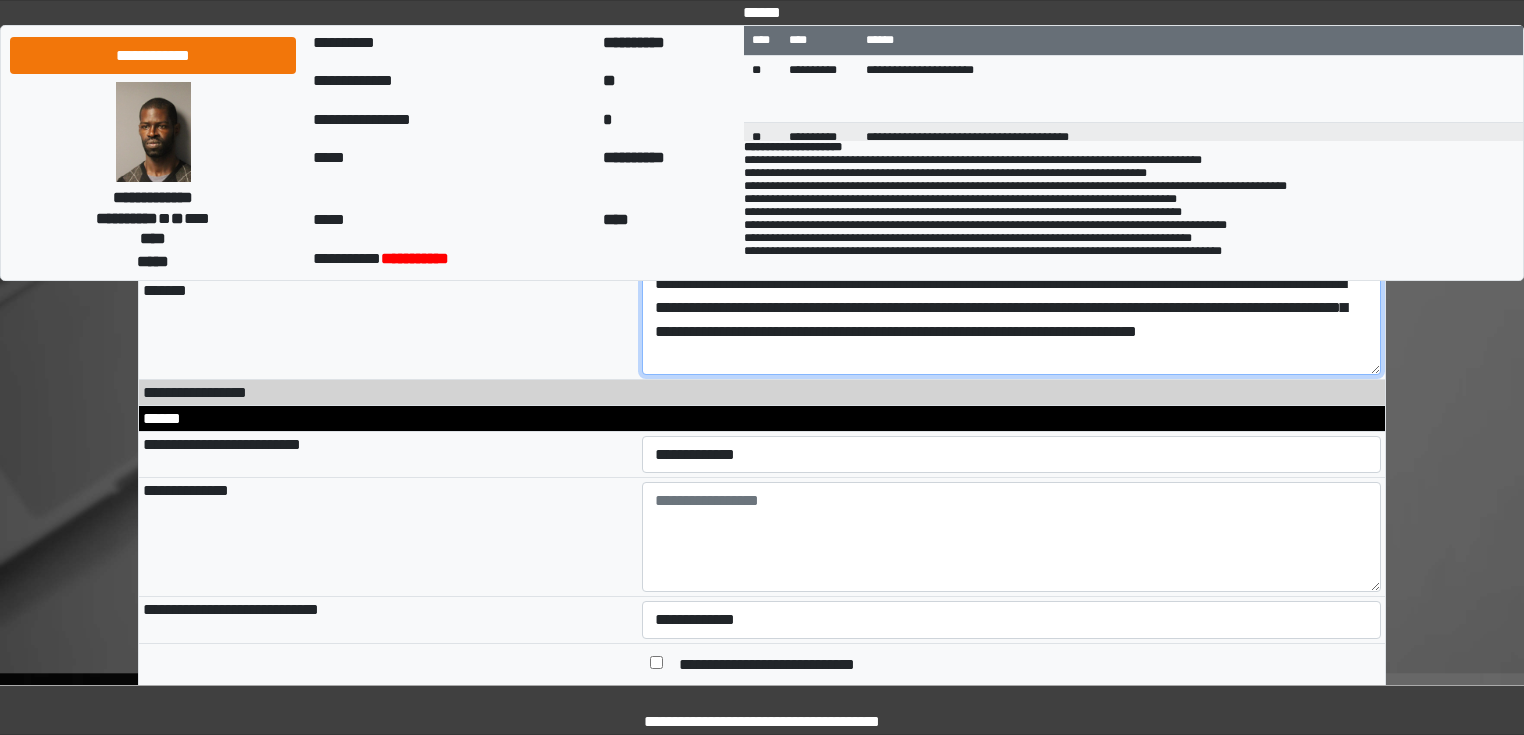 scroll, scrollTop: 1200, scrollLeft: 0, axis: vertical 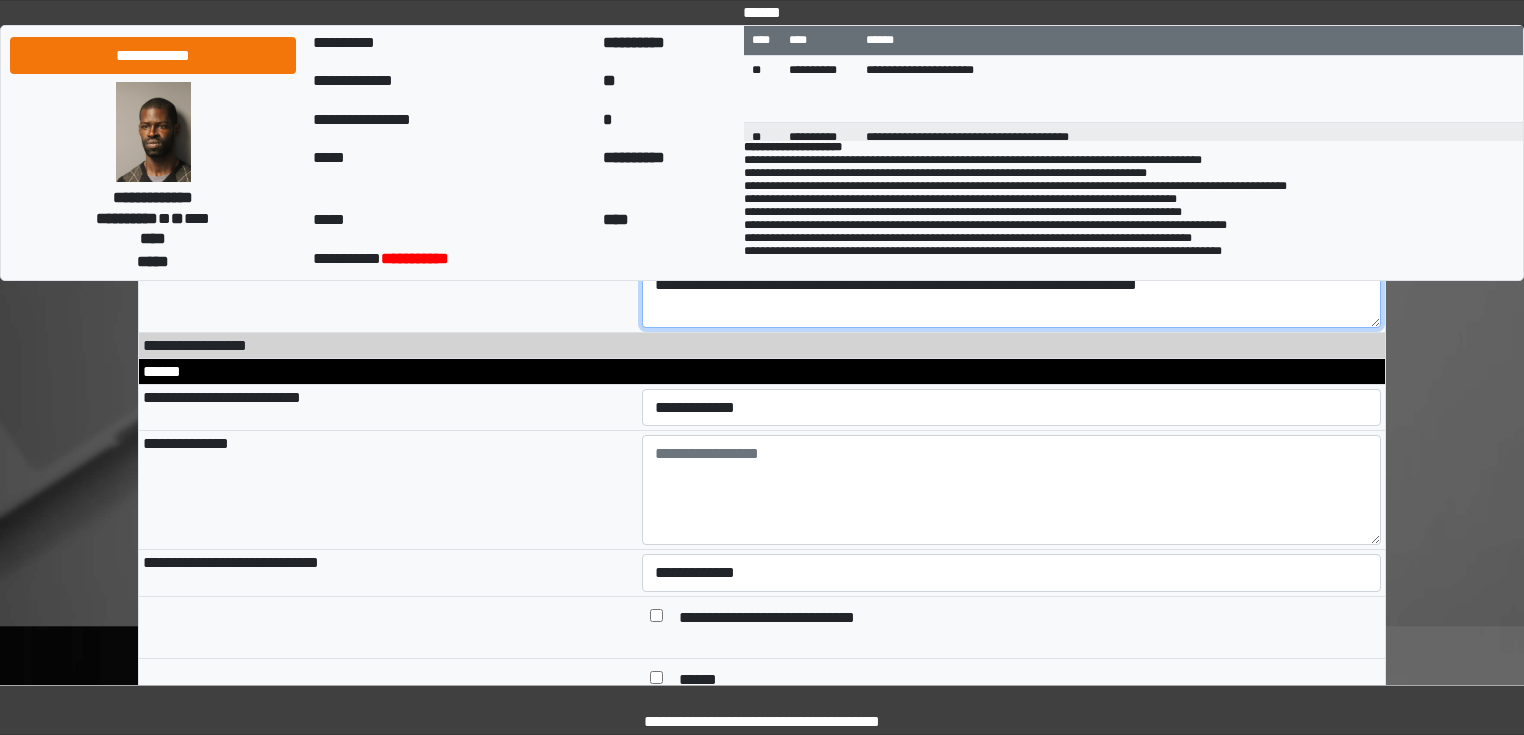 type on "**********" 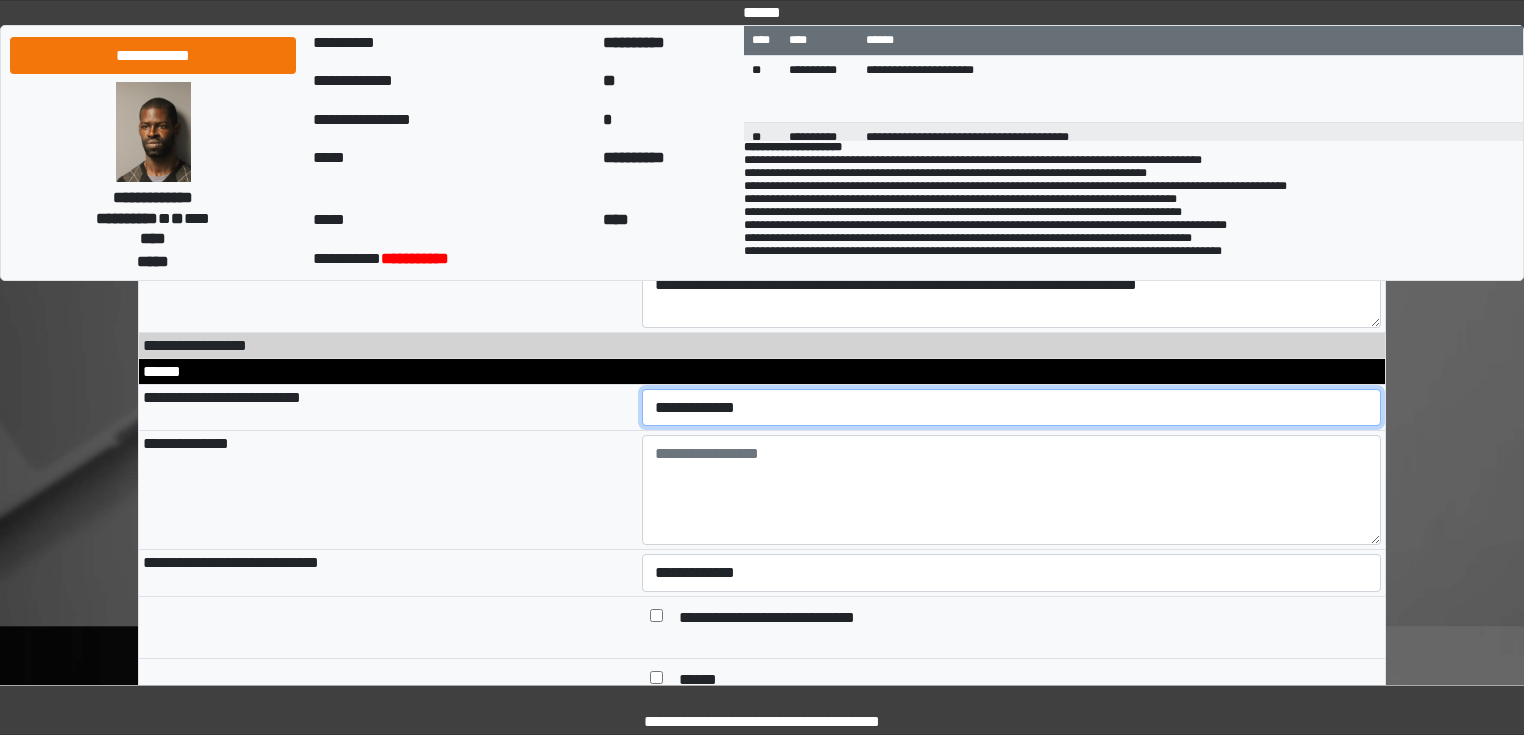 drag, startPoint x: 691, startPoint y: 415, endPoint x: 691, endPoint y: 430, distance: 15 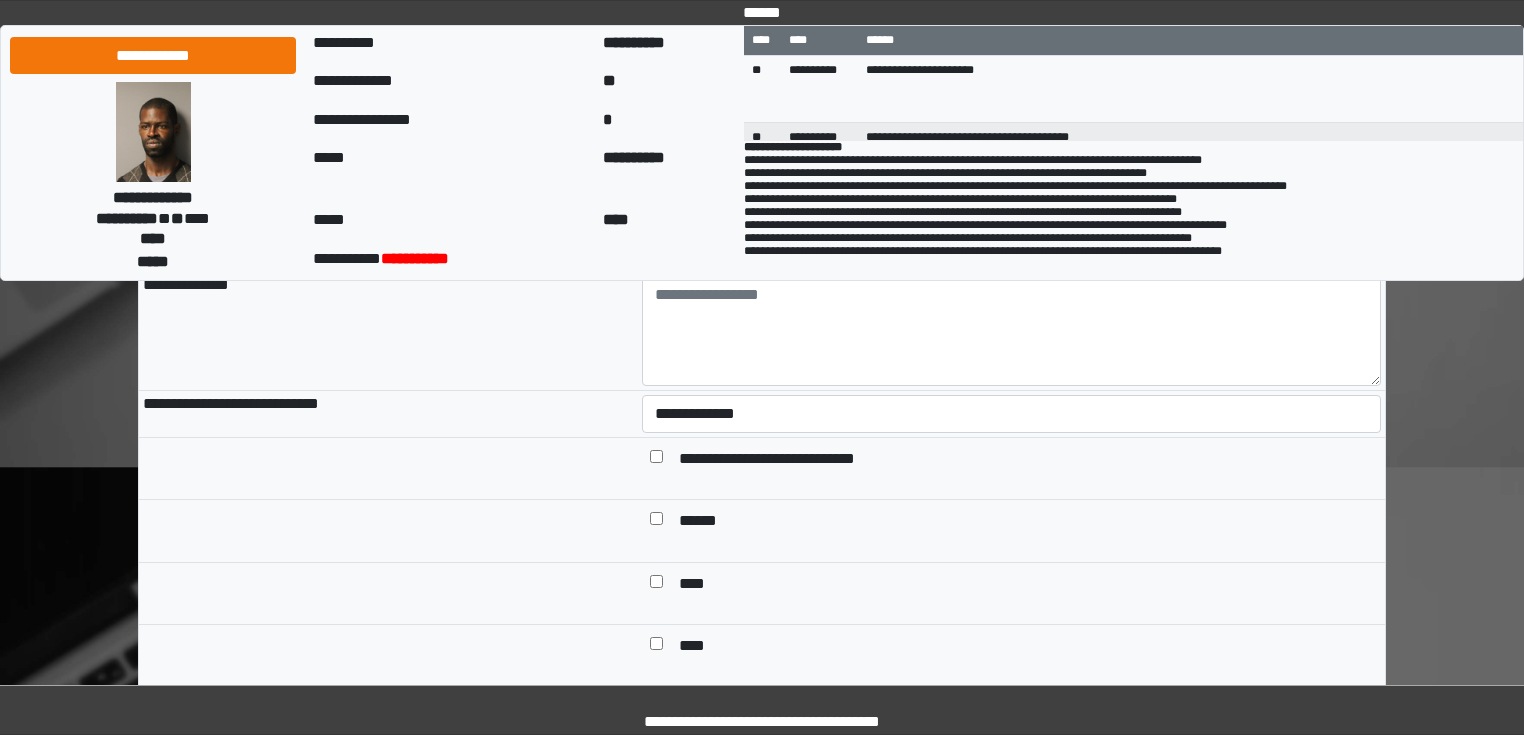 scroll, scrollTop: 1360, scrollLeft: 0, axis: vertical 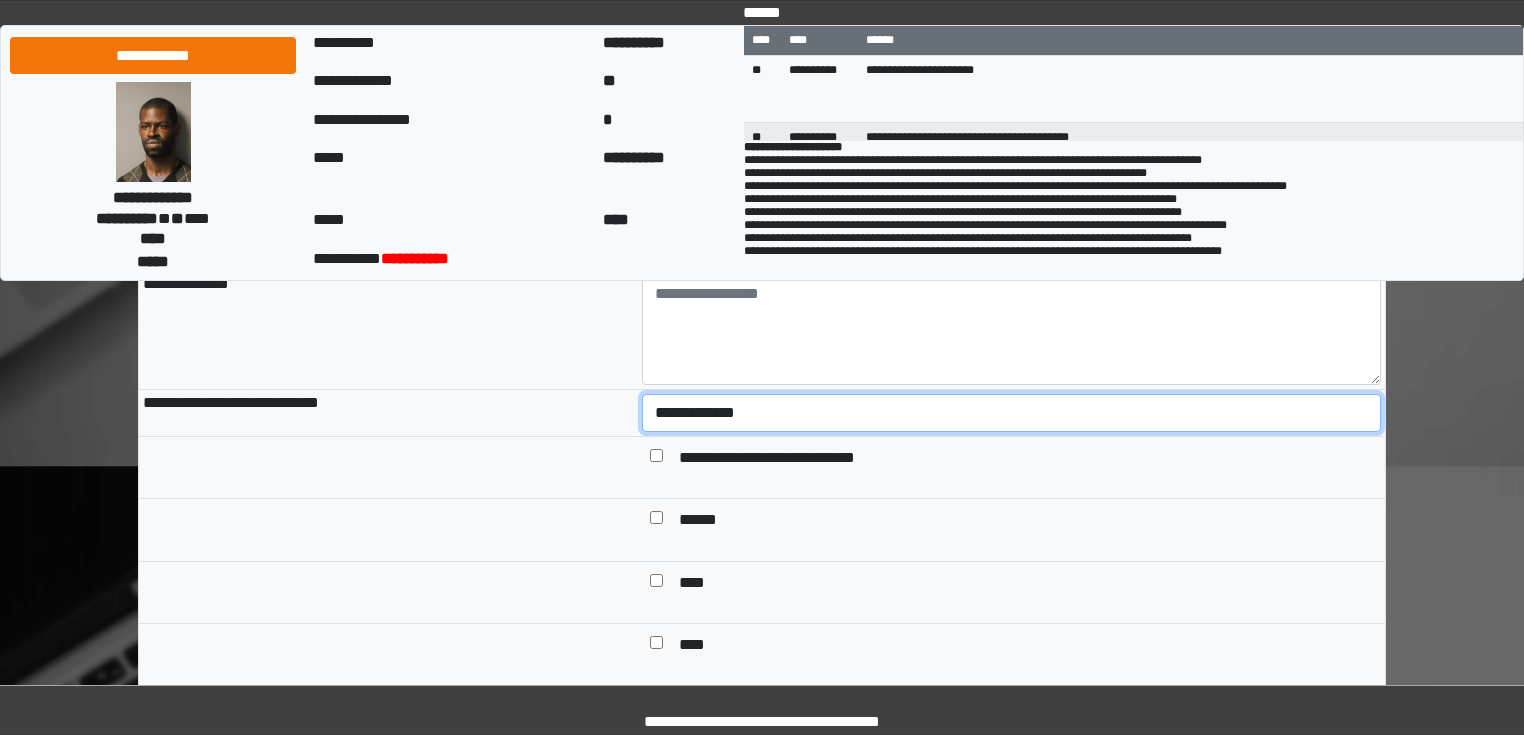 drag, startPoint x: 694, startPoint y: 423, endPoint x: 688, endPoint y: 436, distance: 14.3178215 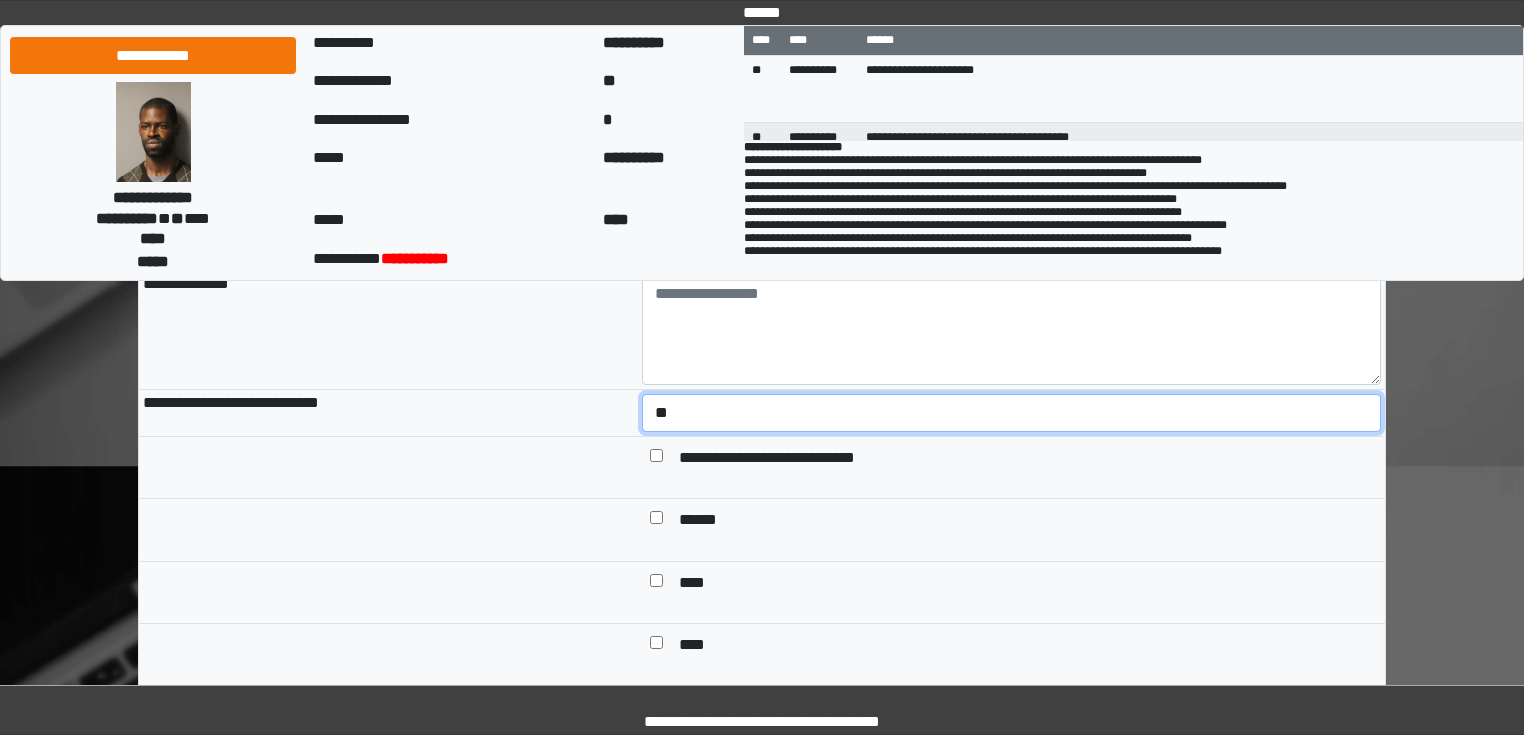 click on "**********" at bounding box center [1012, 413] 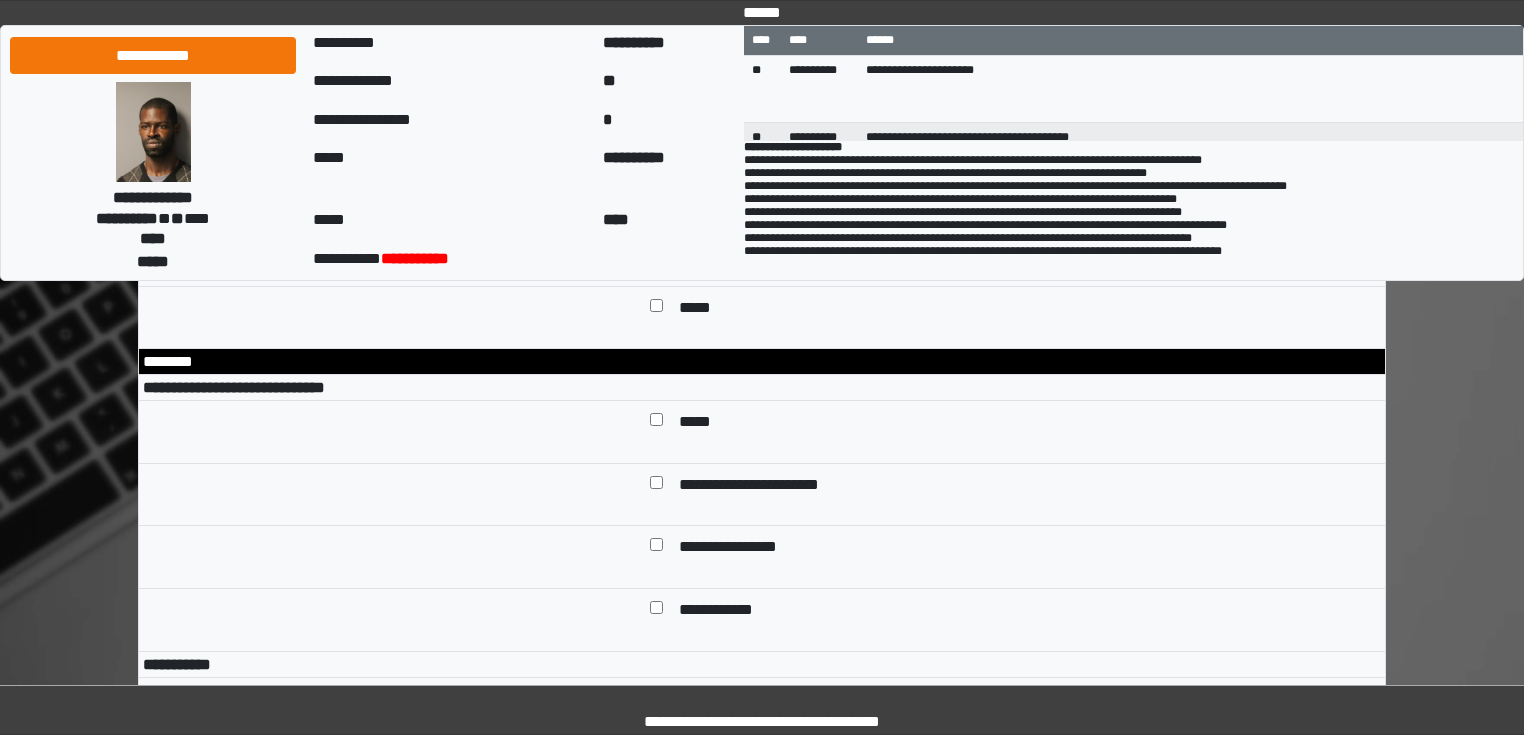 scroll, scrollTop: 1840, scrollLeft: 0, axis: vertical 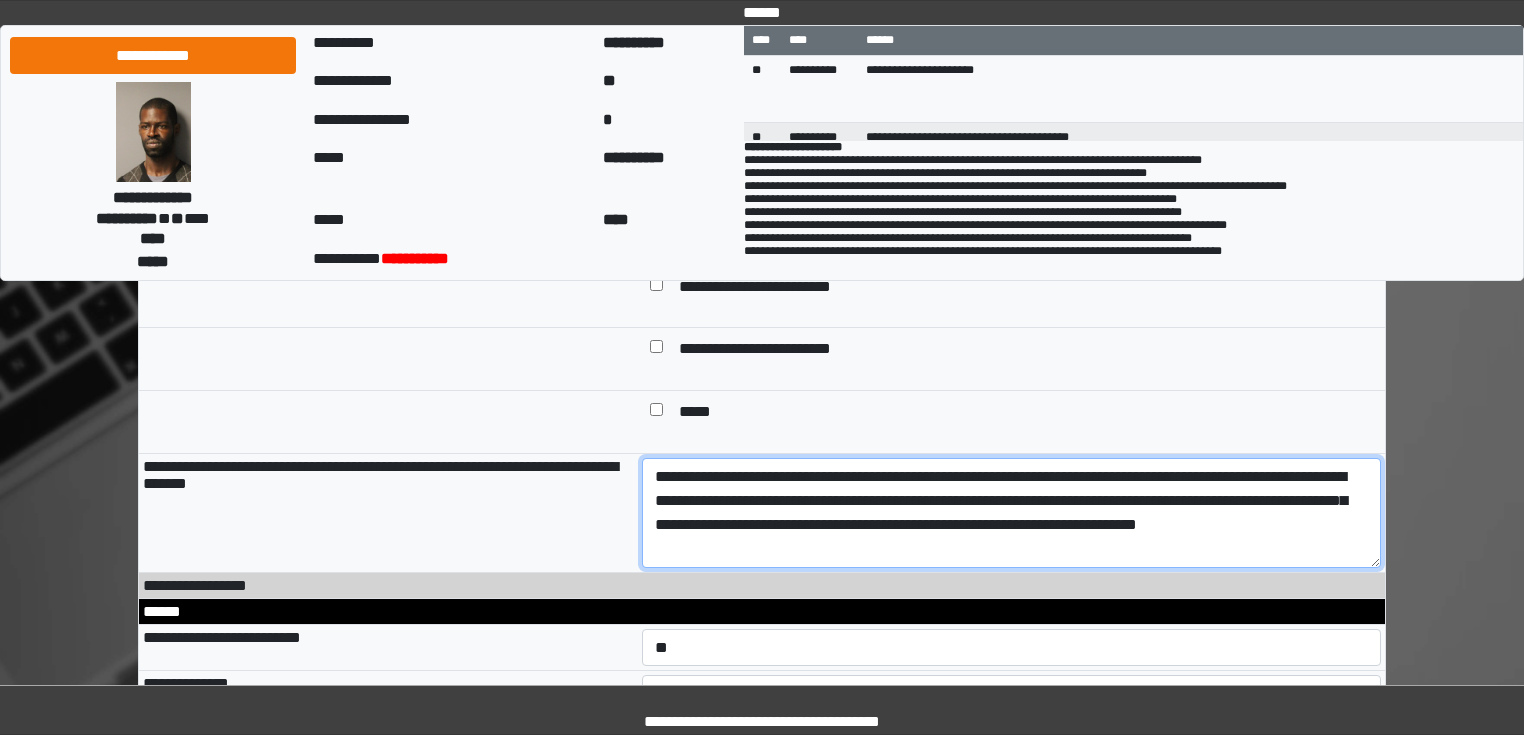 click on "**********" at bounding box center [1012, 513] 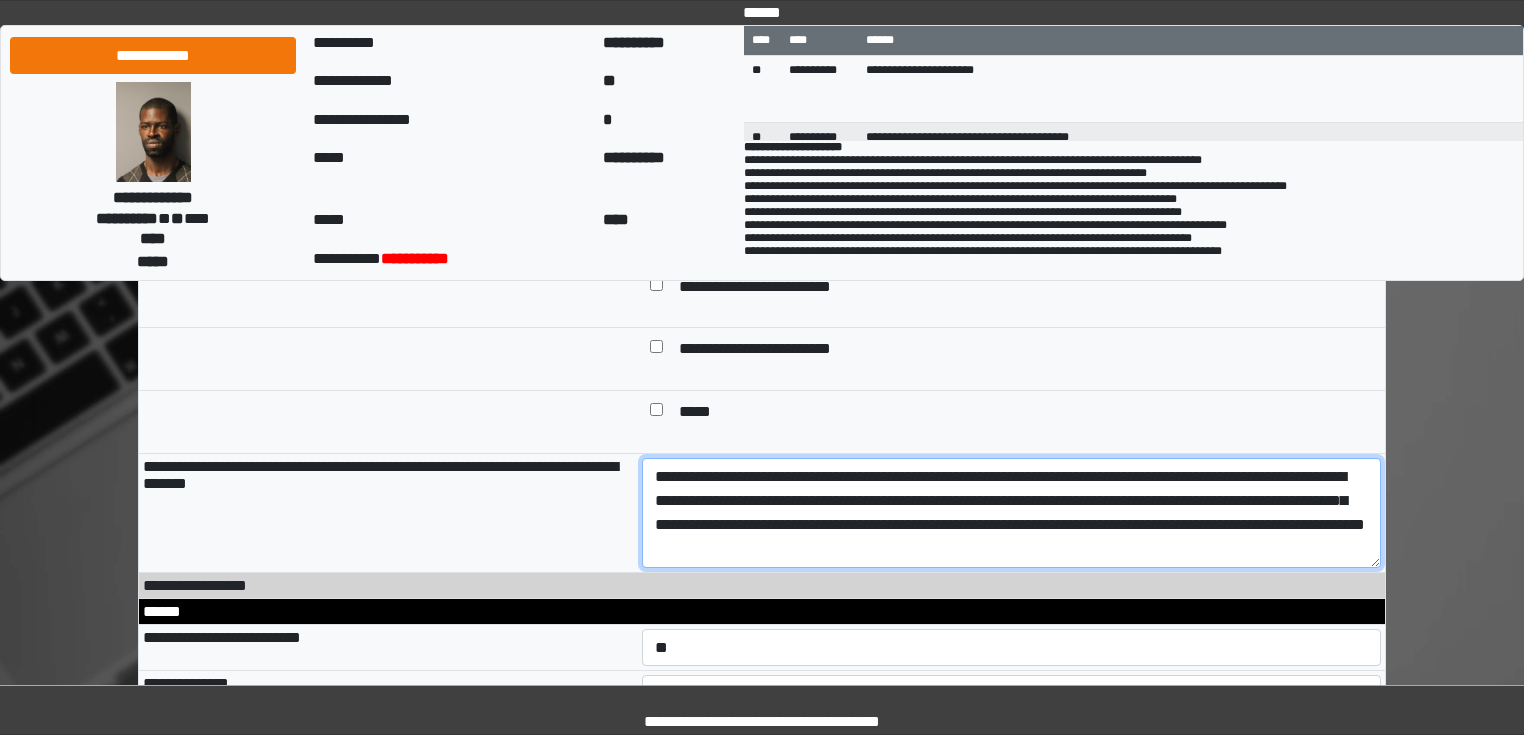 click on "**********" at bounding box center [1012, 513] 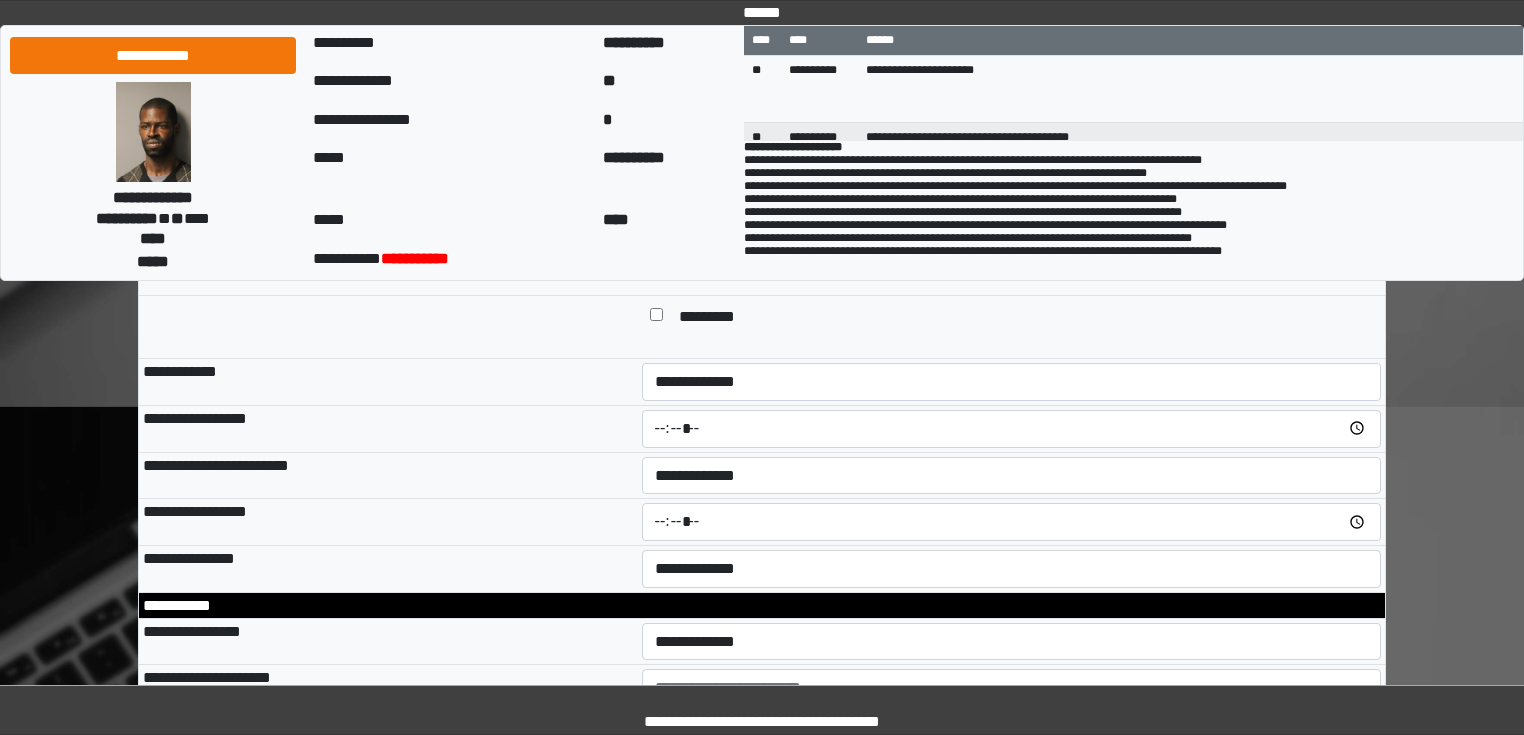 scroll, scrollTop: 2400, scrollLeft: 0, axis: vertical 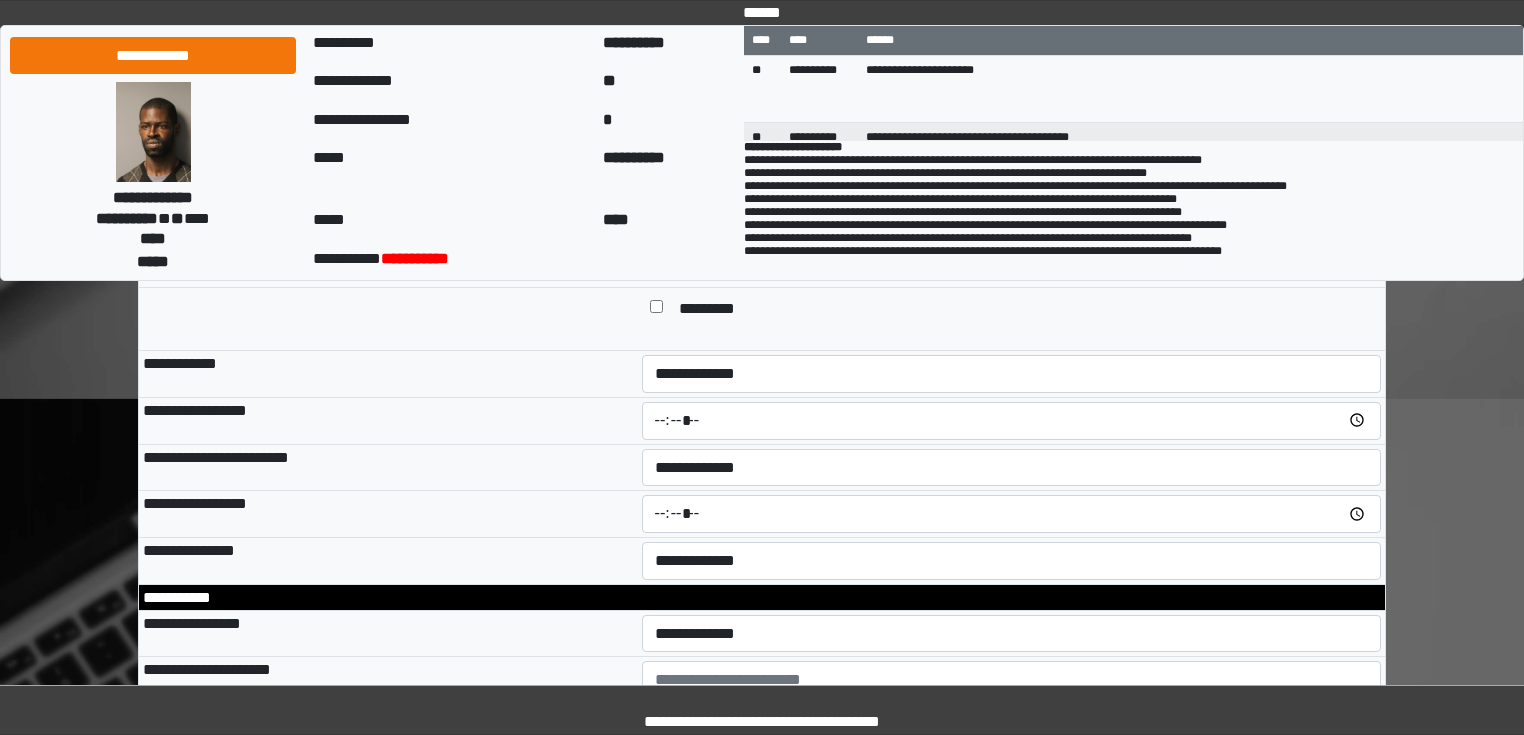 type on "**********" 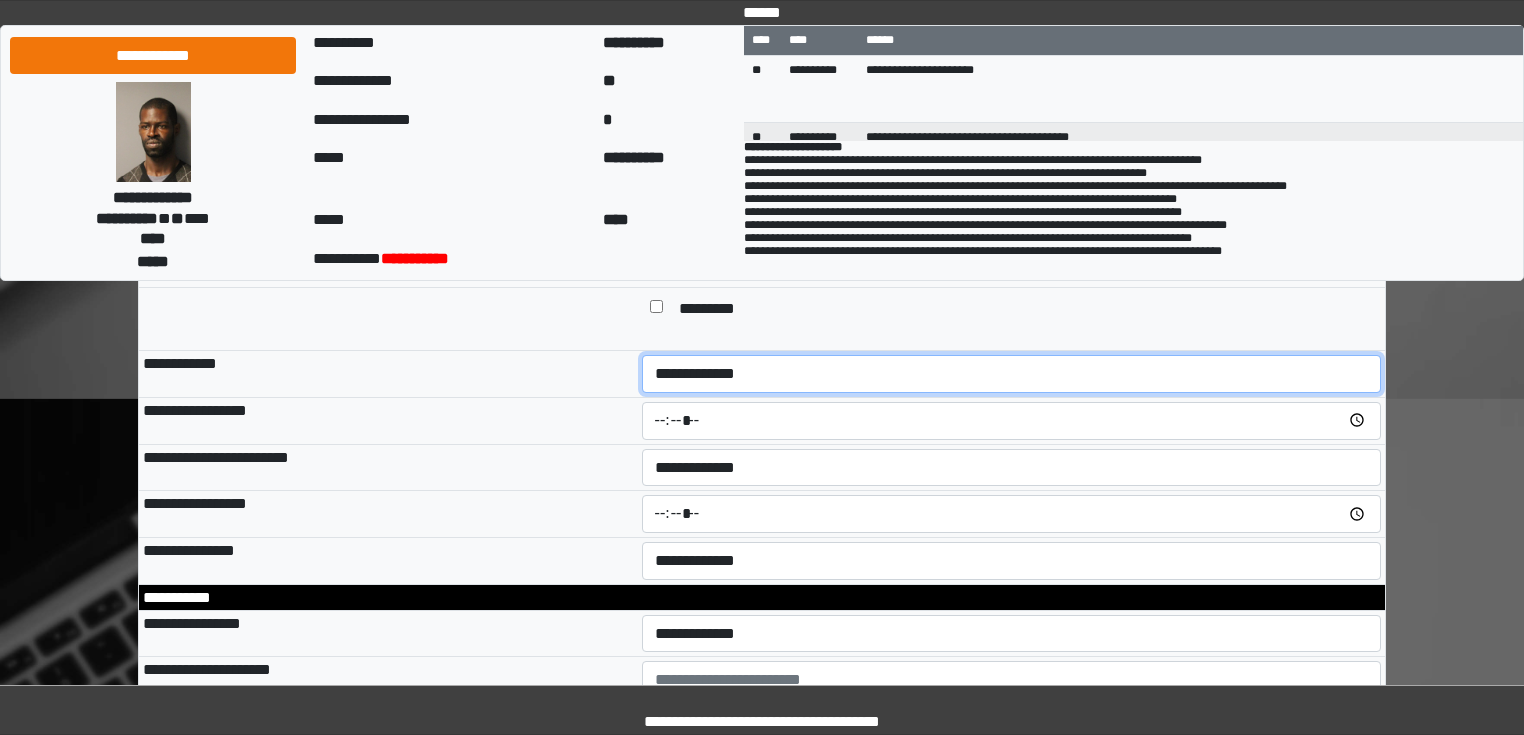 drag, startPoint x: 707, startPoint y: 392, endPoint x: 706, endPoint y: 404, distance: 12.0415945 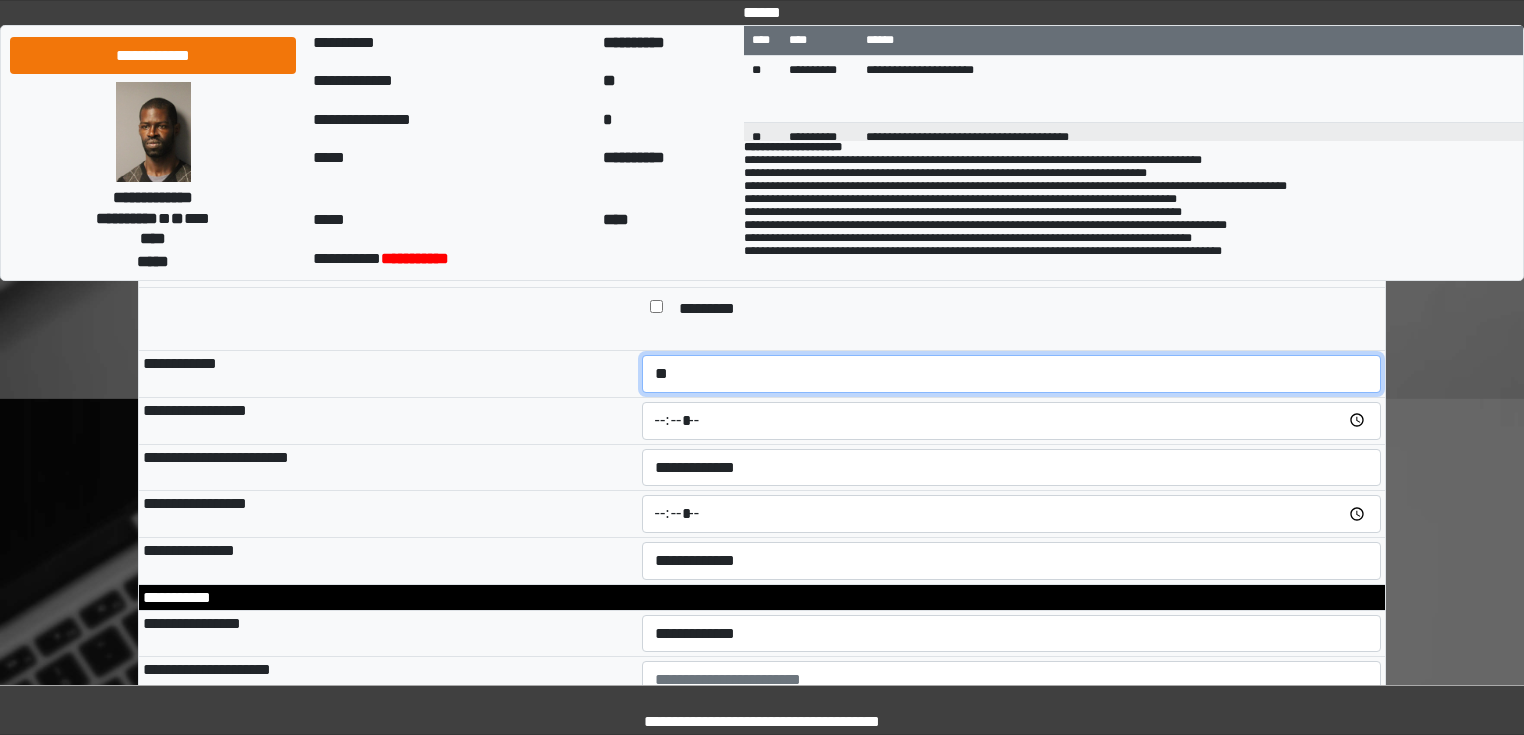 click on "**********" at bounding box center [1012, 374] 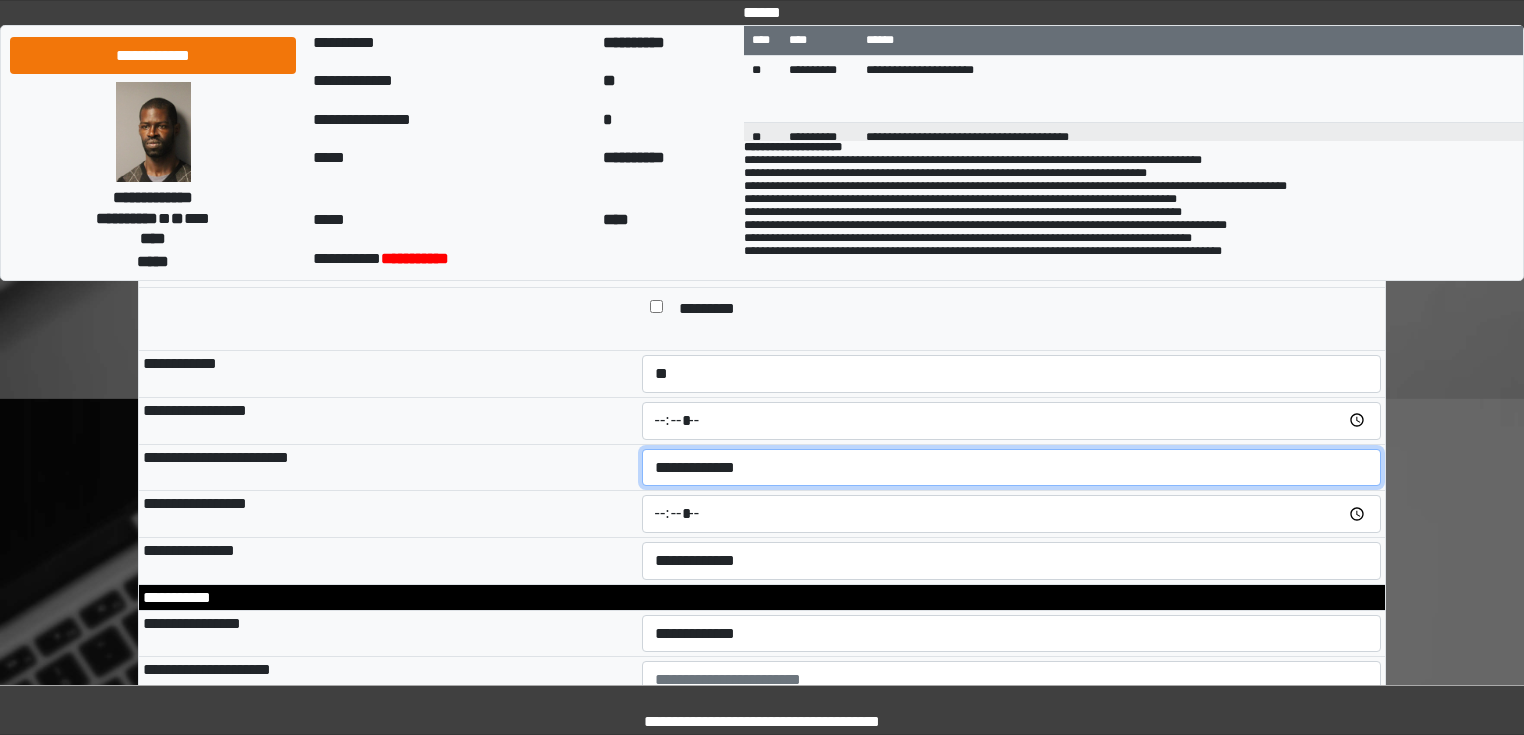 drag, startPoint x: 728, startPoint y: 479, endPoint x: 727, endPoint y: 500, distance: 21.023796 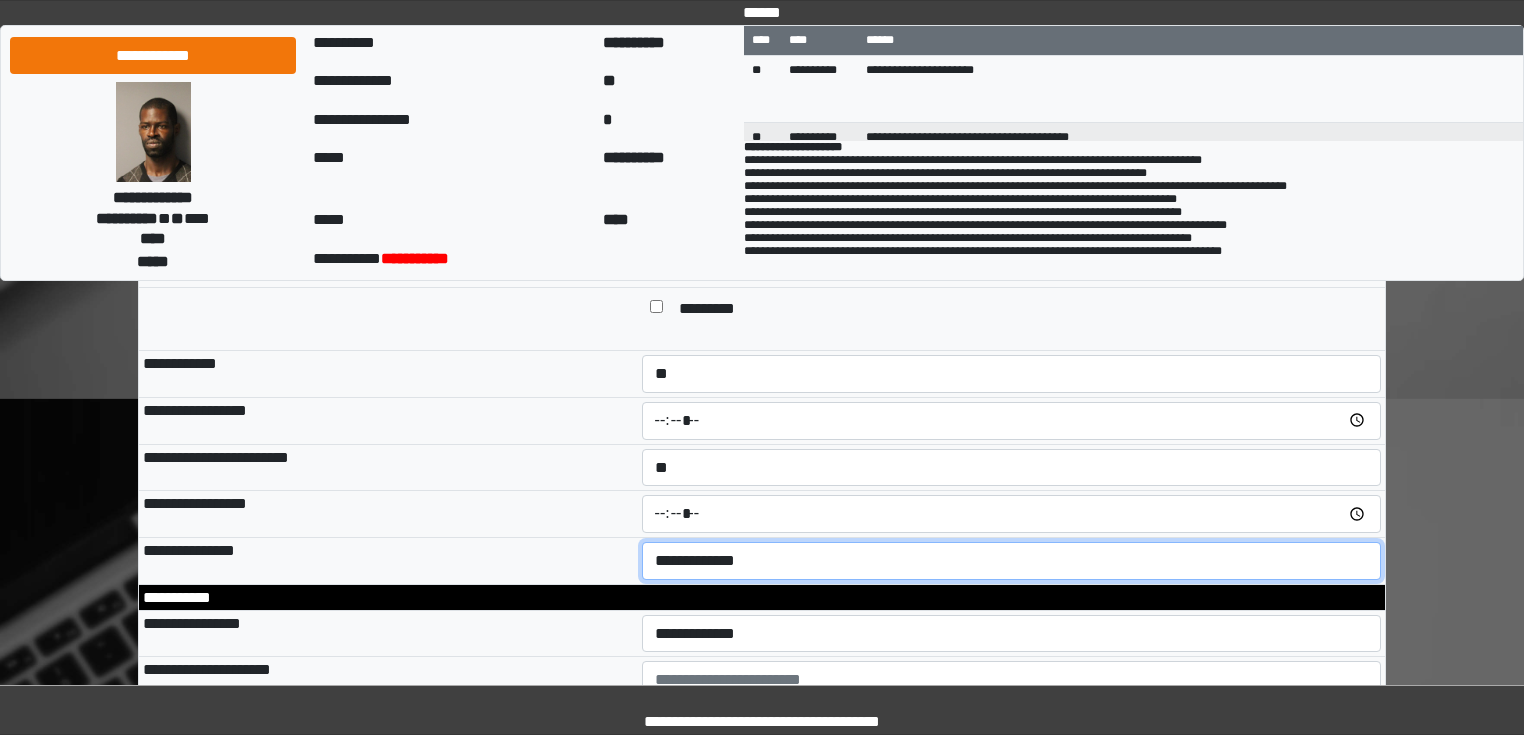 drag, startPoint x: 733, startPoint y: 581, endPoint x: 732, endPoint y: 591, distance: 10.049875 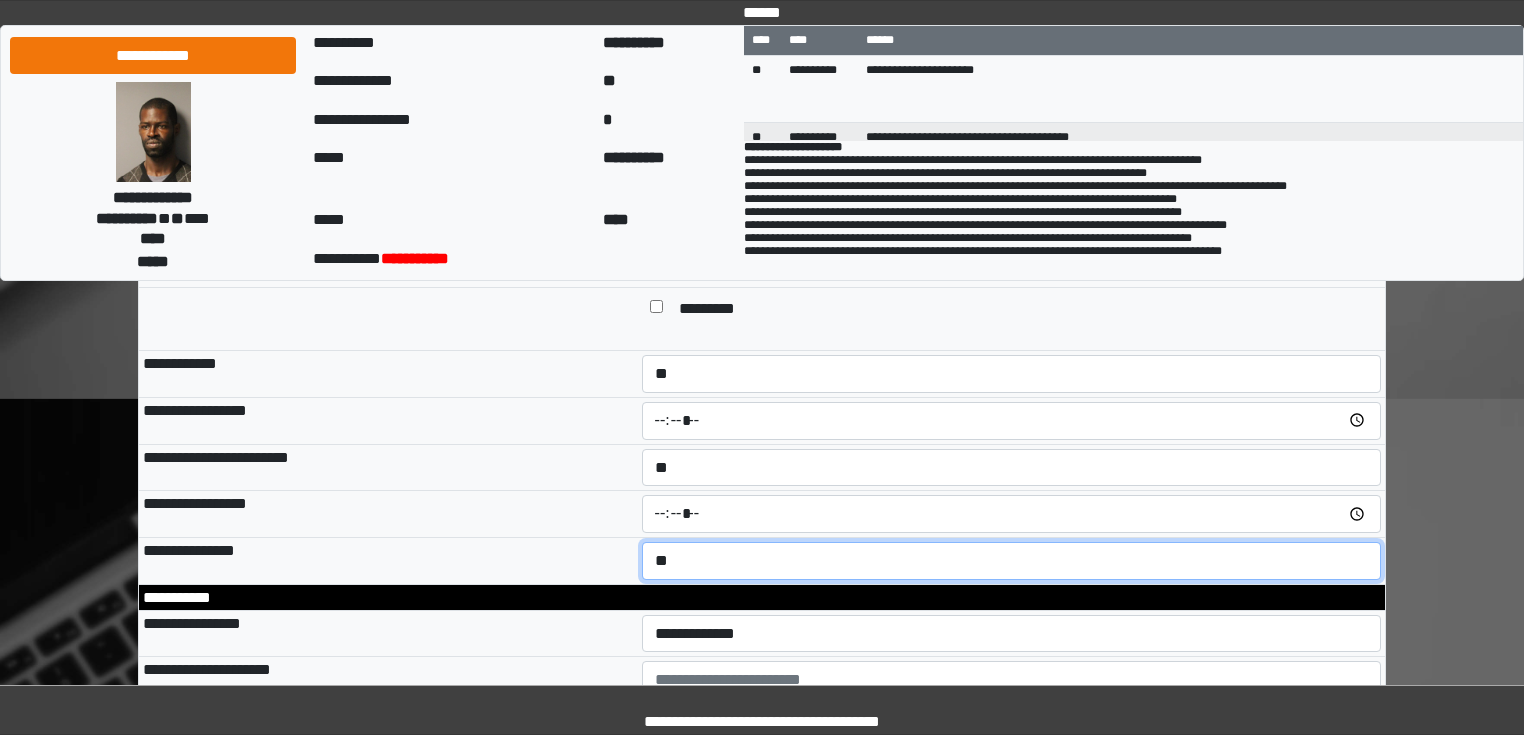 click on "**********" at bounding box center [1012, 561] 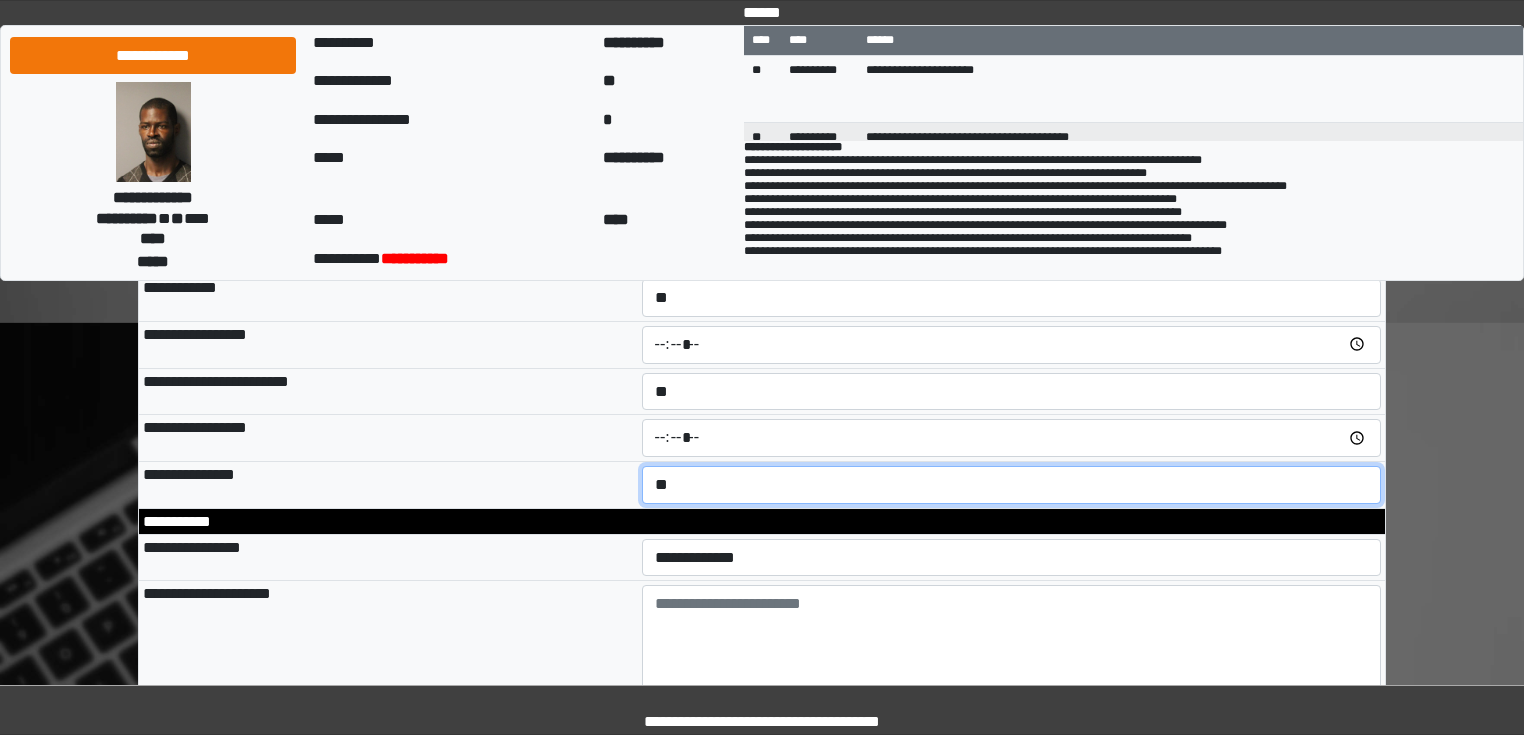 scroll, scrollTop: 2640, scrollLeft: 0, axis: vertical 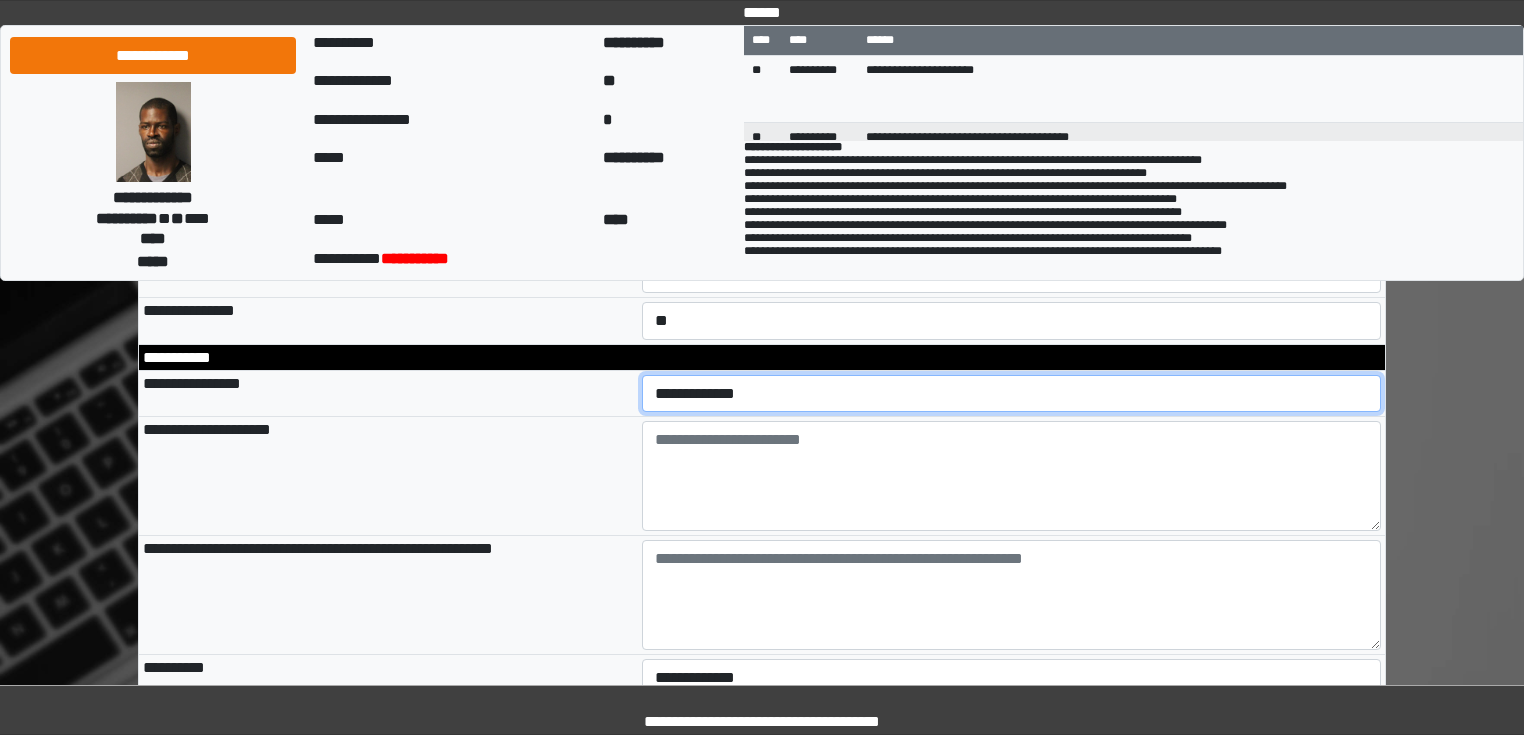 click on "**********" at bounding box center (1012, 394) 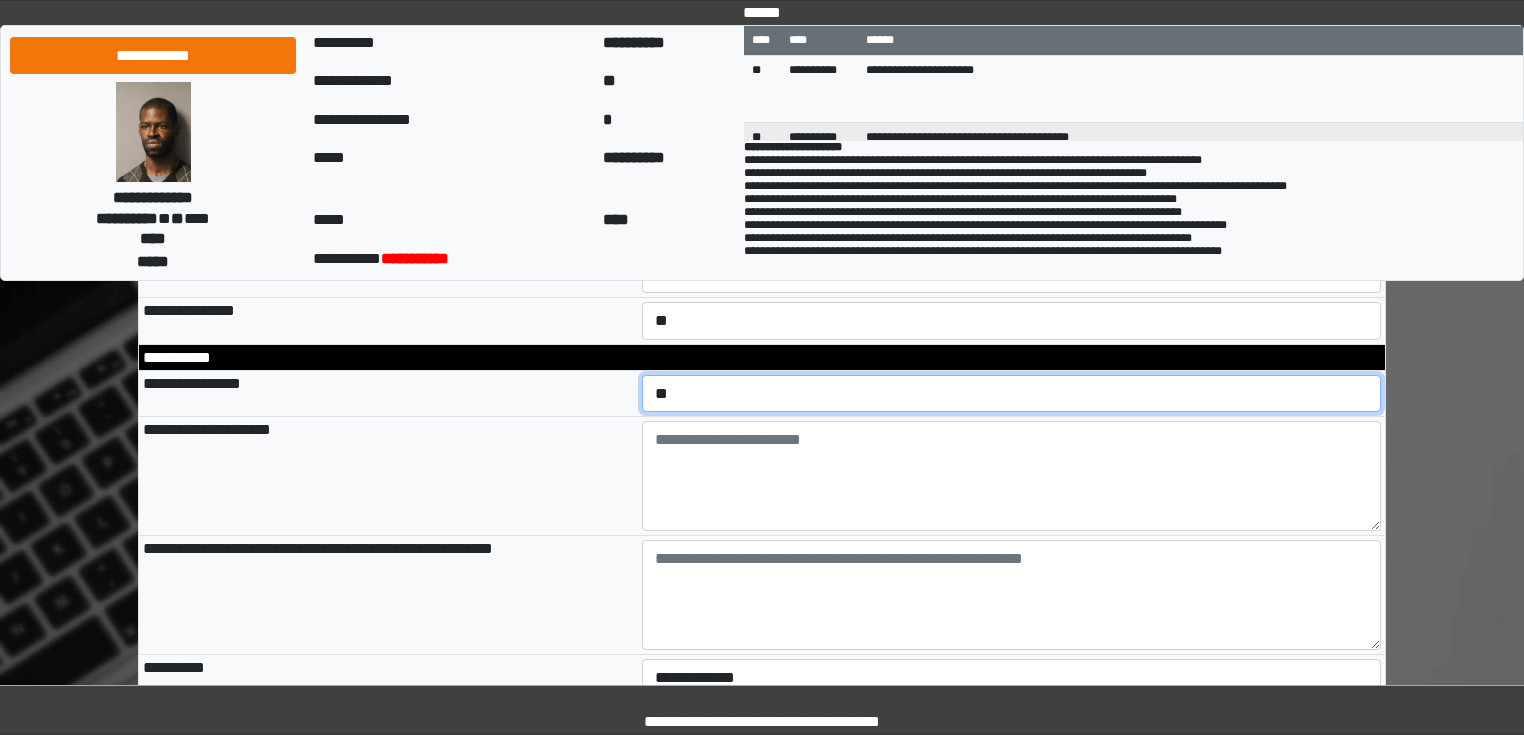click on "**********" at bounding box center [1012, 394] 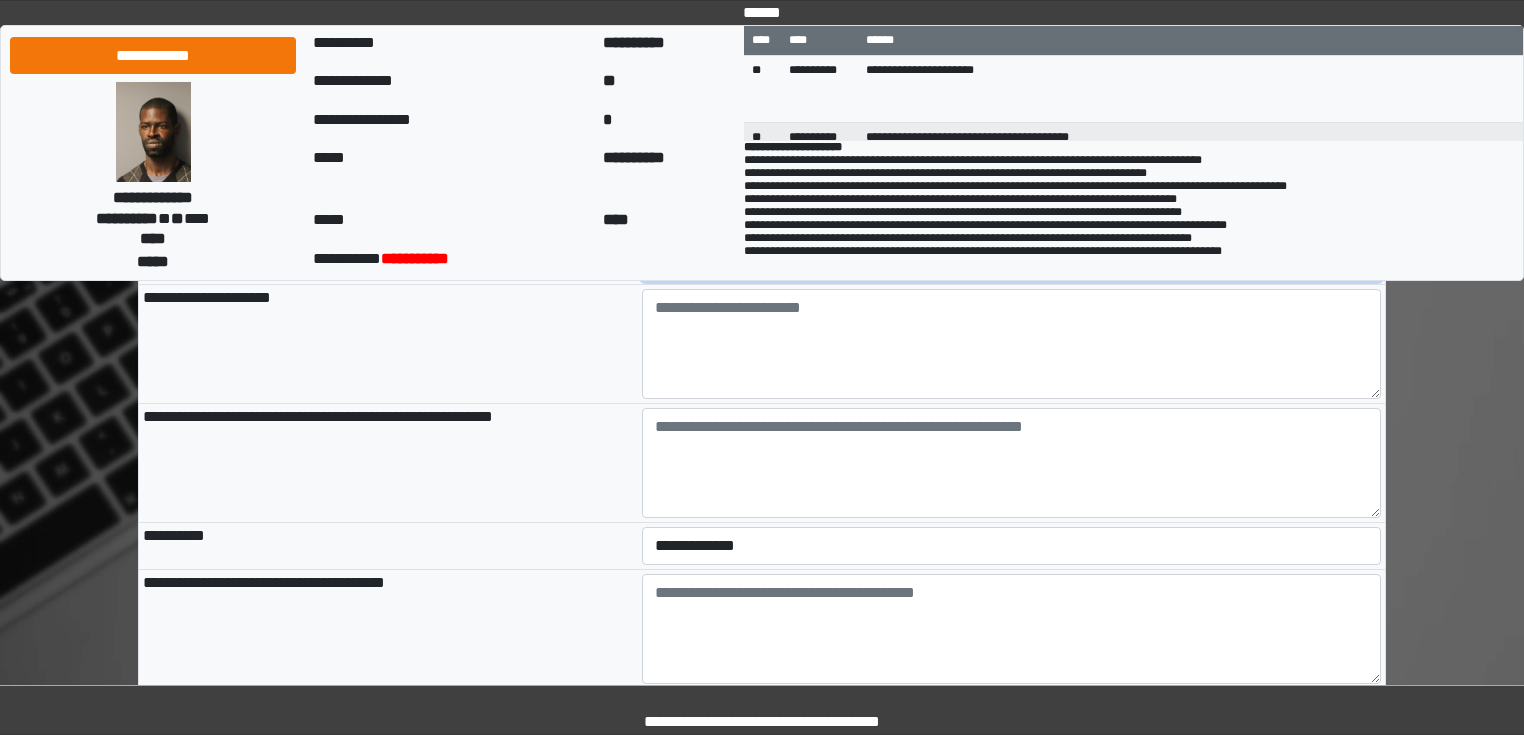scroll, scrollTop: 2800, scrollLeft: 0, axis: vertical 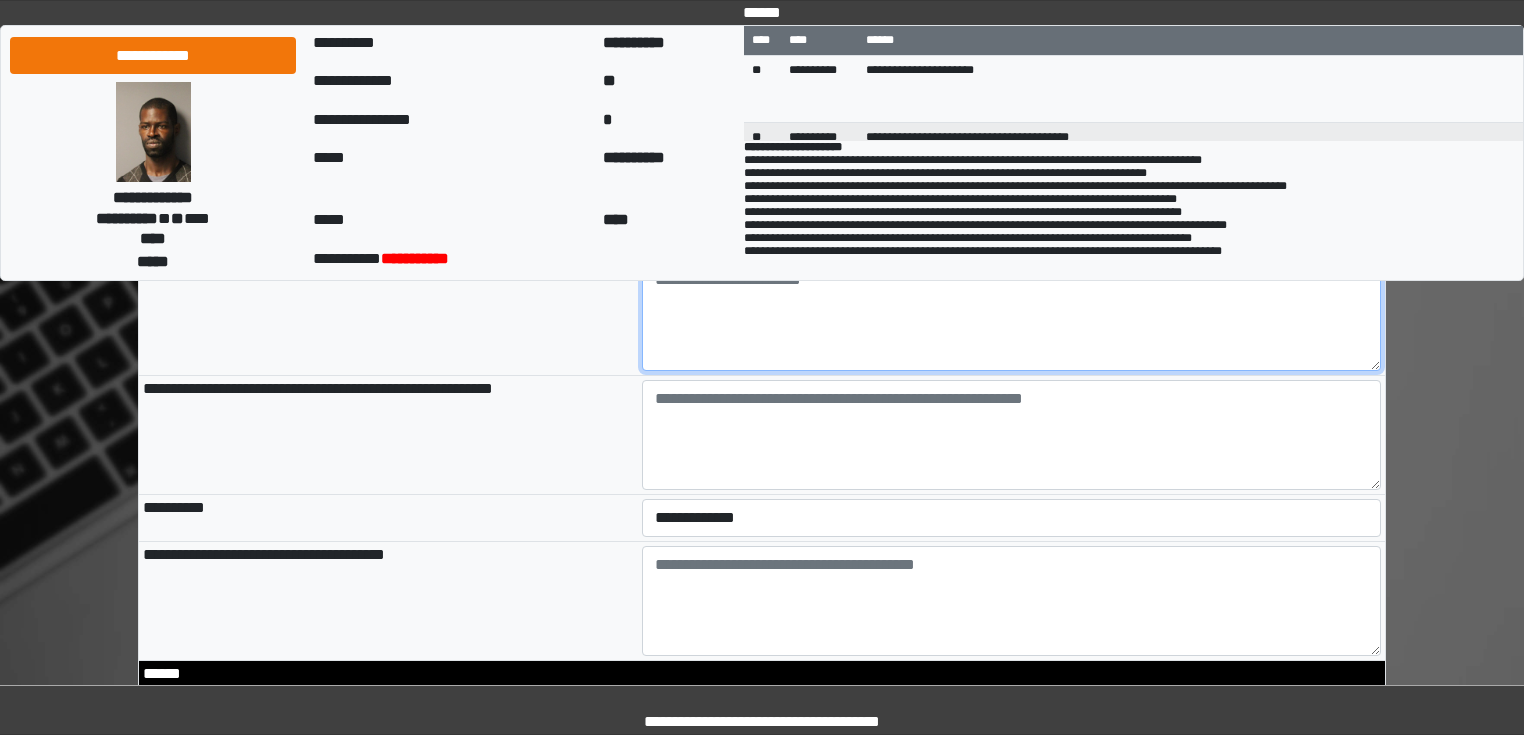 click at bounding box center (1012, 316) 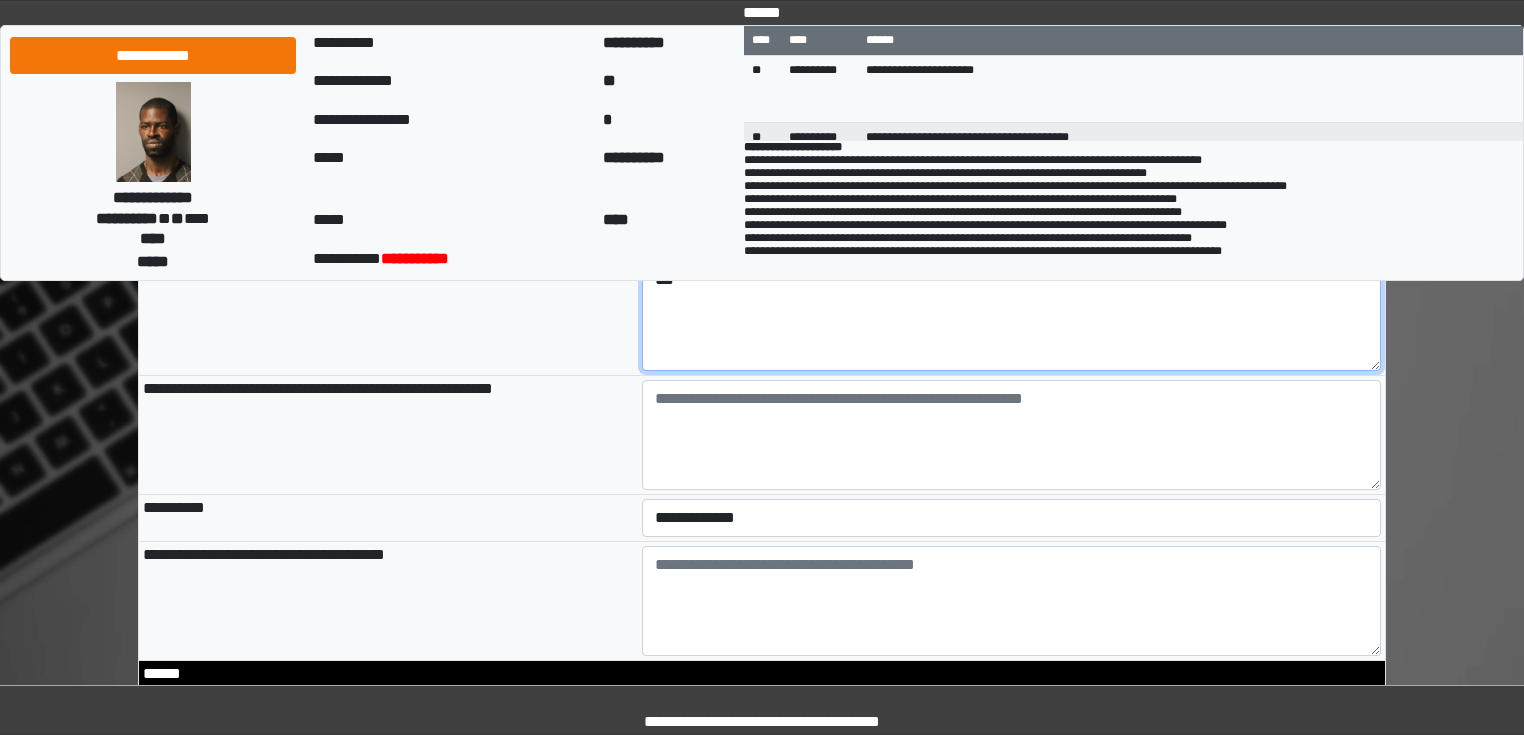 type on "***" 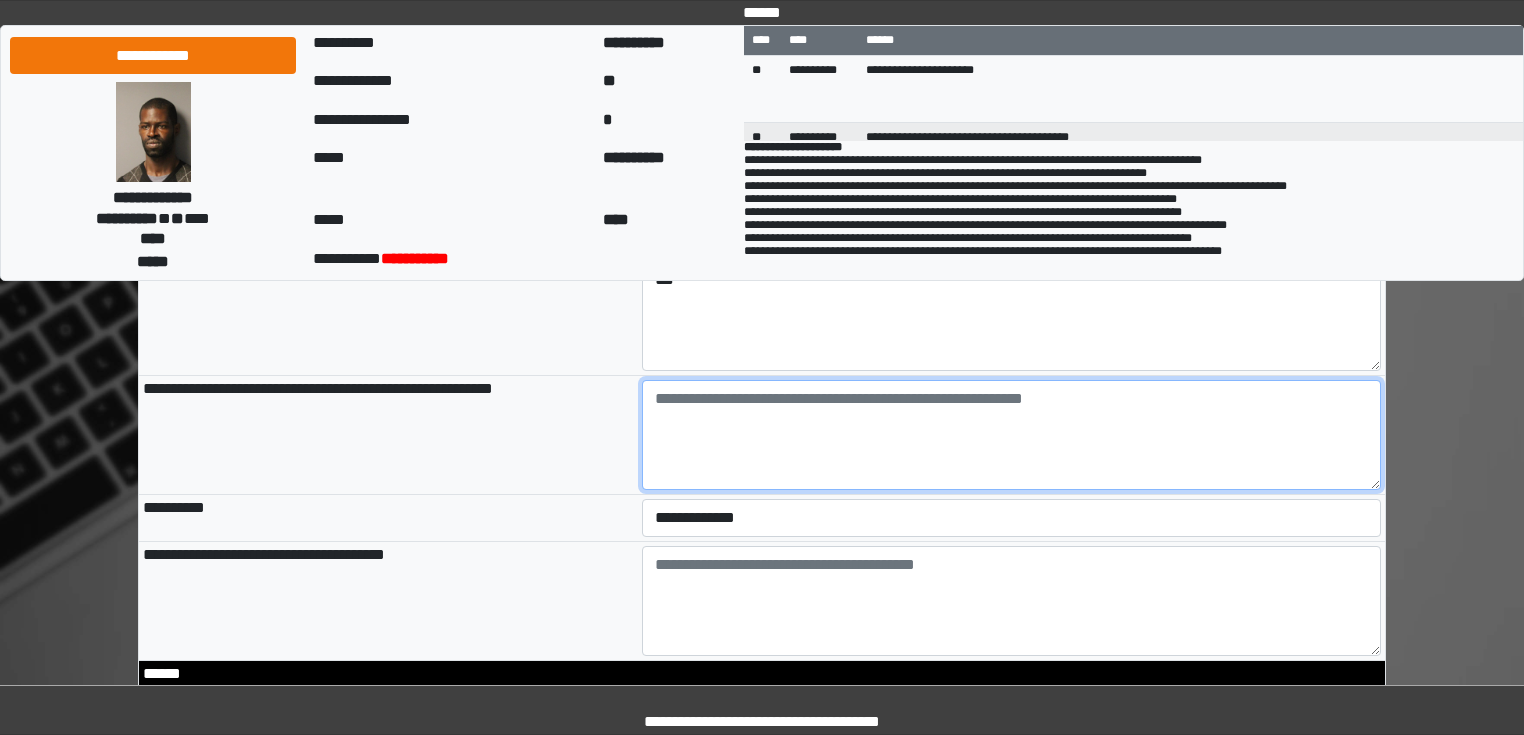 click at bounding box center [1012, 435] 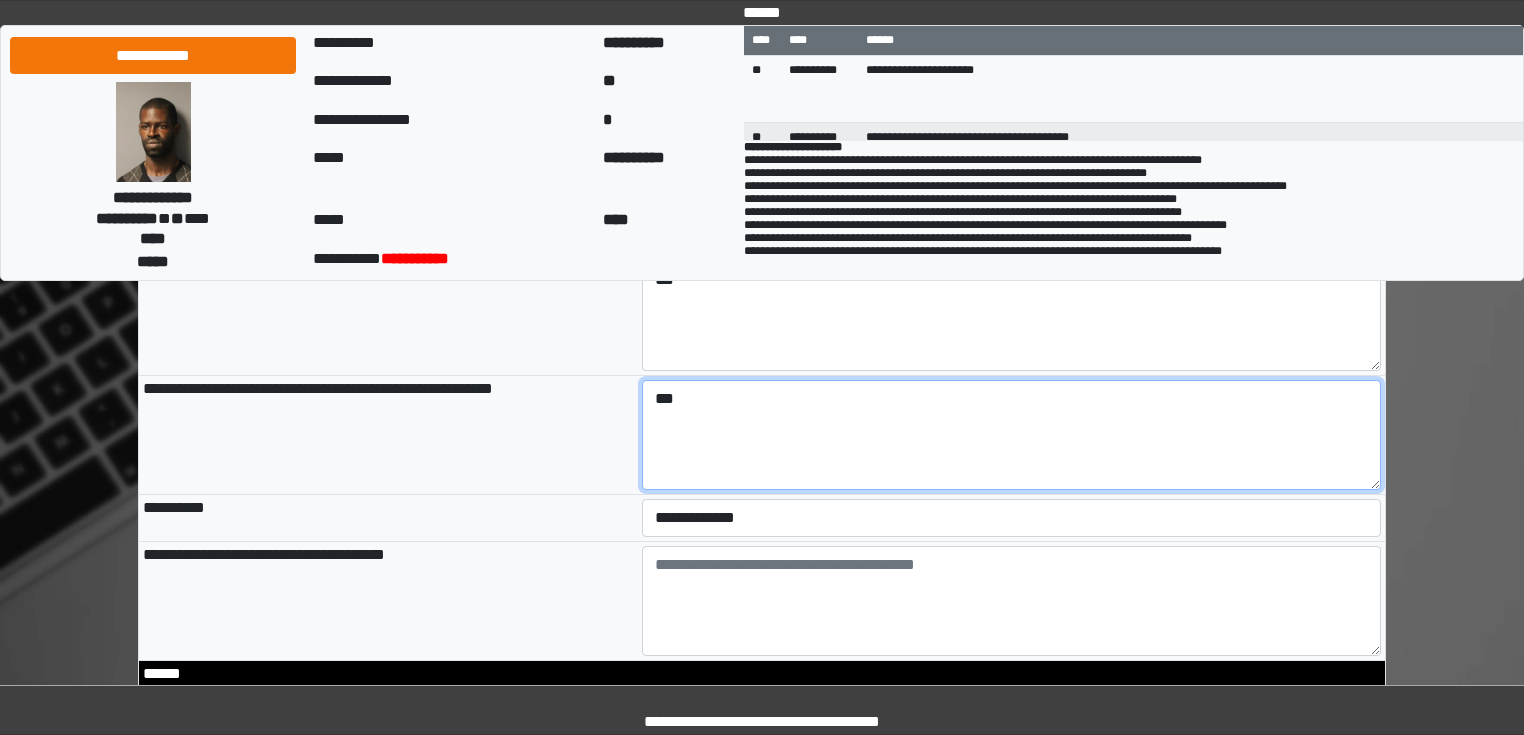 type on "***" 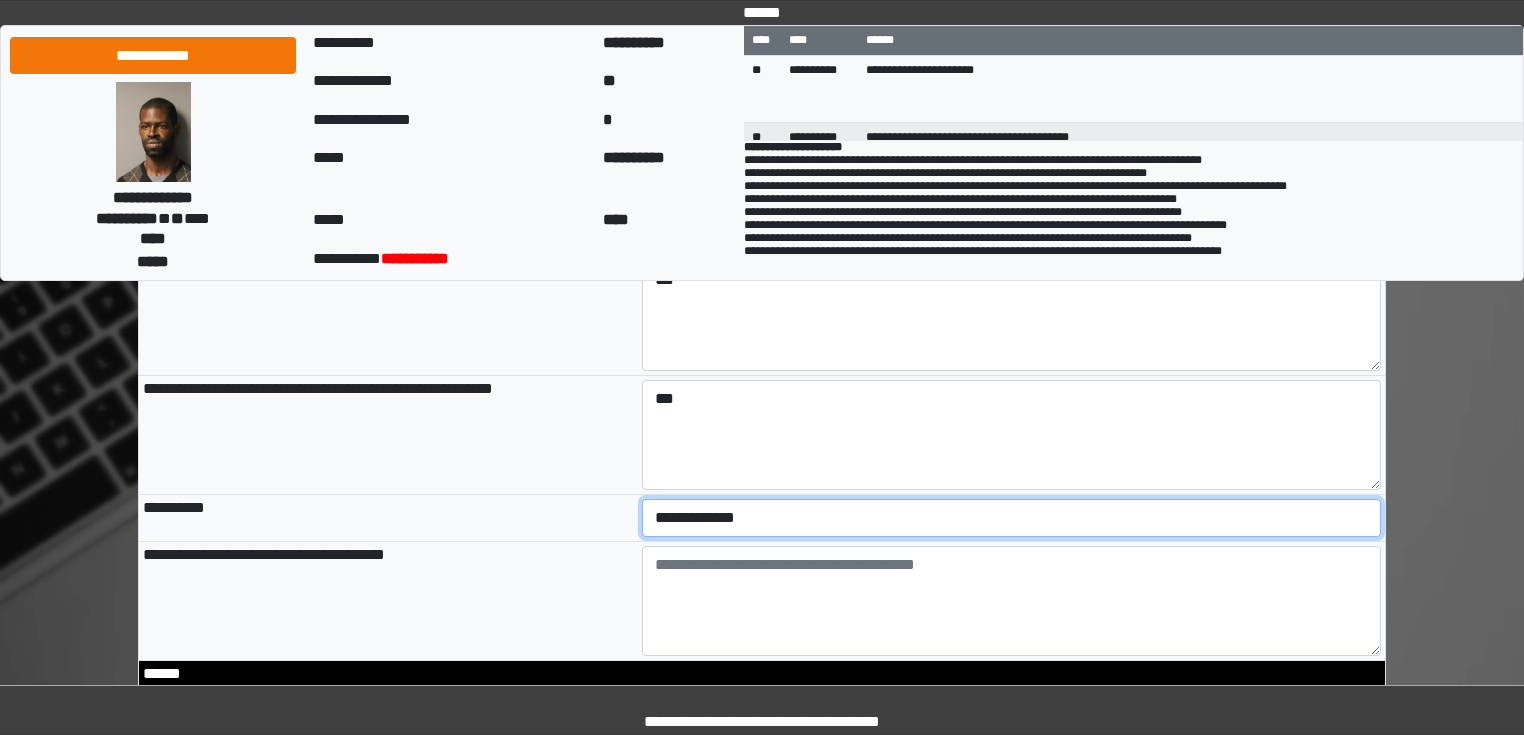 click on "**********" at bounding box center [1012, 518] 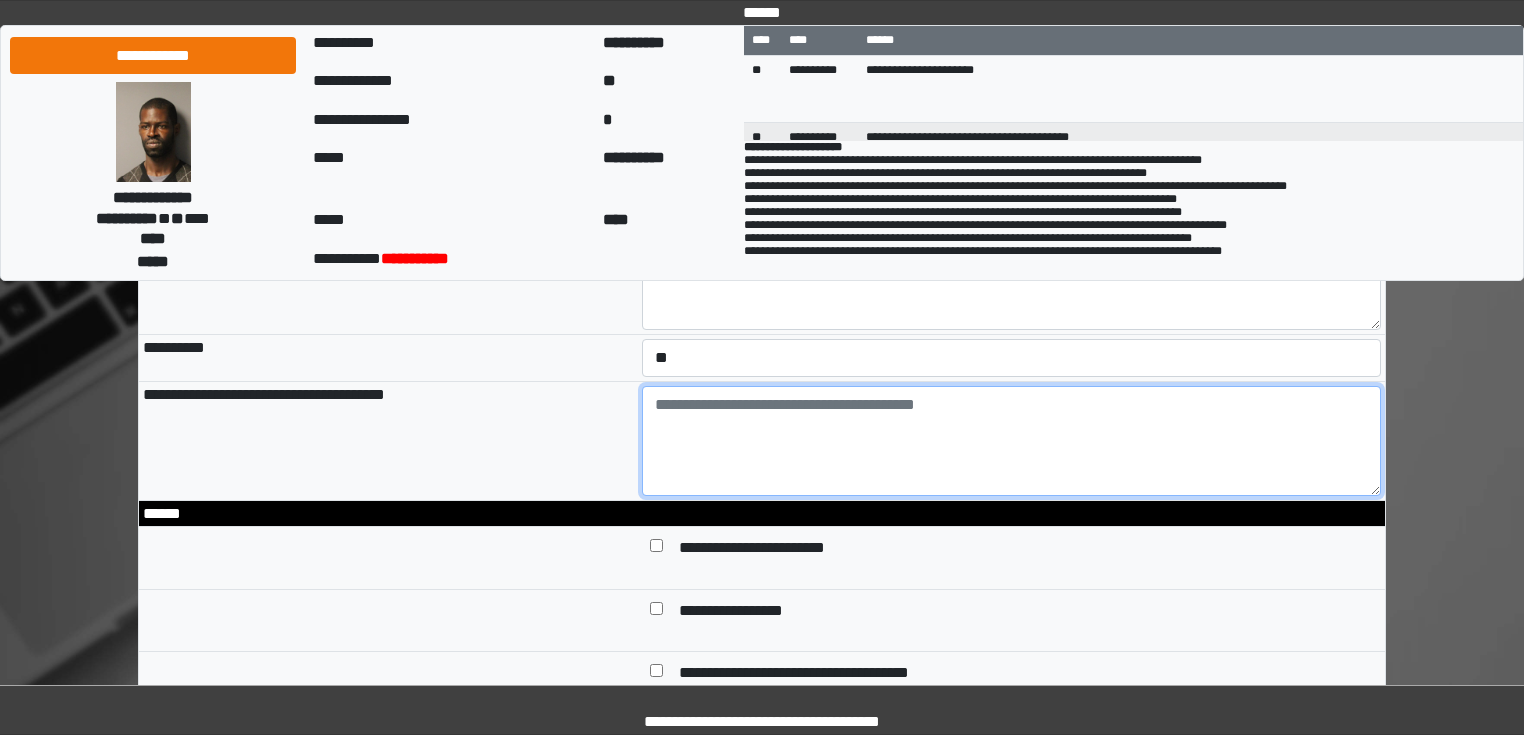 click at bounding box center [1012, 441] 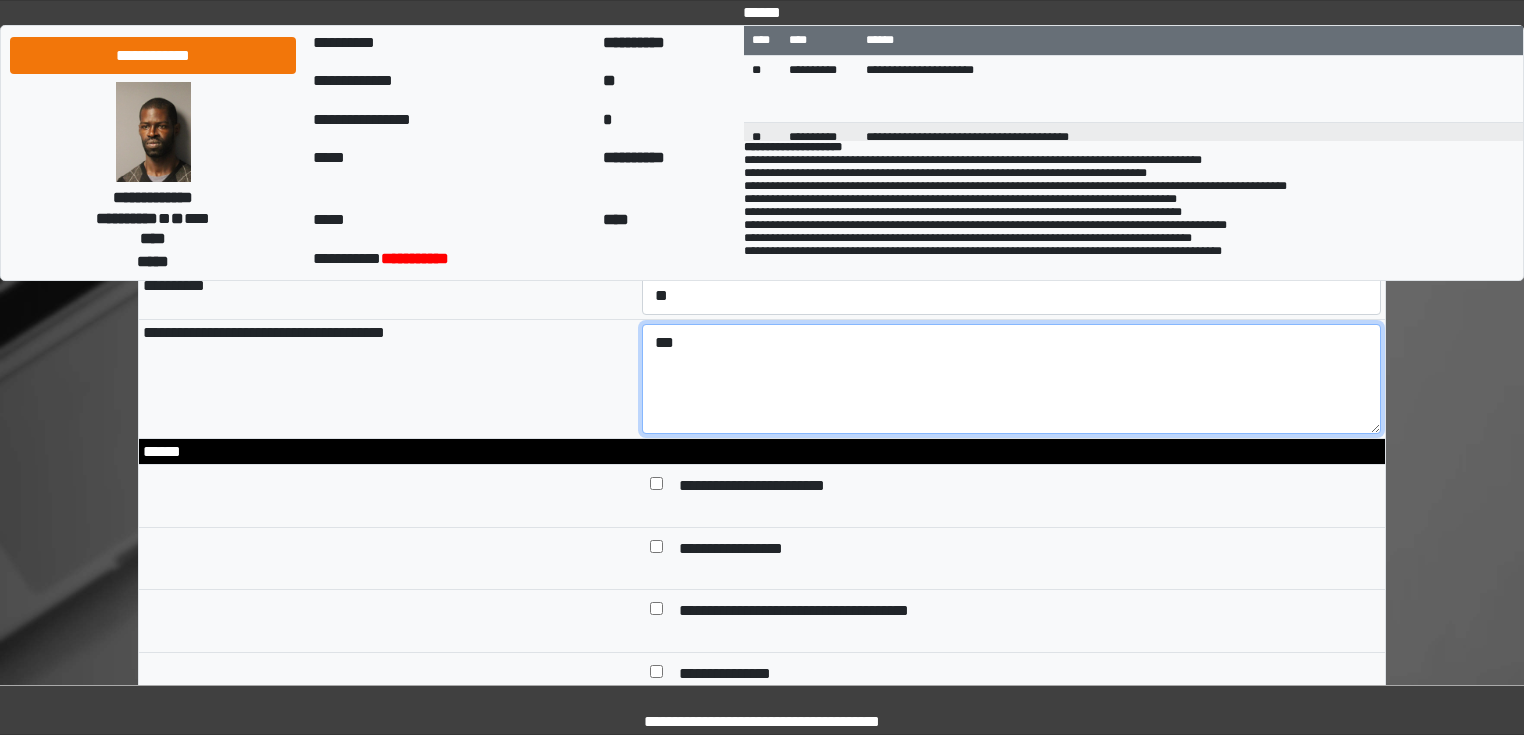 scroll, scrollTop: 3120, scrollLeft: 0, axis: vertical 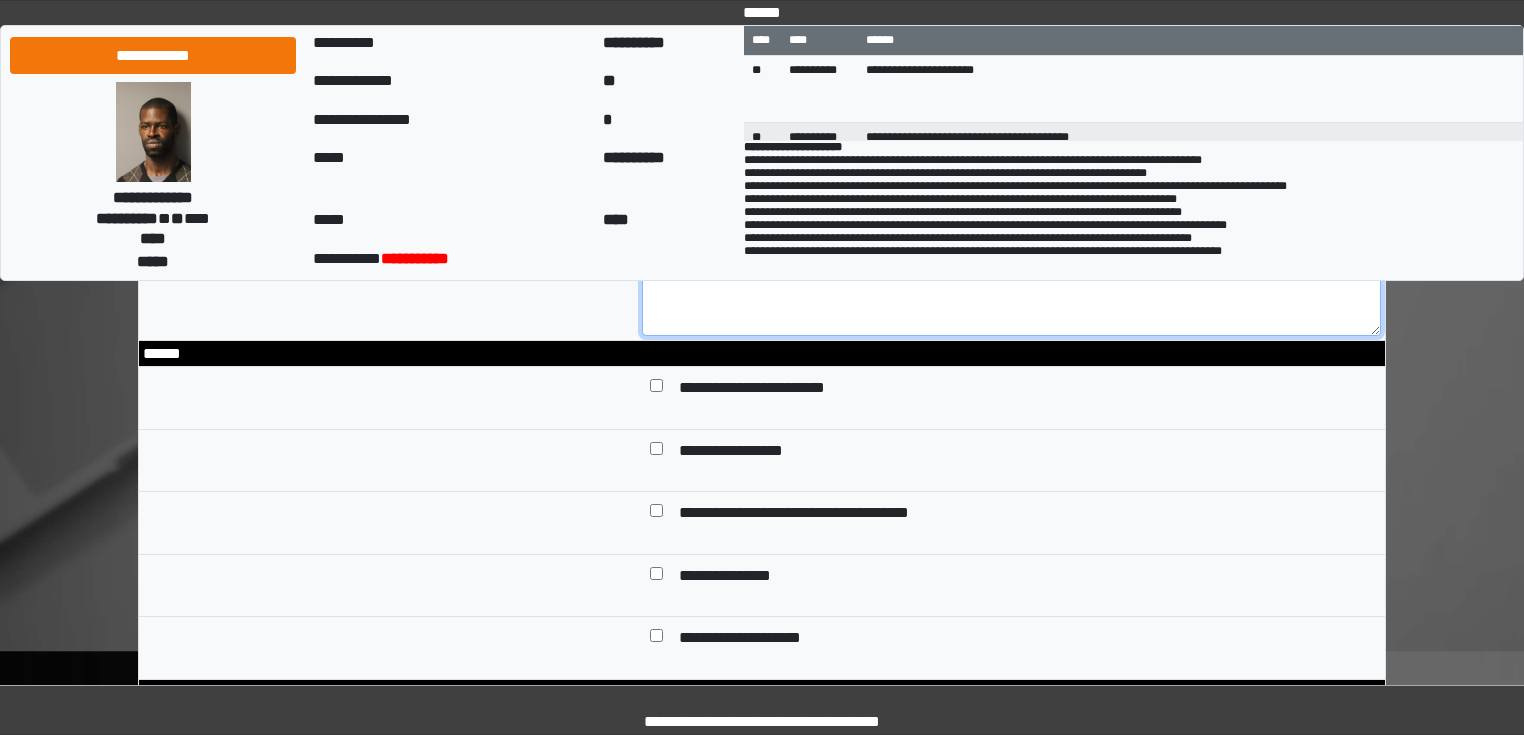 type on "***" 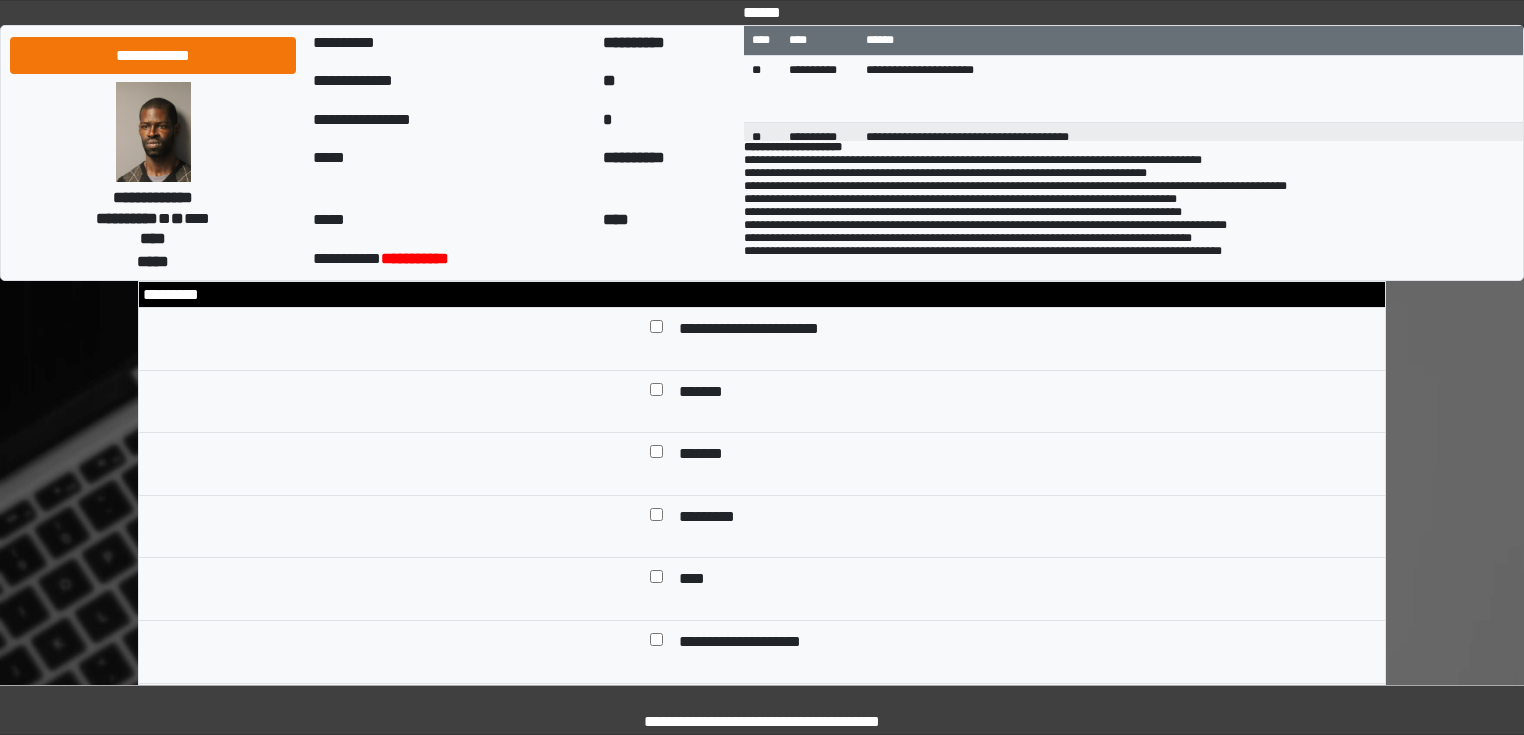scroll, scrollTop: 3520, scrollLeft: 0, axis: vertical 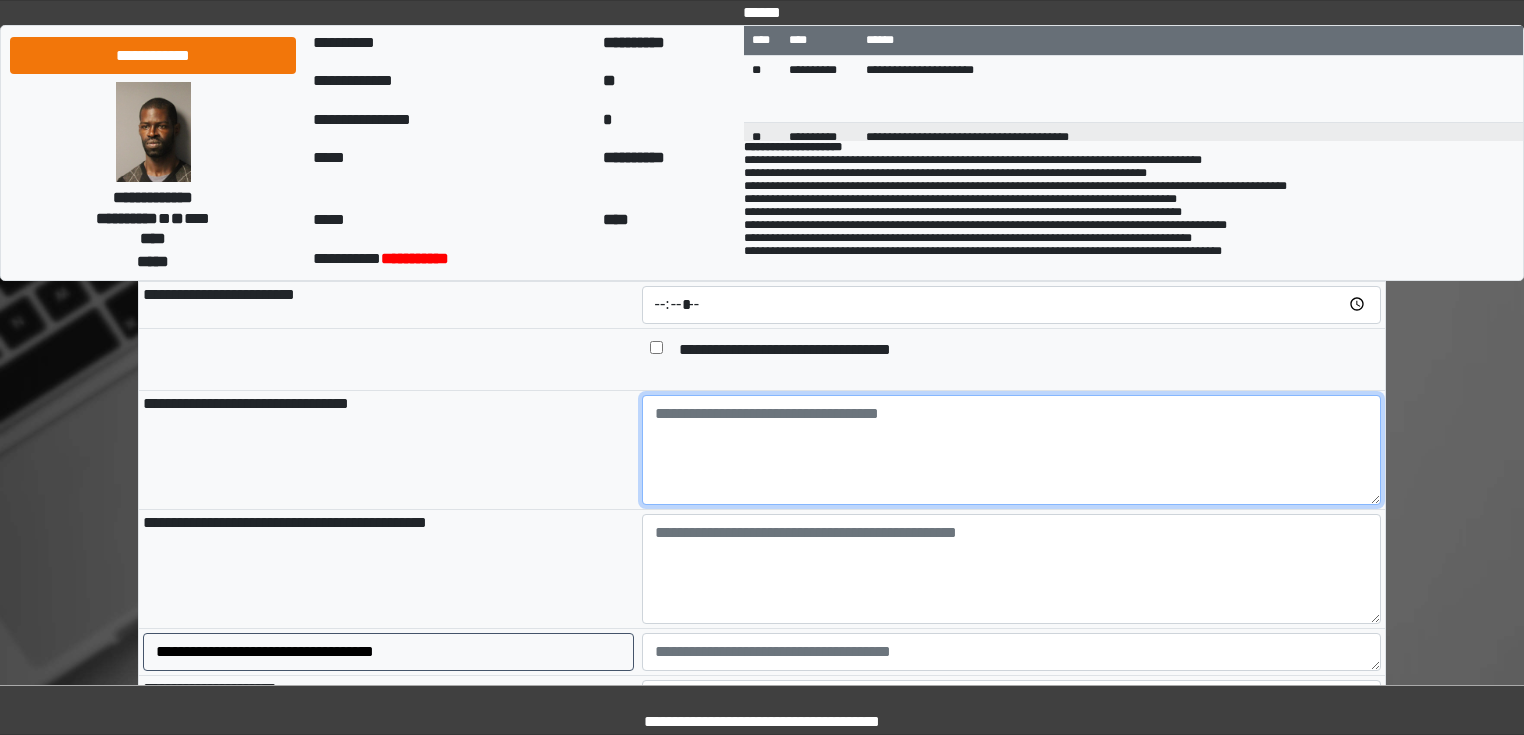click at bounding box center (1012, 450) 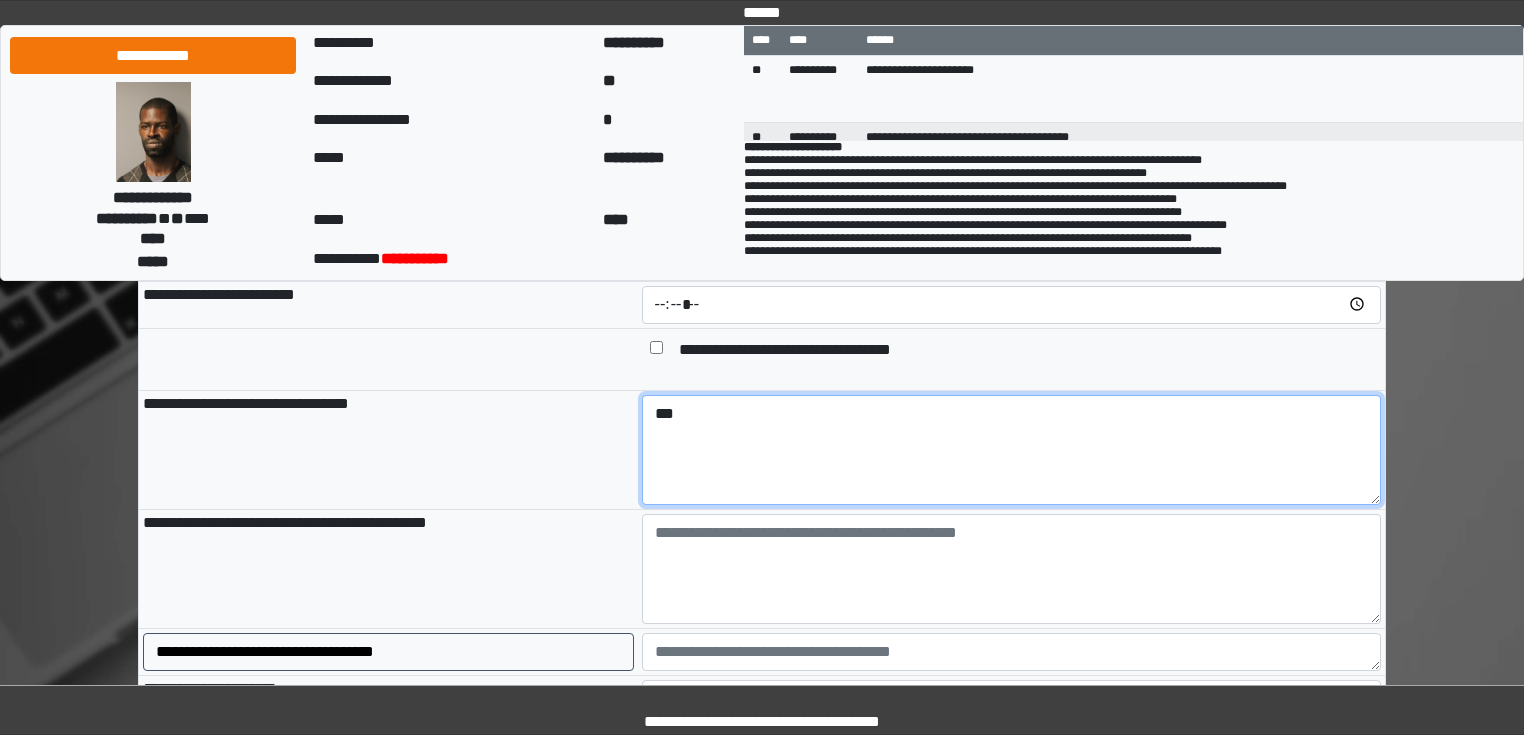 type on "***" 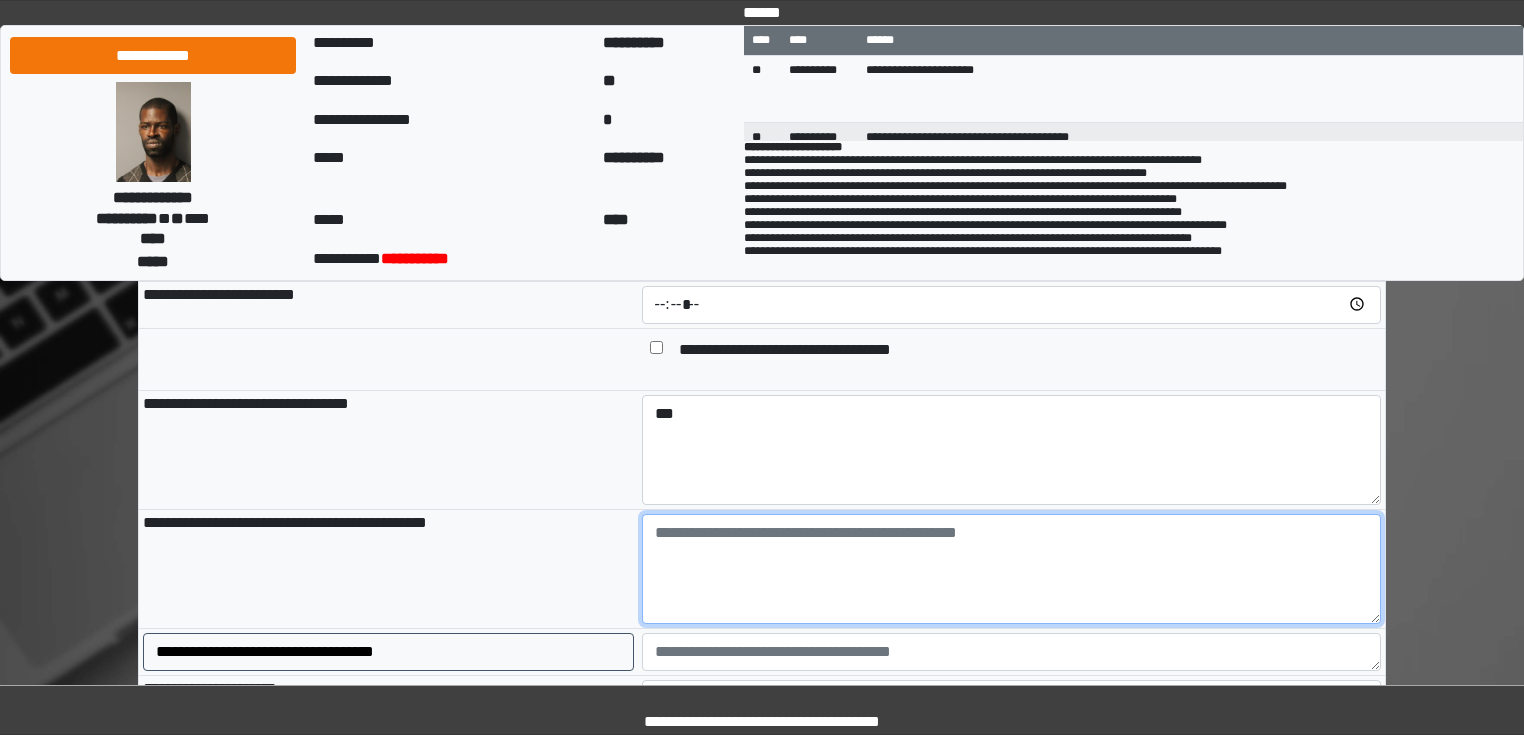 drag, startPoint x: 765, startPoint y: 574, endPoint x: 634, endPoint y: 584, distance: 131.38112 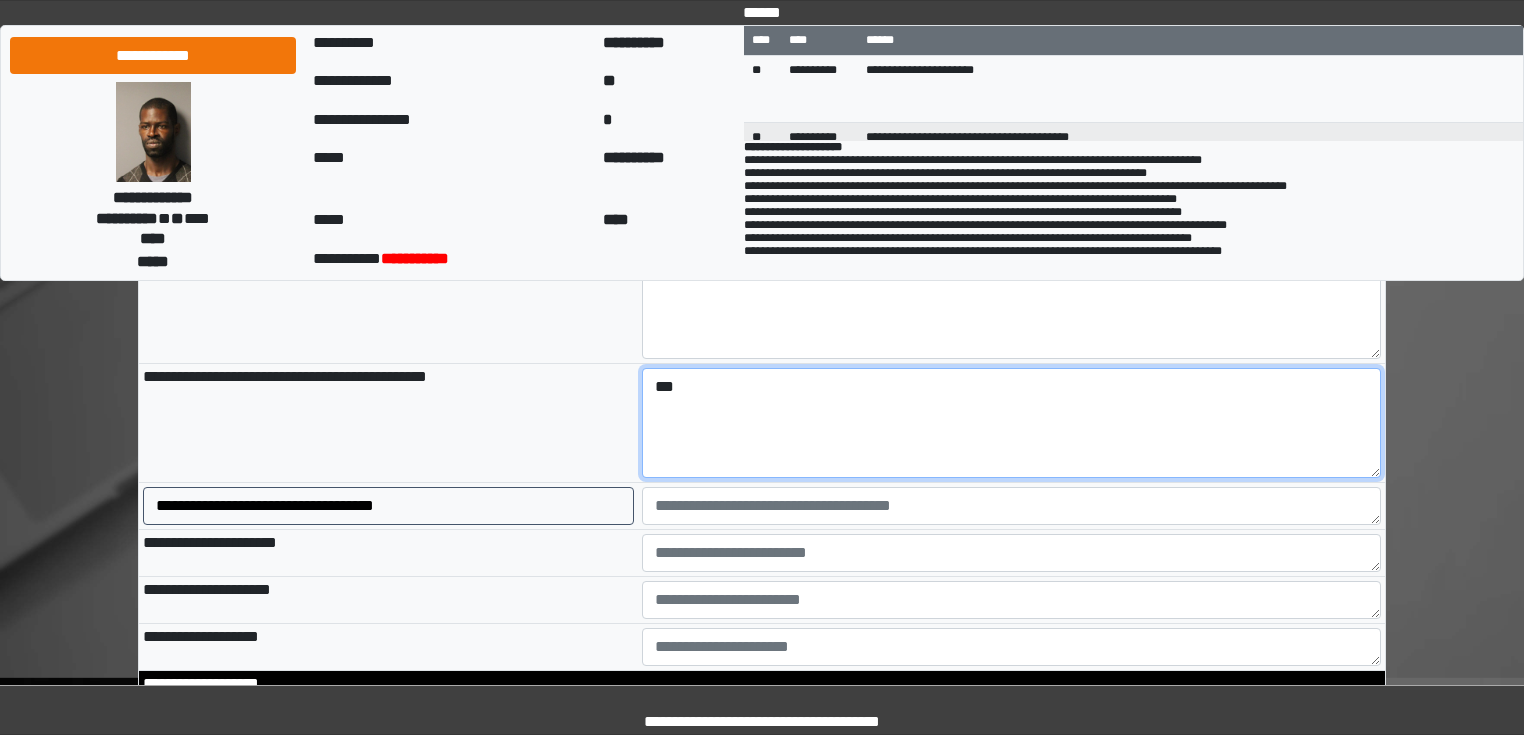 scroll, scrollTop: 4080, scrollLeft: 0, axis: vertical 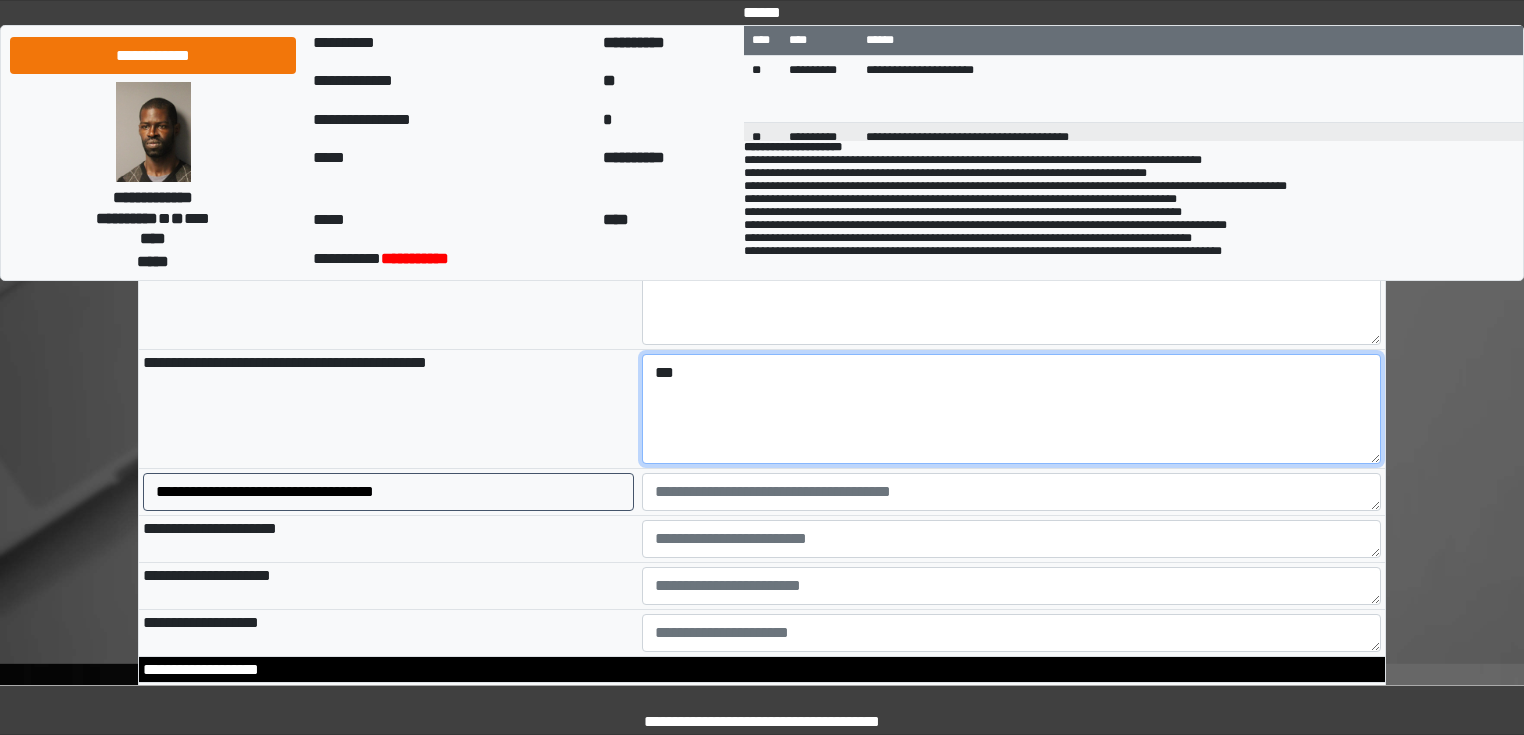 type on "***" 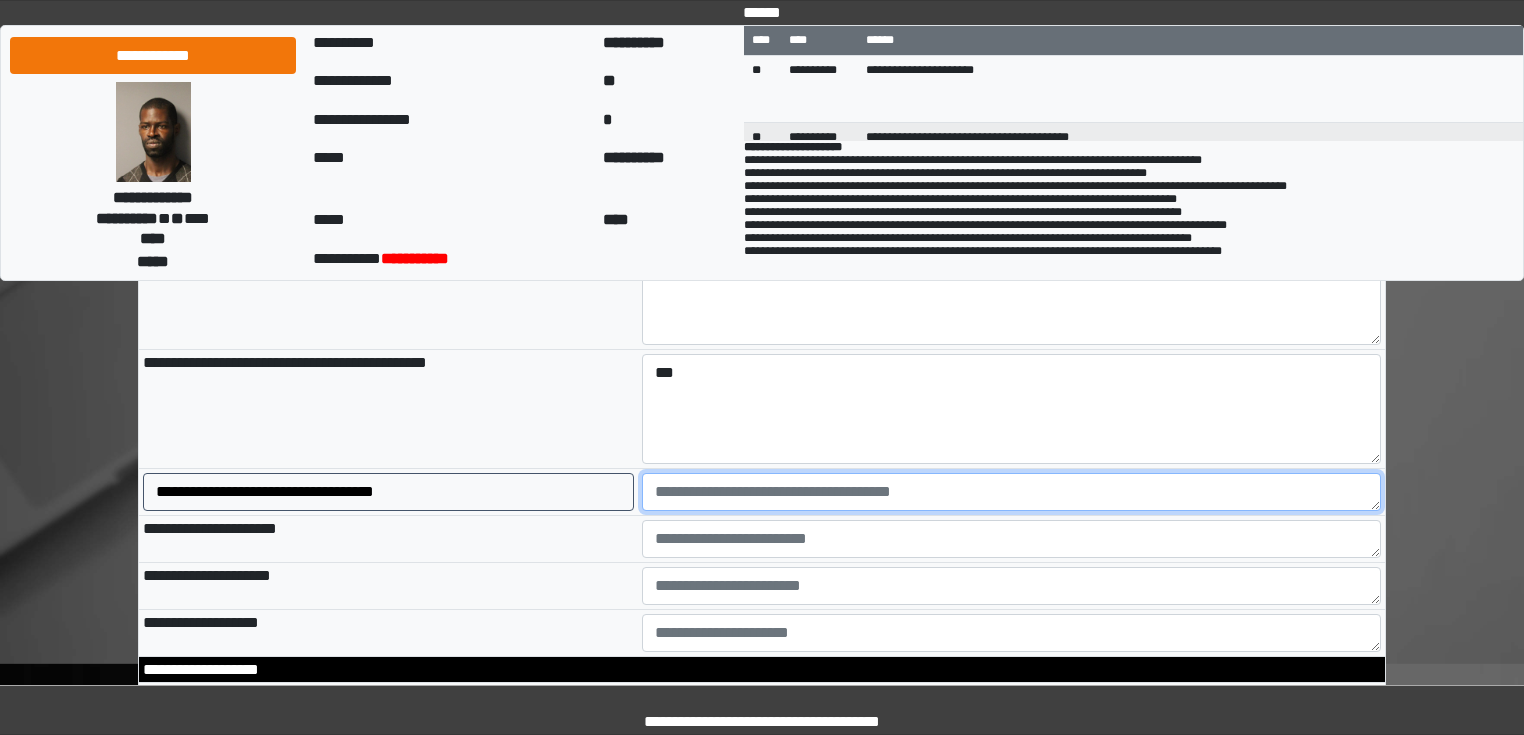 click at bounding box center [1012, 492] 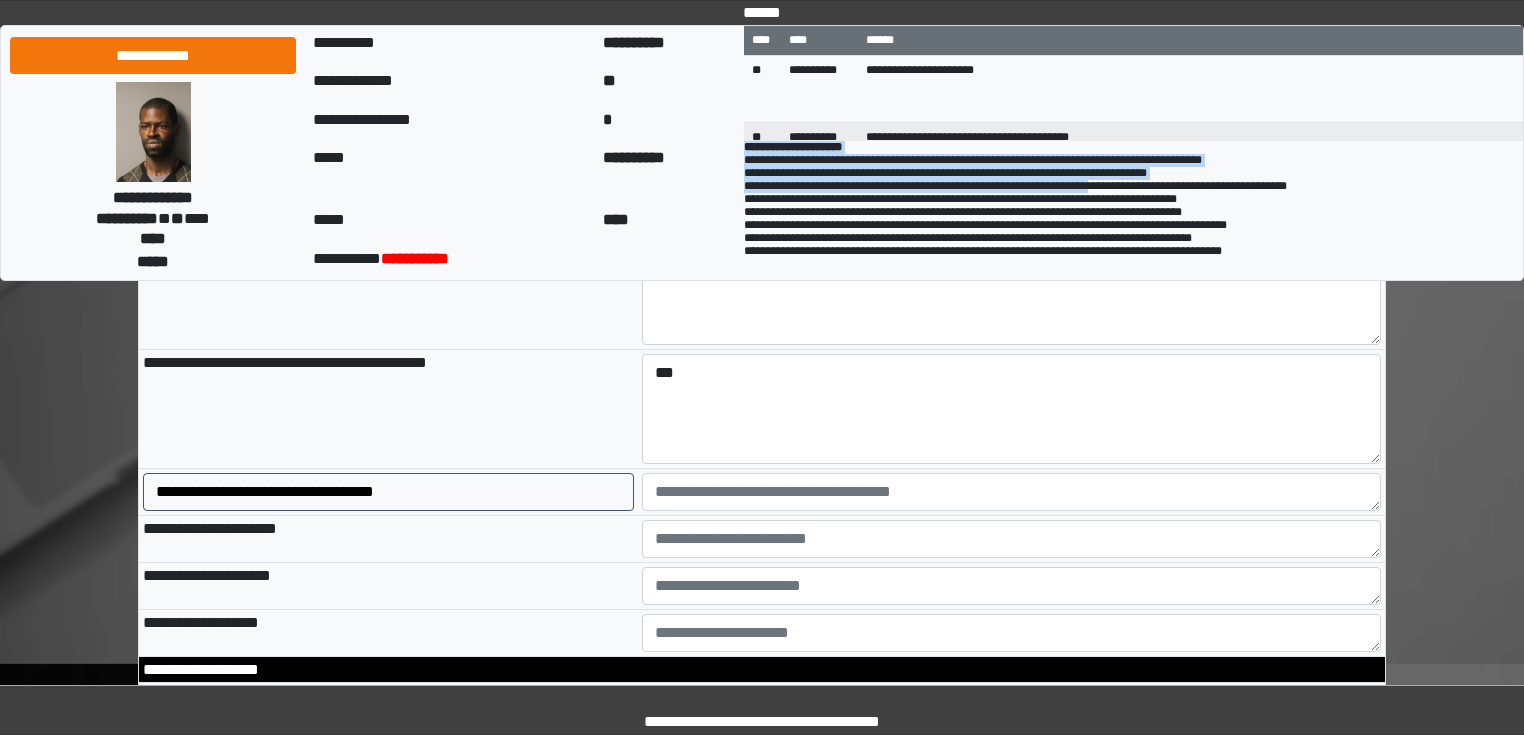 drag, startPoint x: 727, startPoint y: 193, endPoint x: 1134, endPoint y: 201, distance: 407.0786 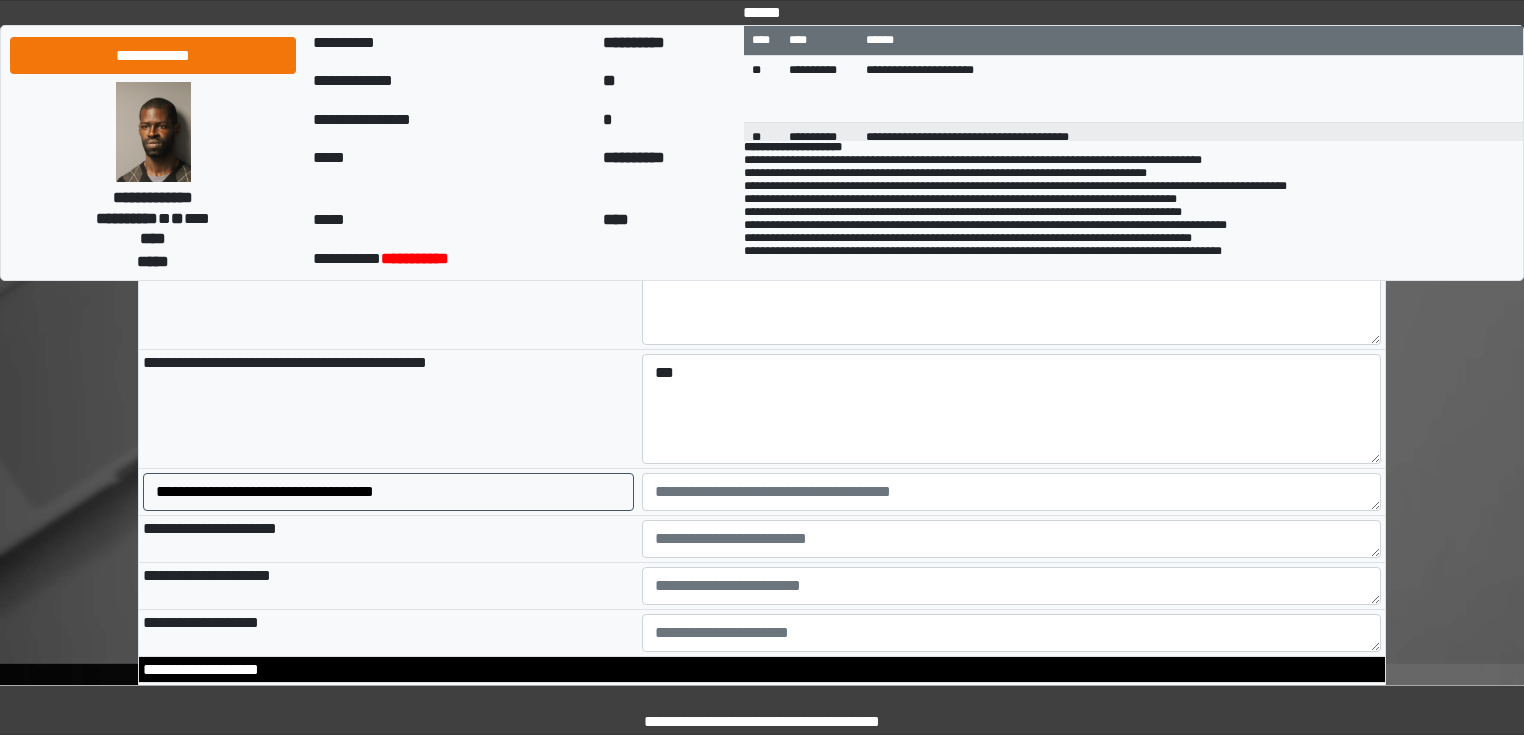 click on "**********" at bounding box center (1015, 212) 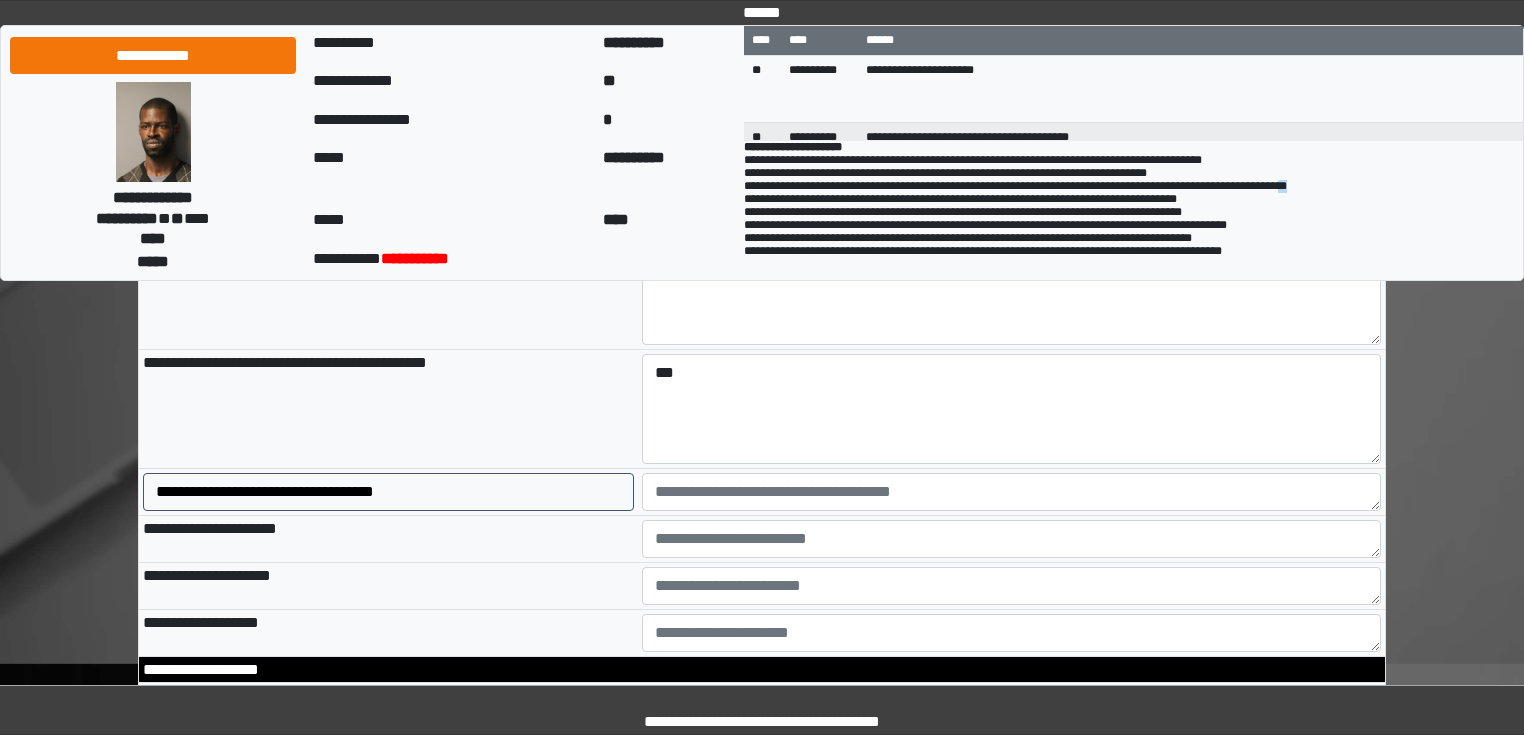 drag, startPoint x: 1362, startPoint y: 193, endPoint x: 1311, endPoint y: 196, distance: 51.088158 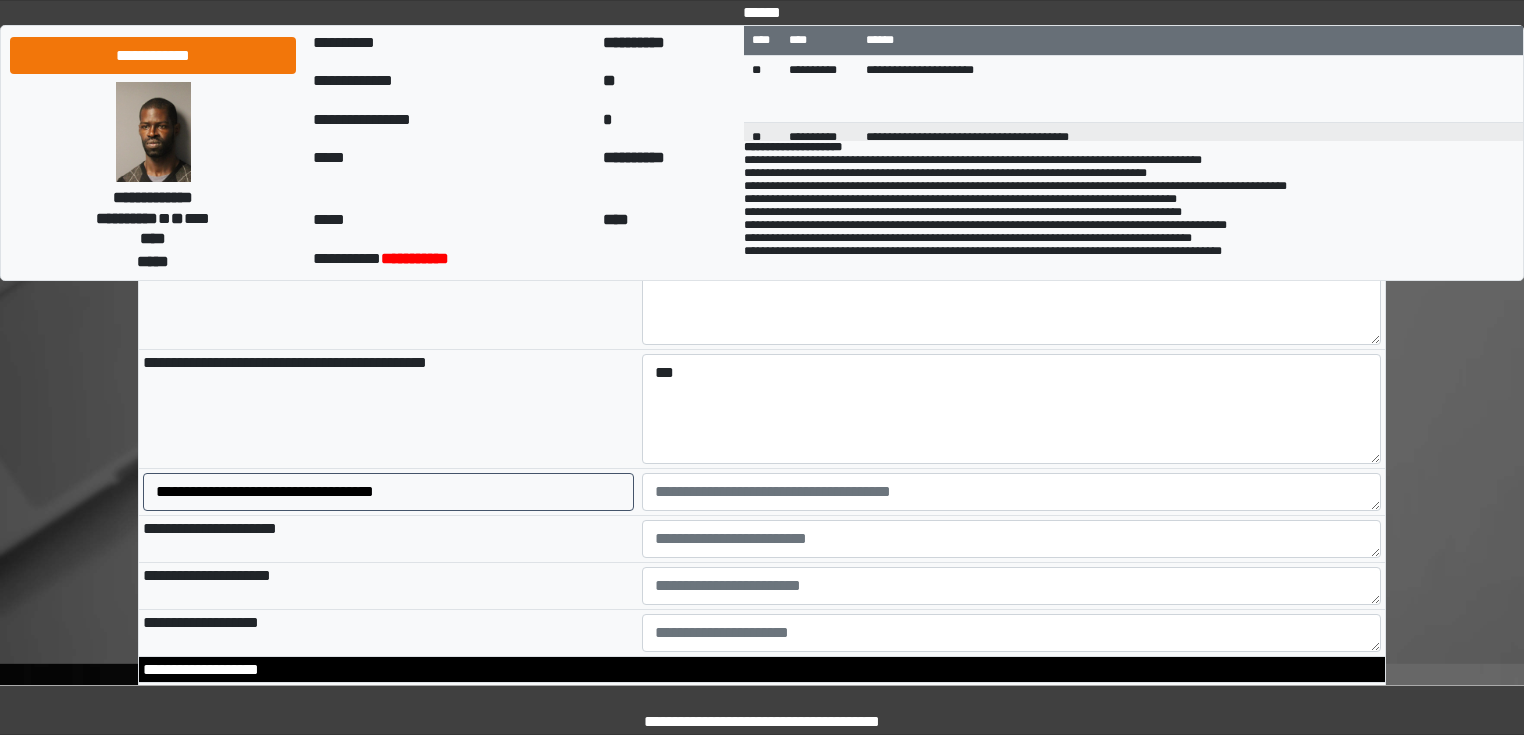 click on "**********" at bounding box center (1015, 212) 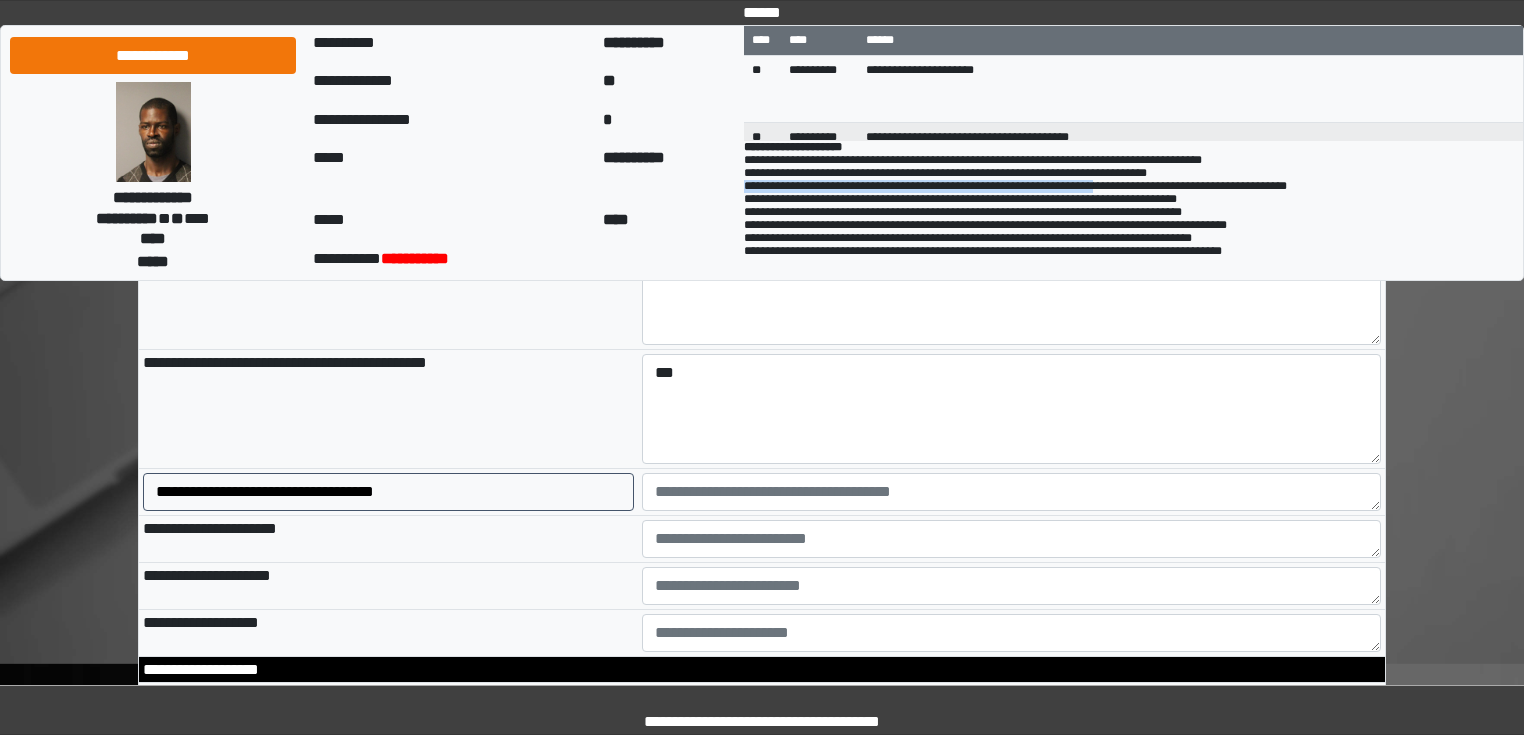 drag, startPoint x: 1138, startPoint y: 192, endPoint x: 733, endPoint y: 196, distance: 405.01974 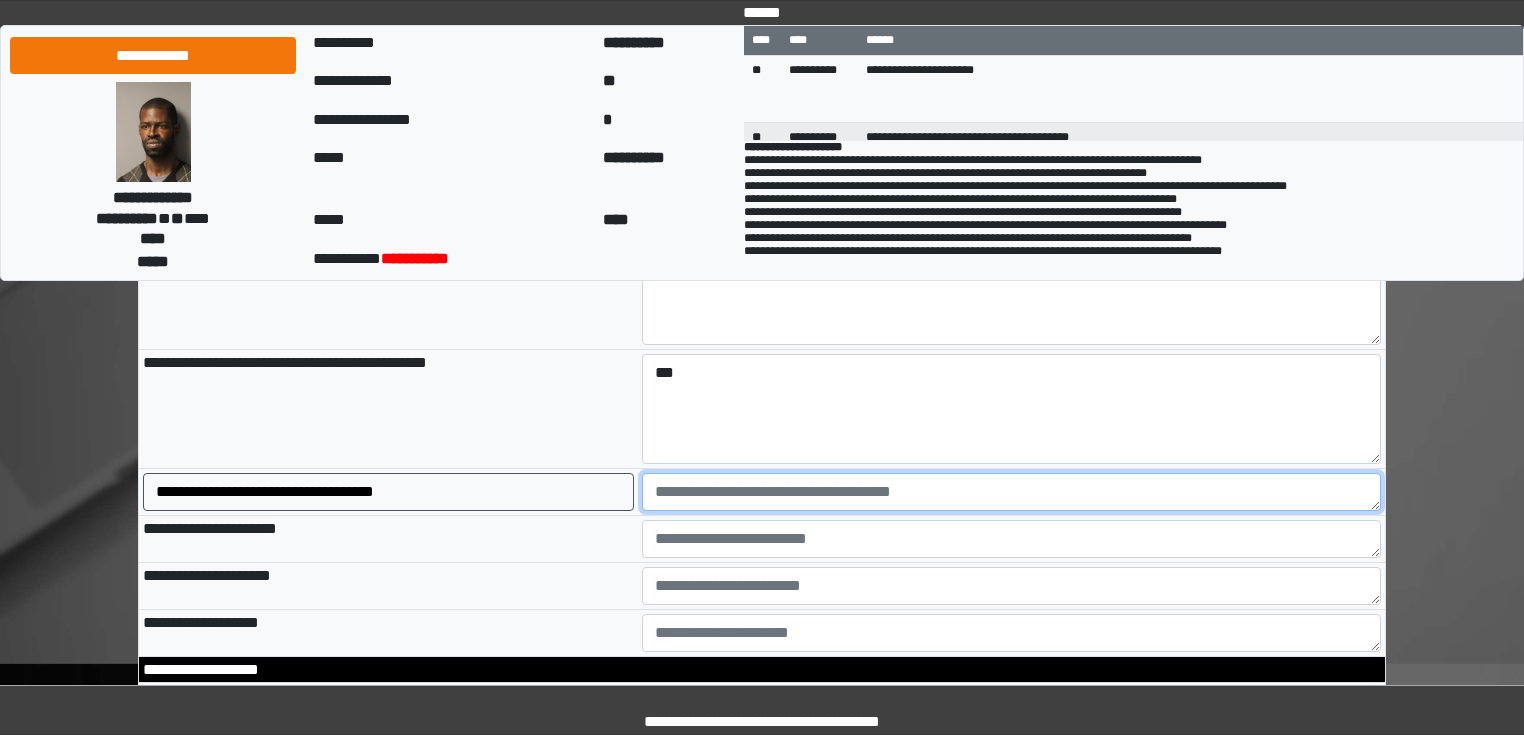 click at bounding box center (1012, 492) 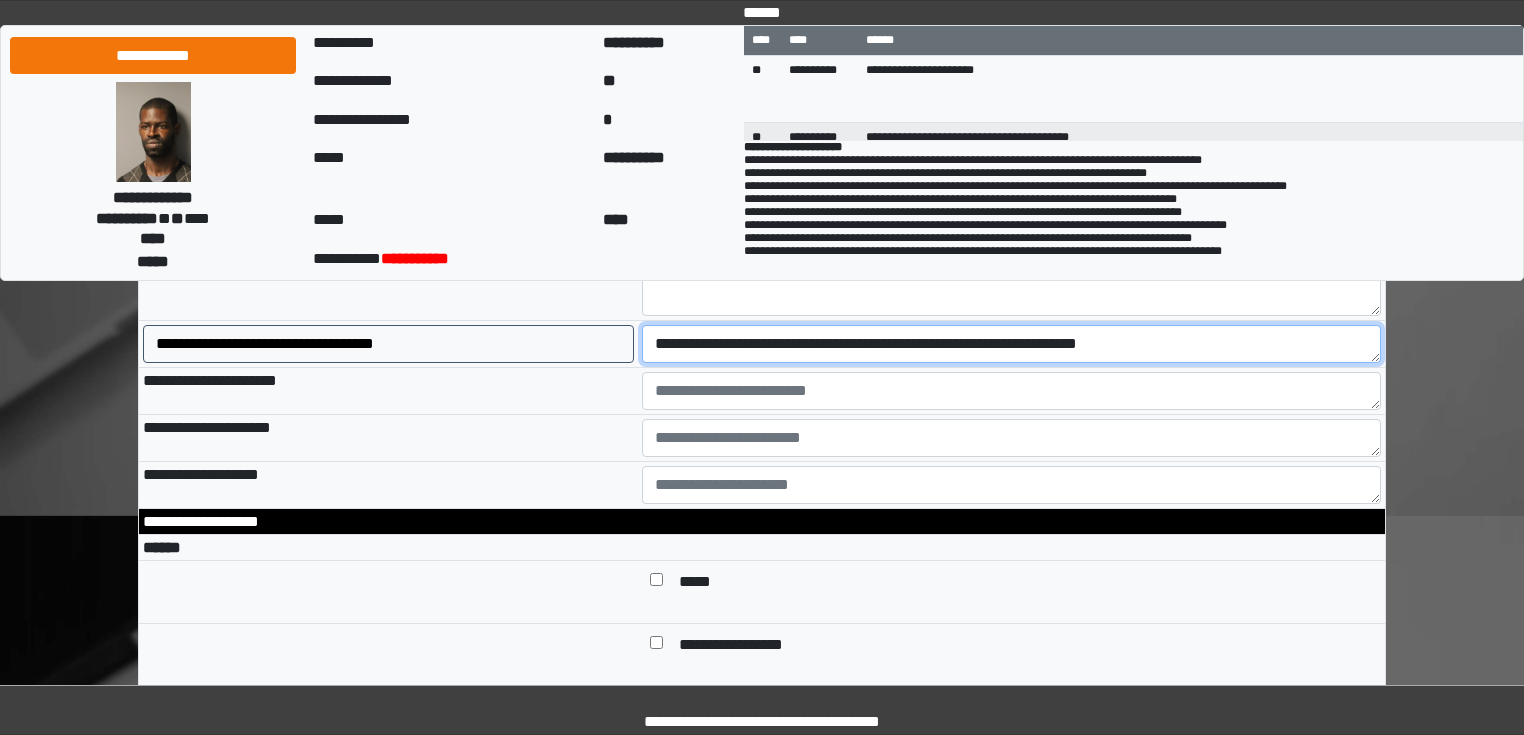 scroll, scrollTop: 4240, scrollLeft: 0, axis: vertical 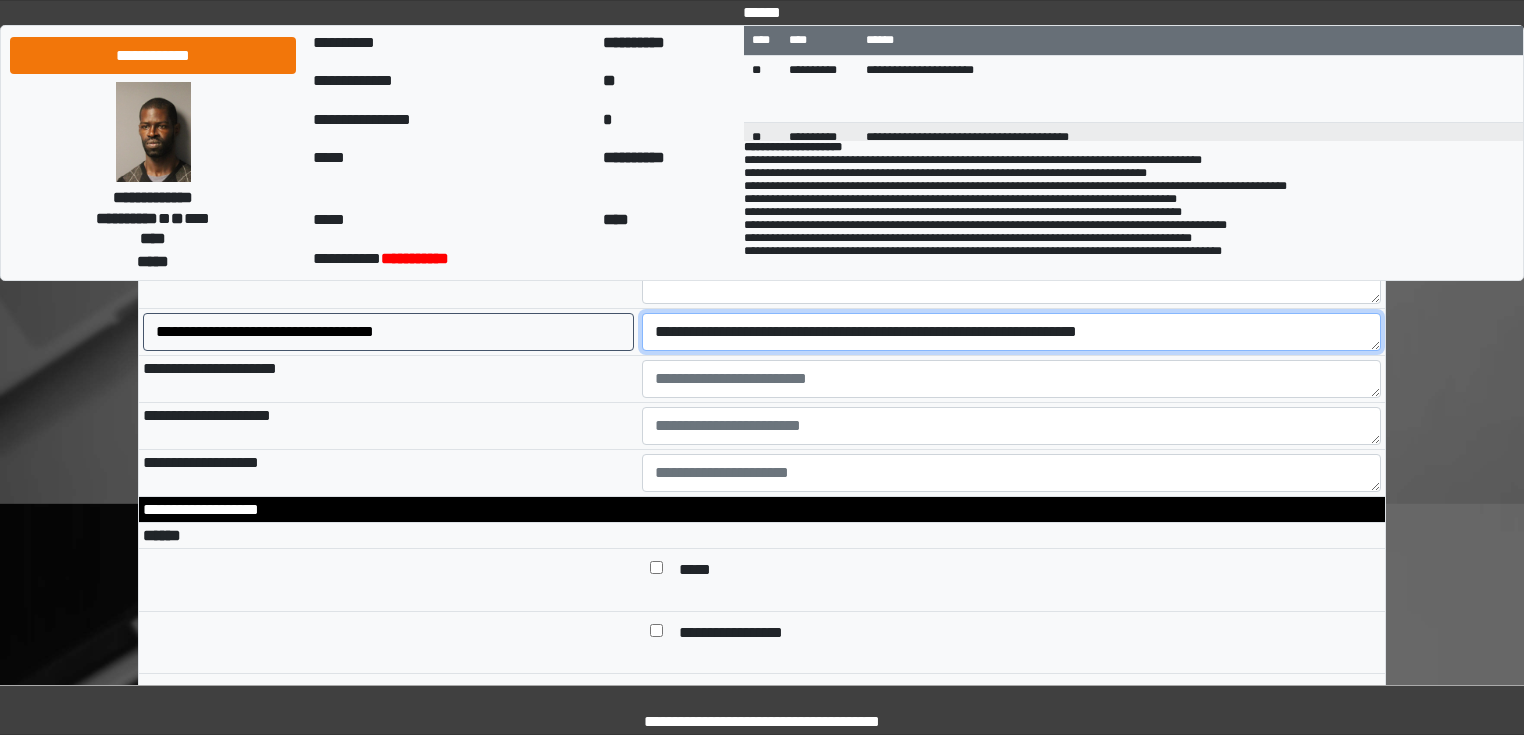 drag, startPoint x: 1212, startPoint y: 360, endPoint x: 1039, endPoint y: 370, distance: 173.28877 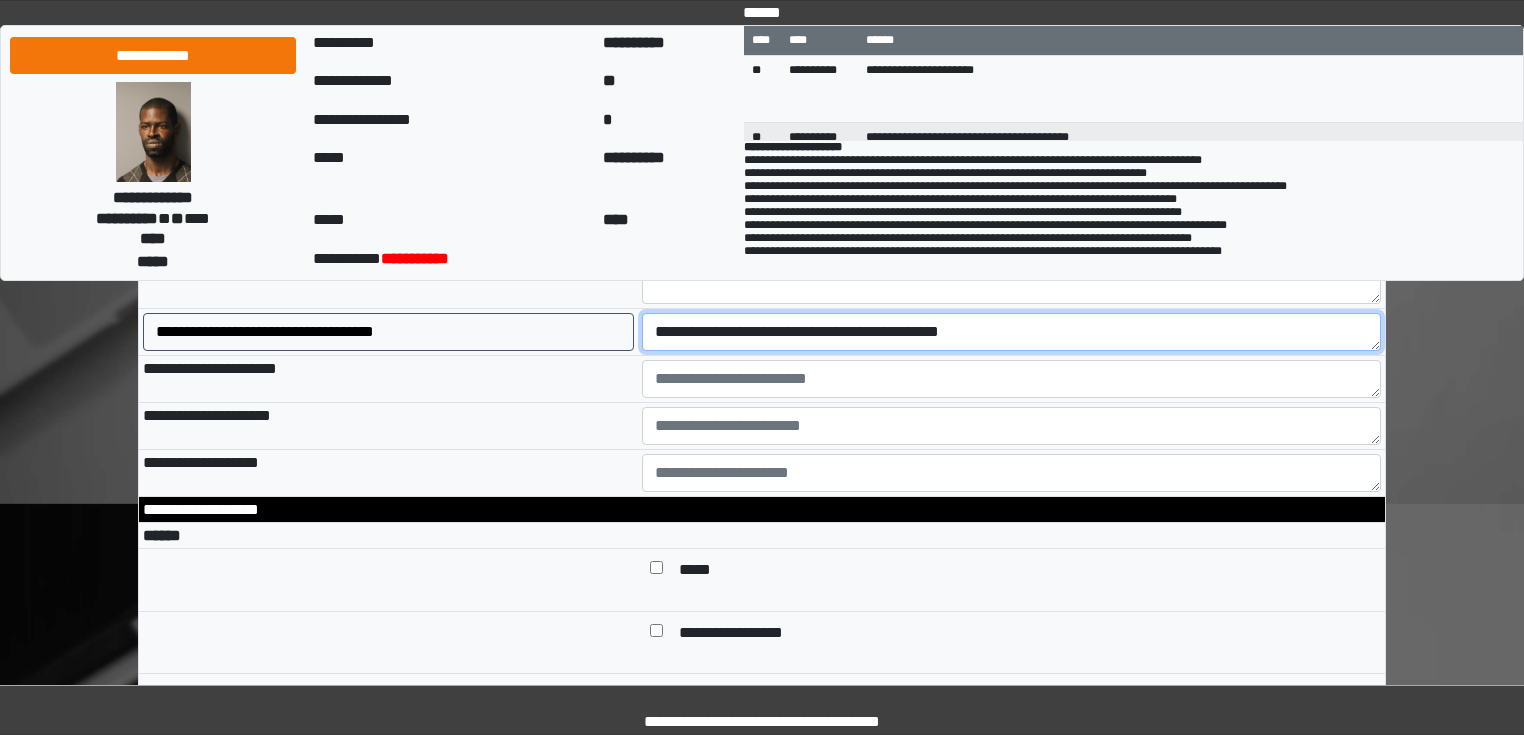 type on "**********" 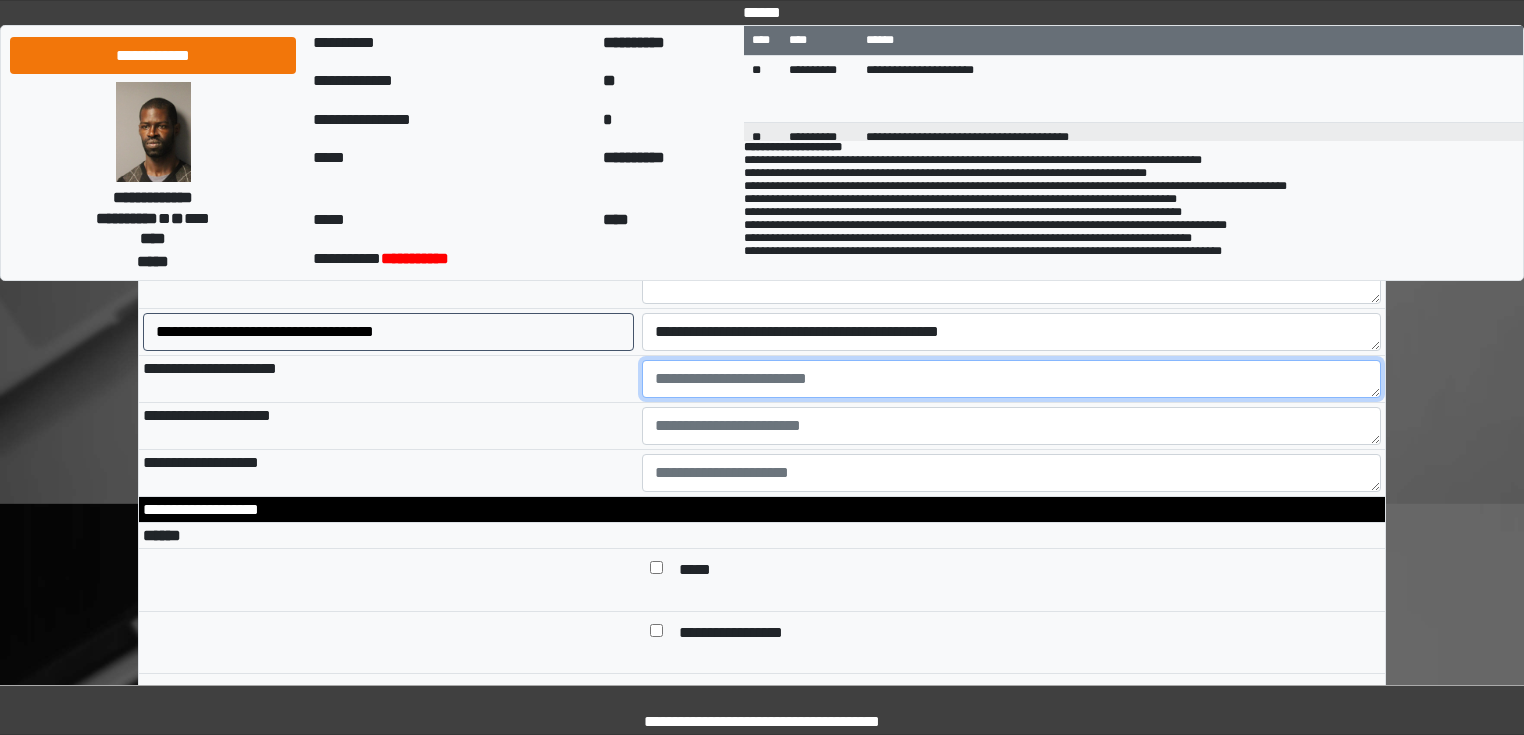 click at bounding box center [1012, 379] 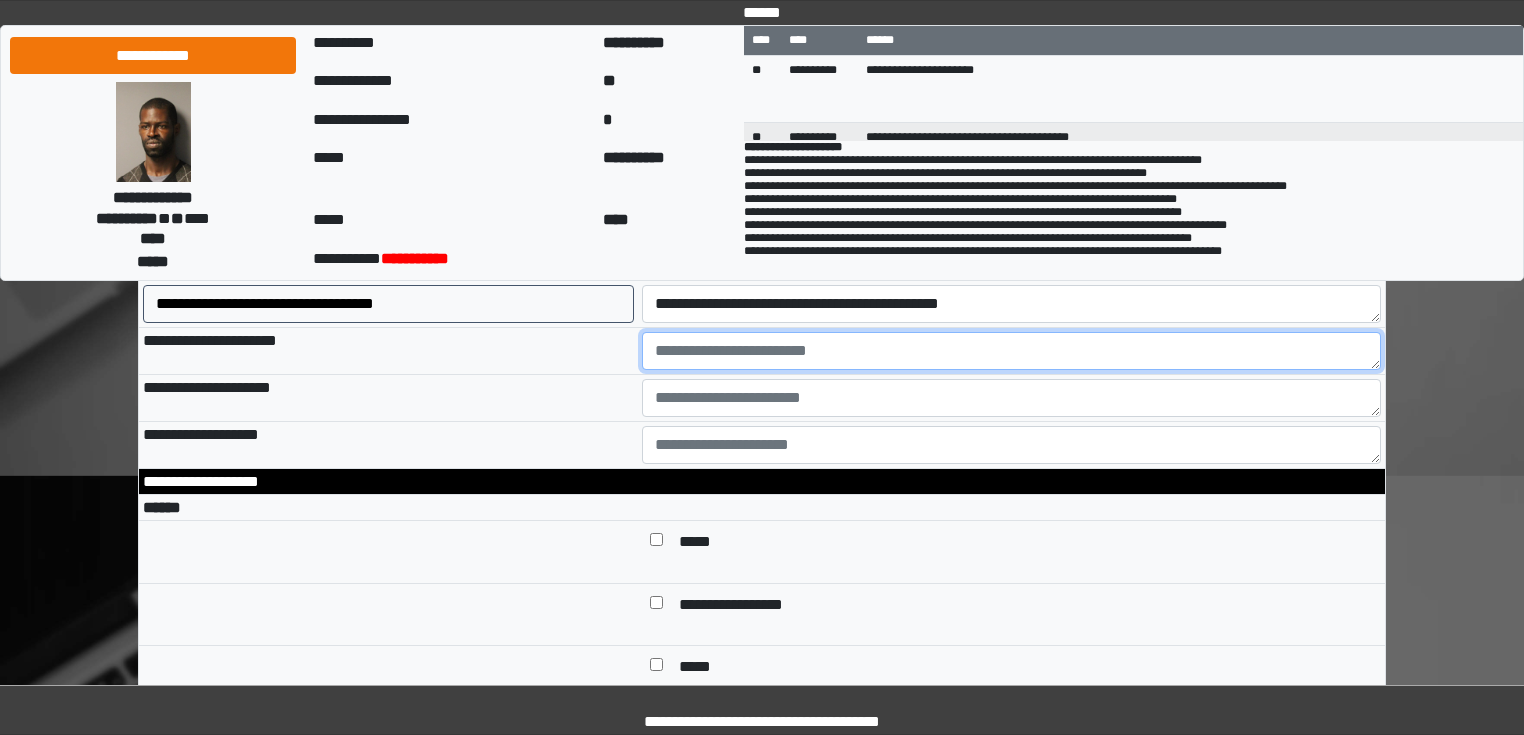 scroll, scrollTop: 4240, scrollLeft: 0, axis: vertical 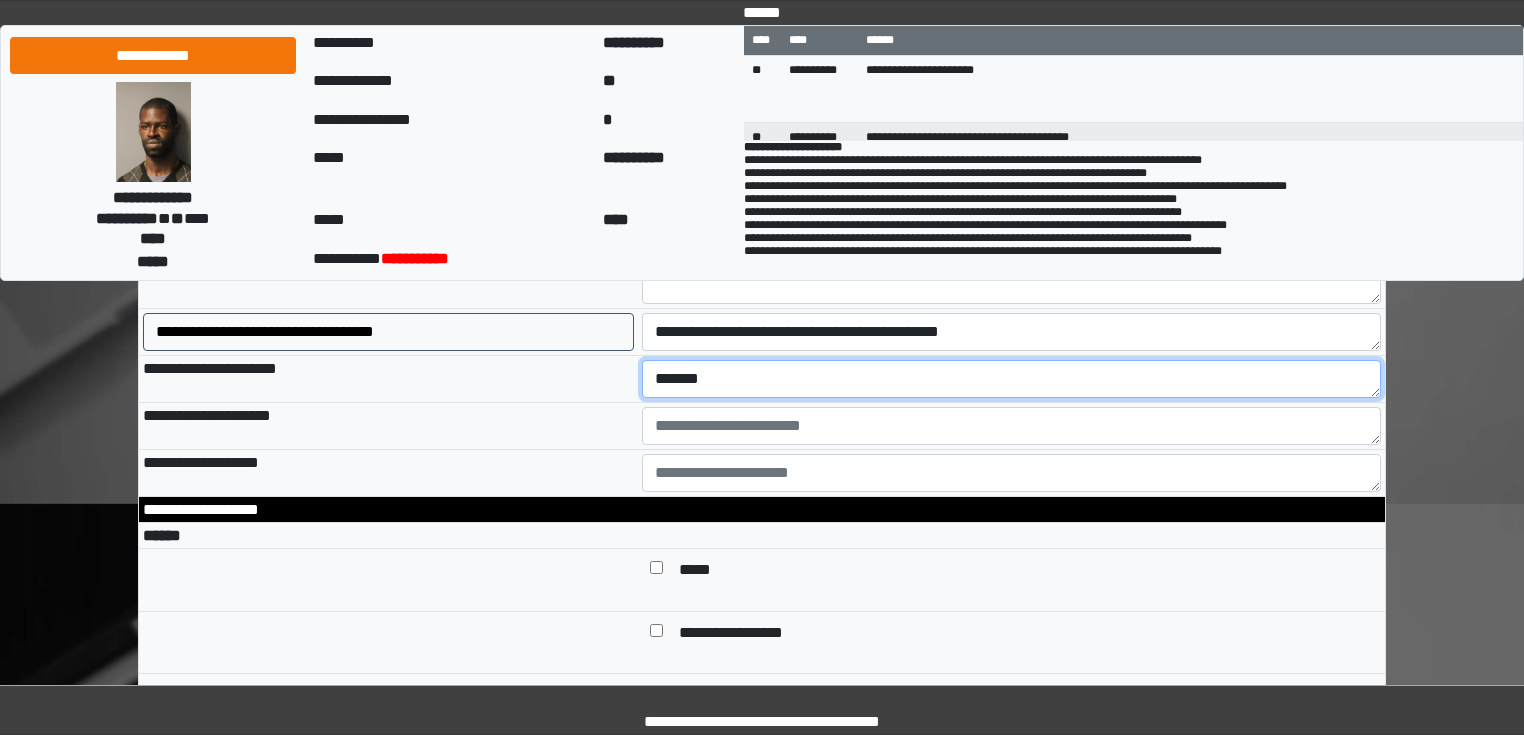 type on "*******" 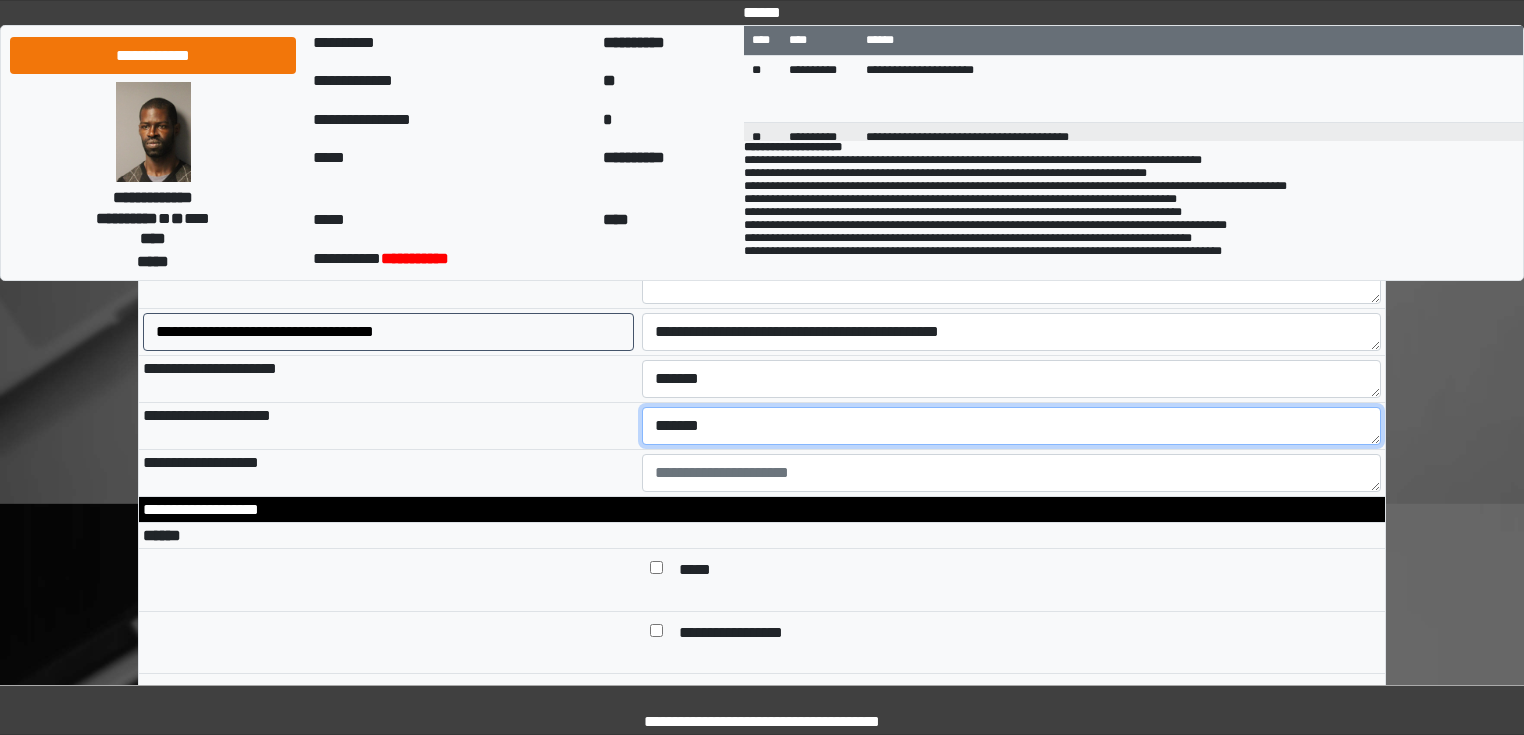 type on "*******" 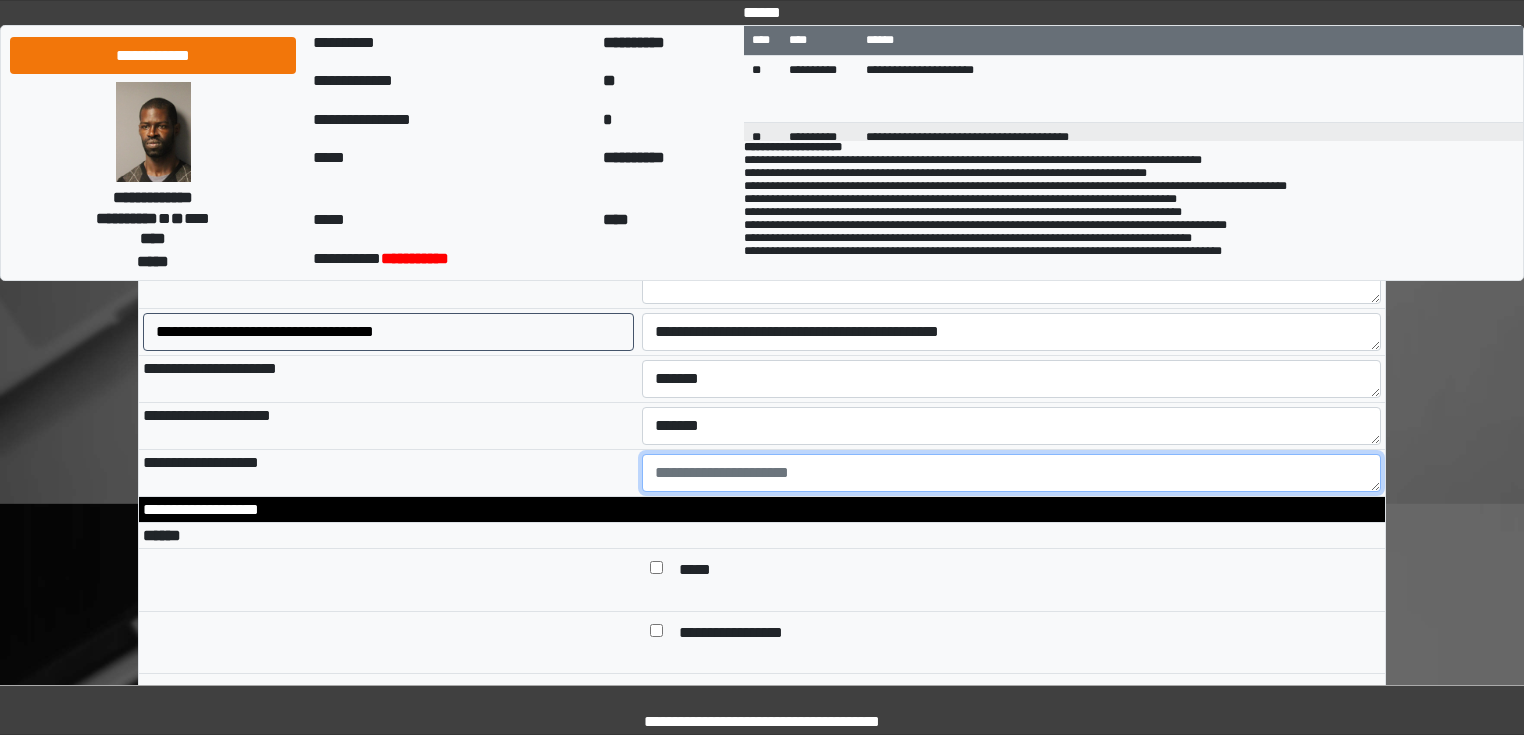 click at bounding box center (1012, 473) 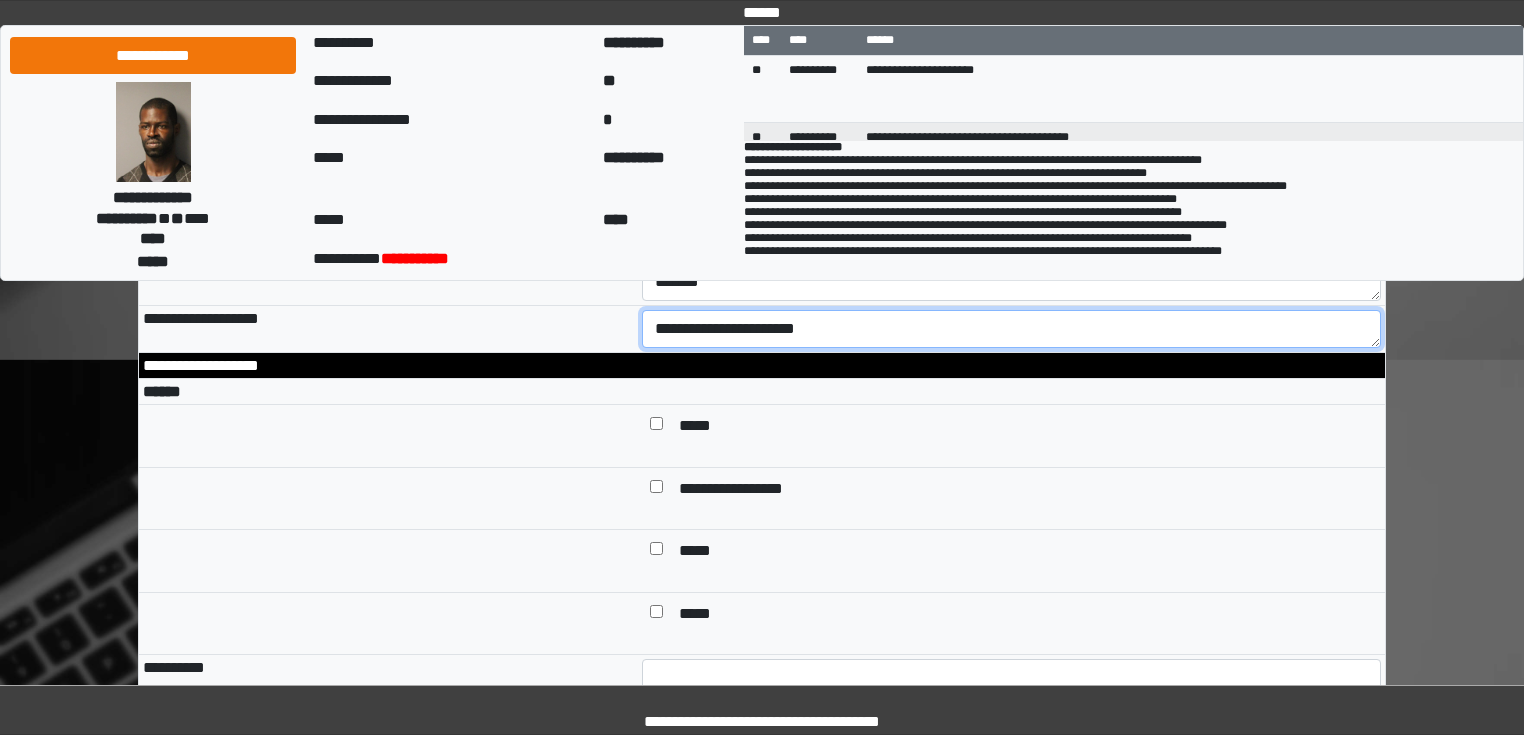 scroll, scrollTop: 4400, scrollLeft: 0, axis: vertical 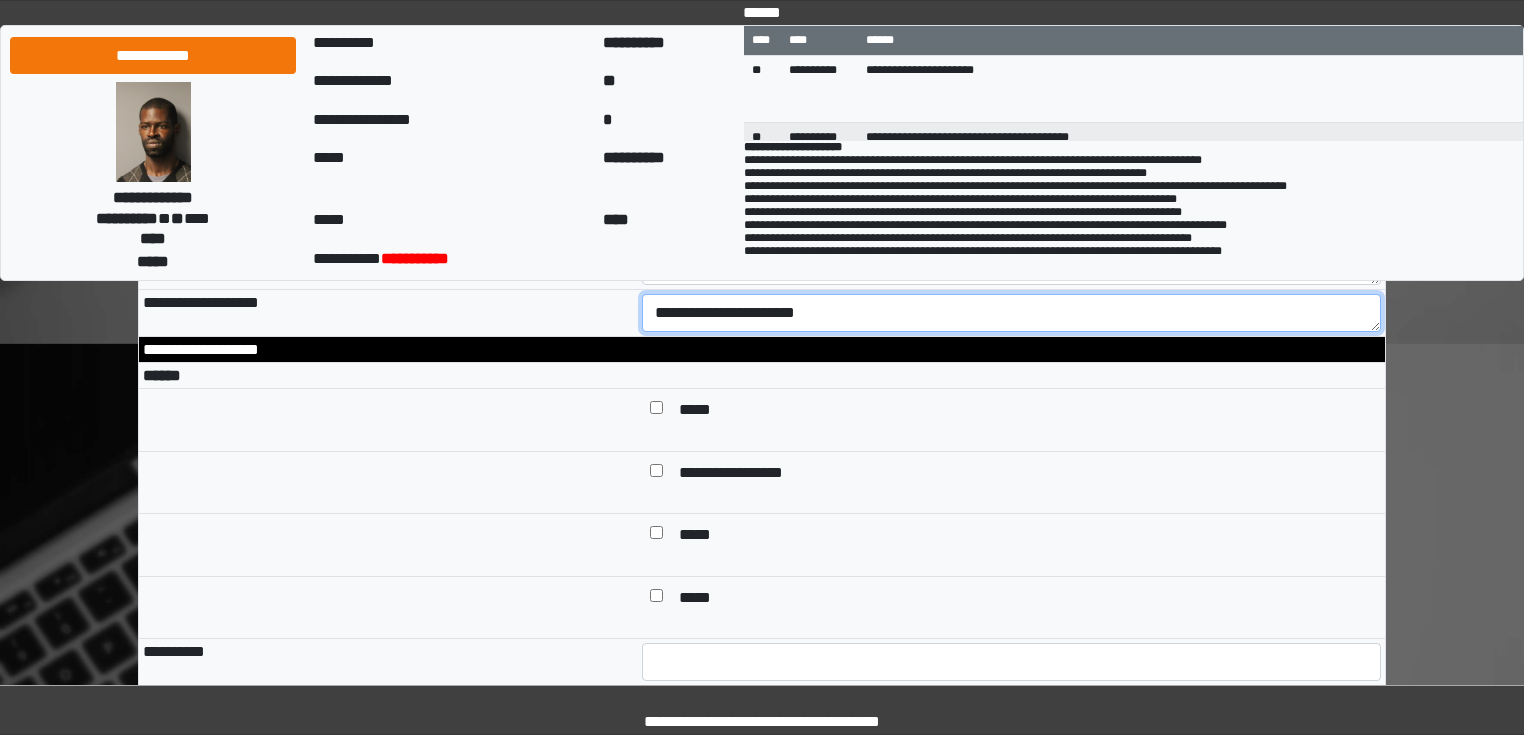 type on "**********" 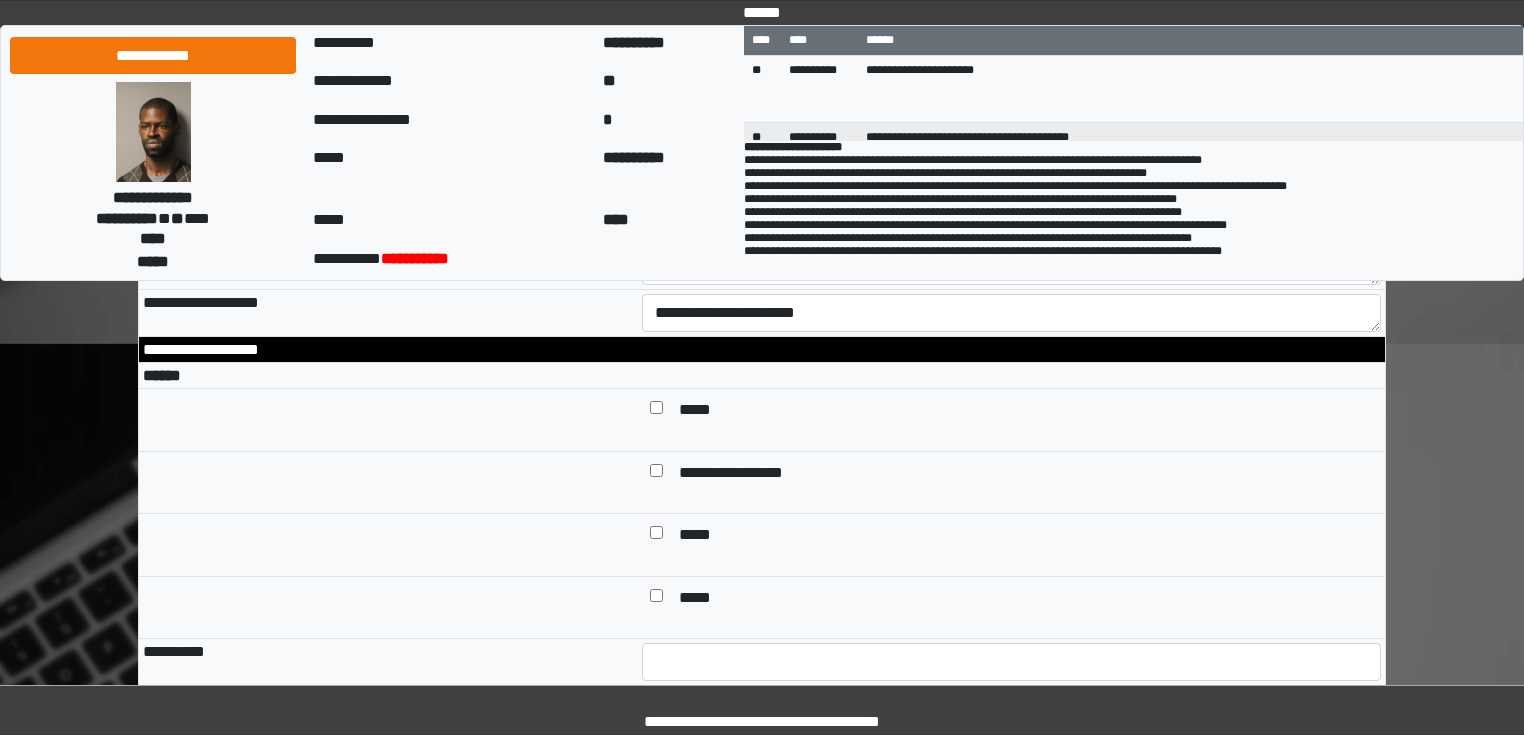 click at bounding box center [388, 420] 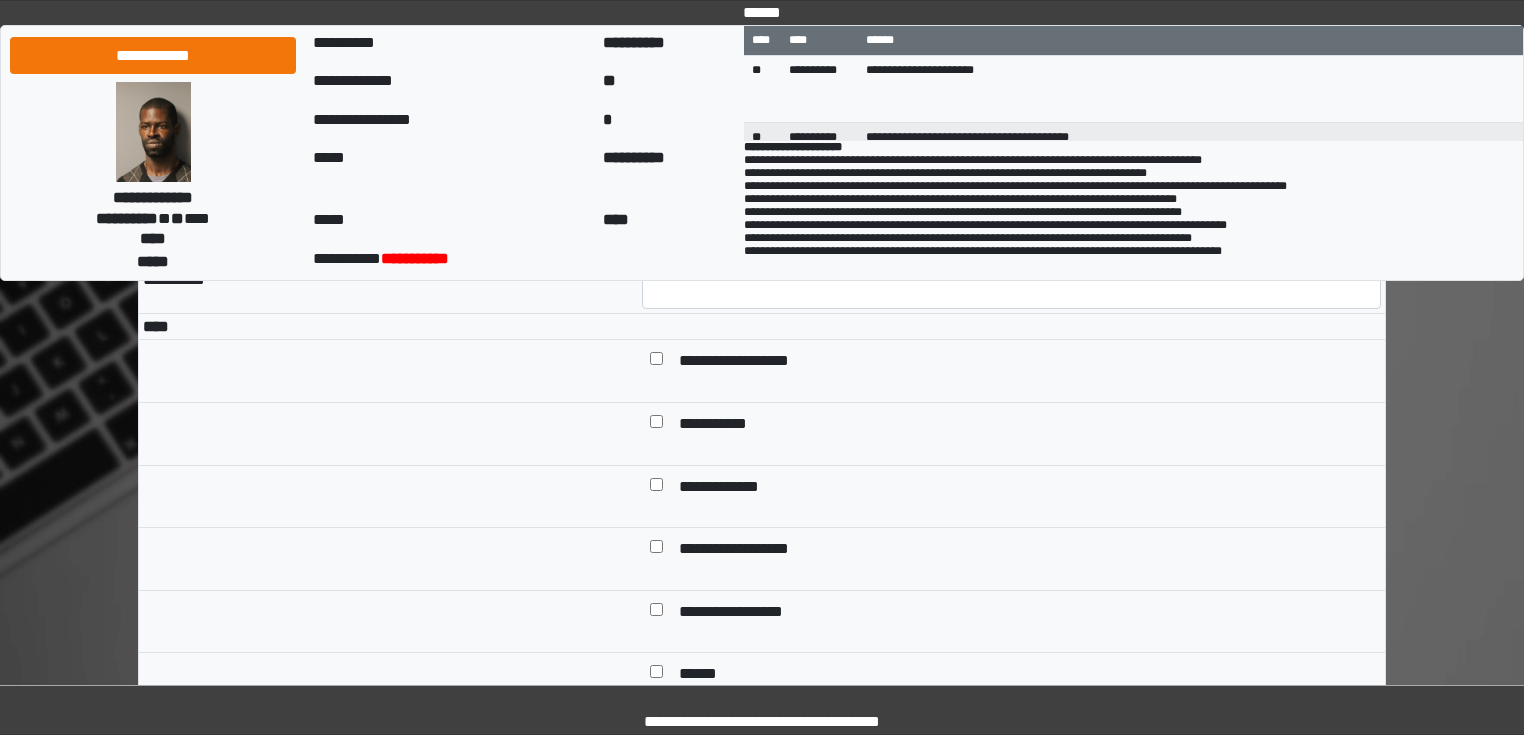 scroll, scrollTop: 4800, scrollLeft: 0, axis: vertical 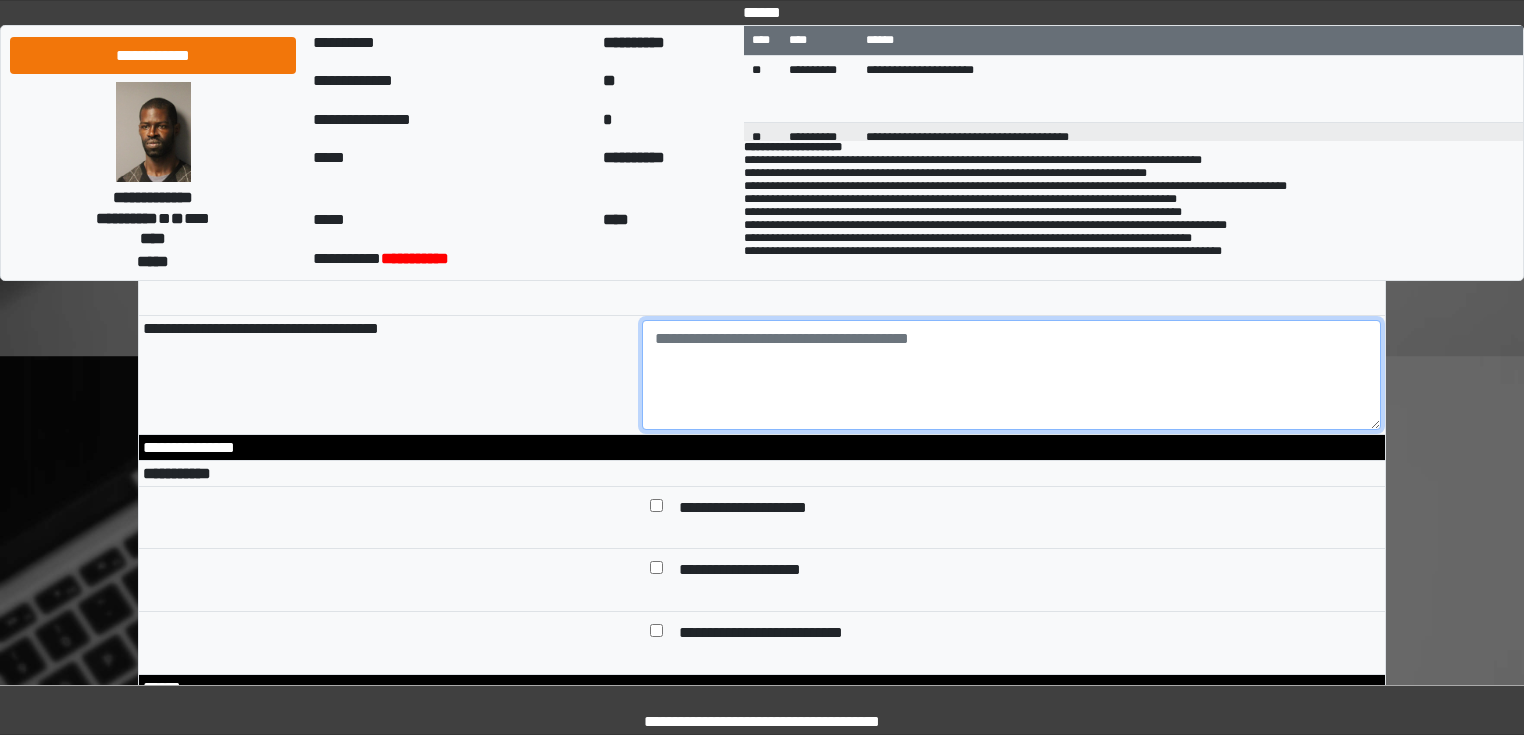 click at bounding box center [1012, 375] 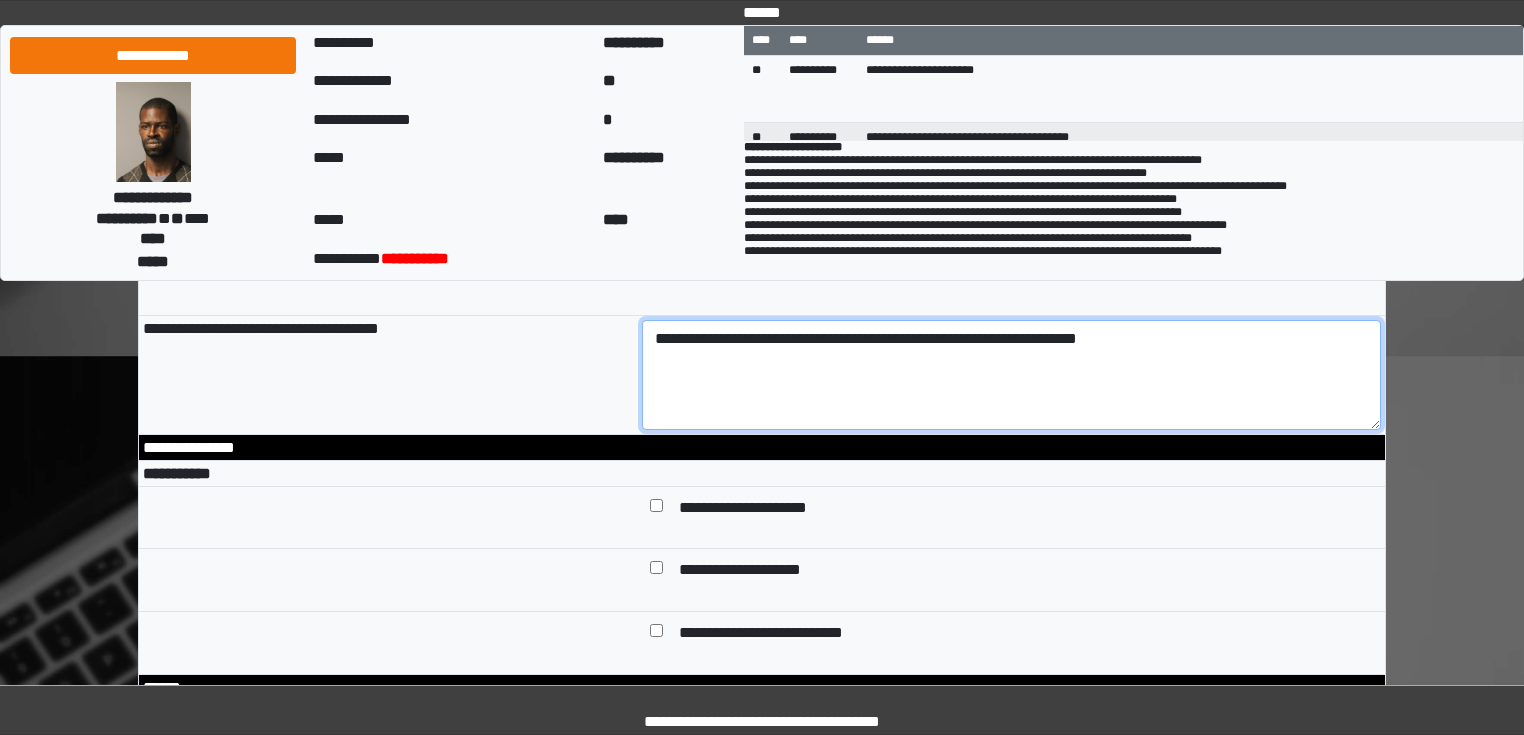 type 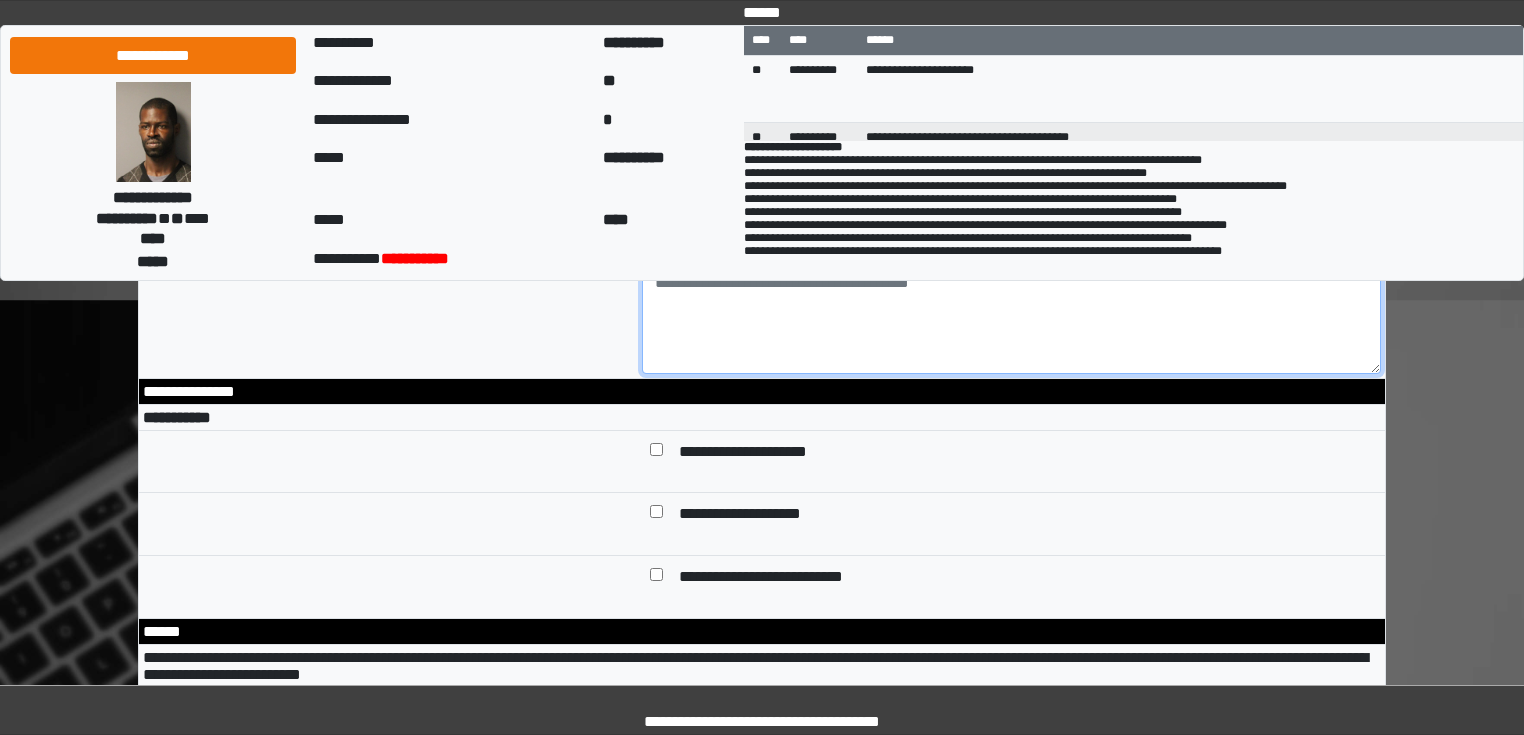 scroll, scrollTop: 5520, scrollLeft: 0, axis: vertical 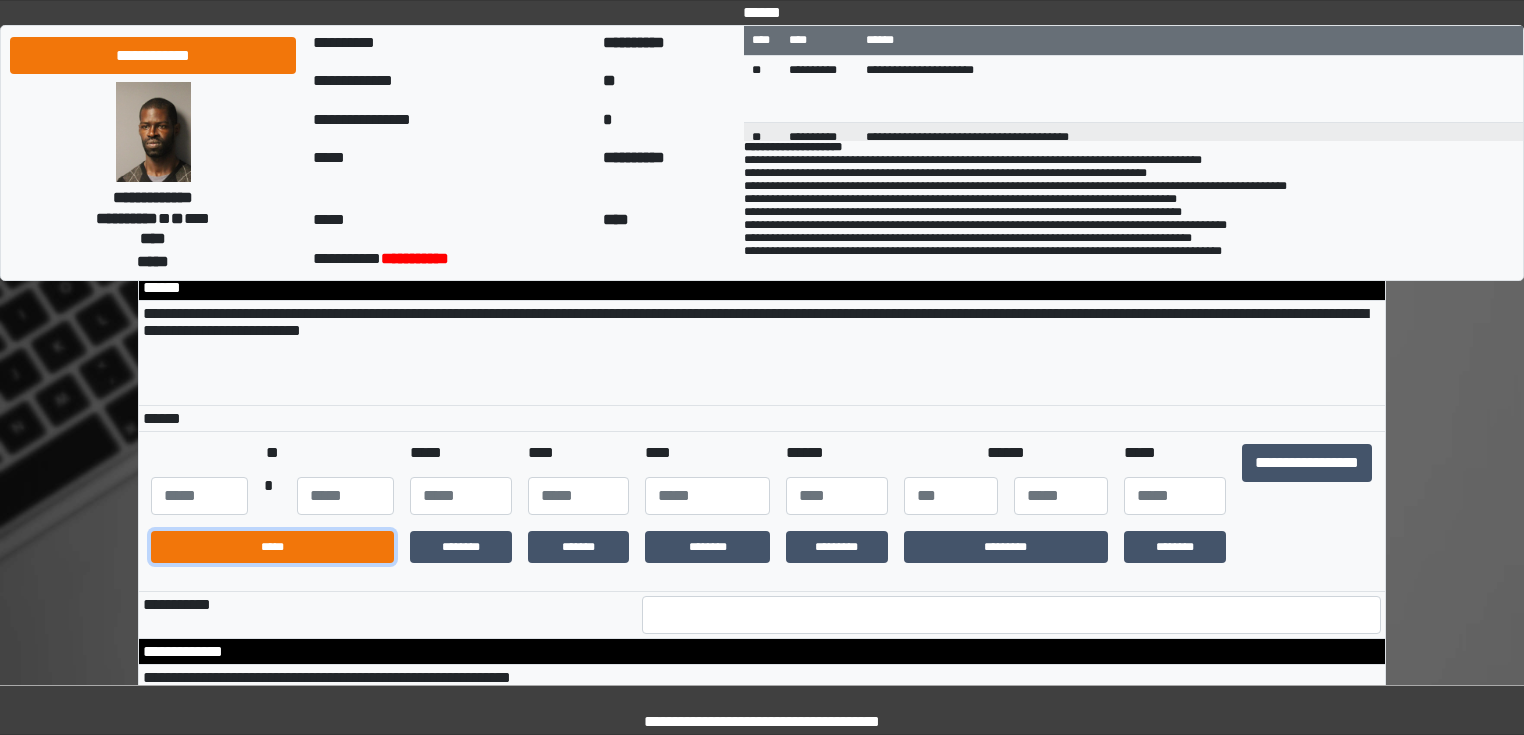 click on "*****" at bounding box center (272, 547) 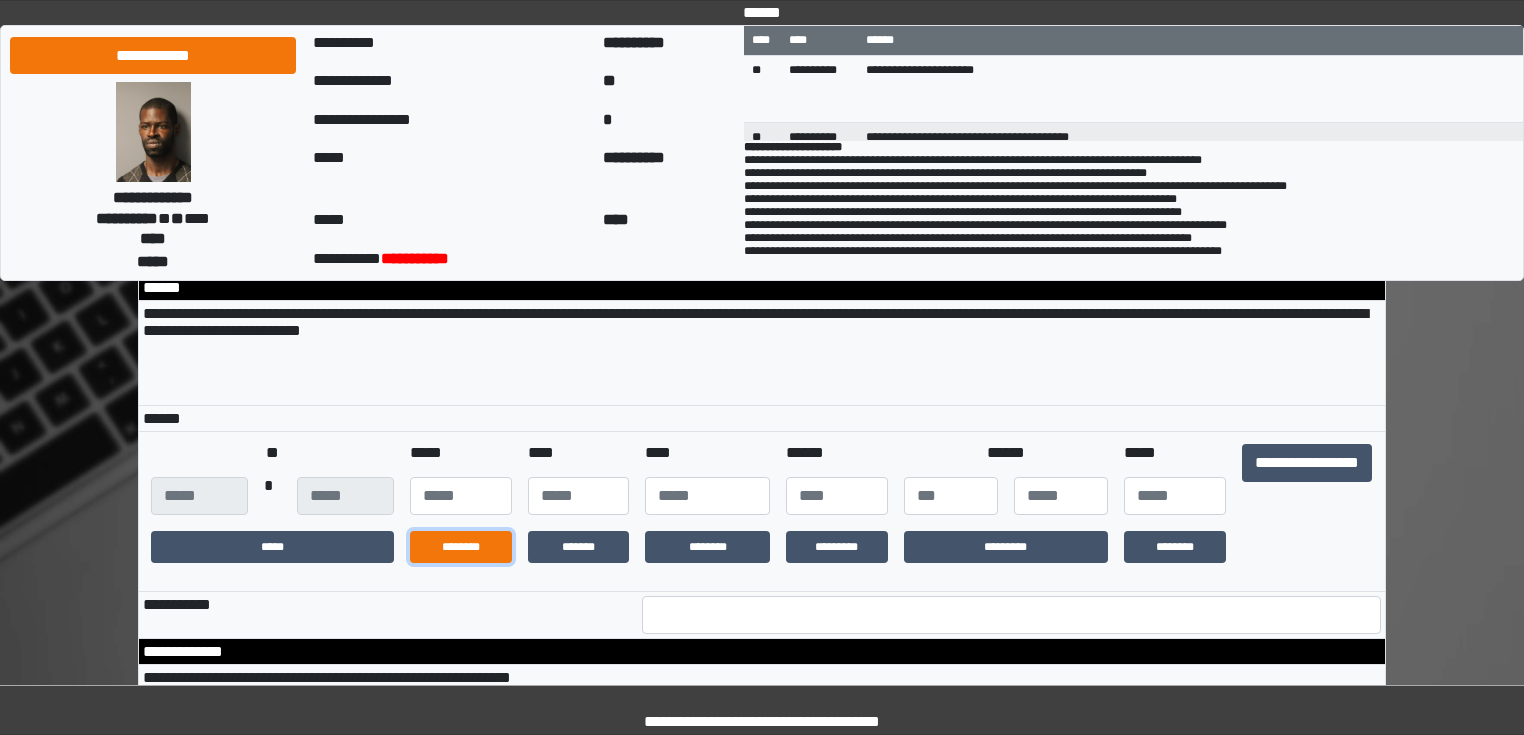 click on "********" at bounding box center (461, 547) 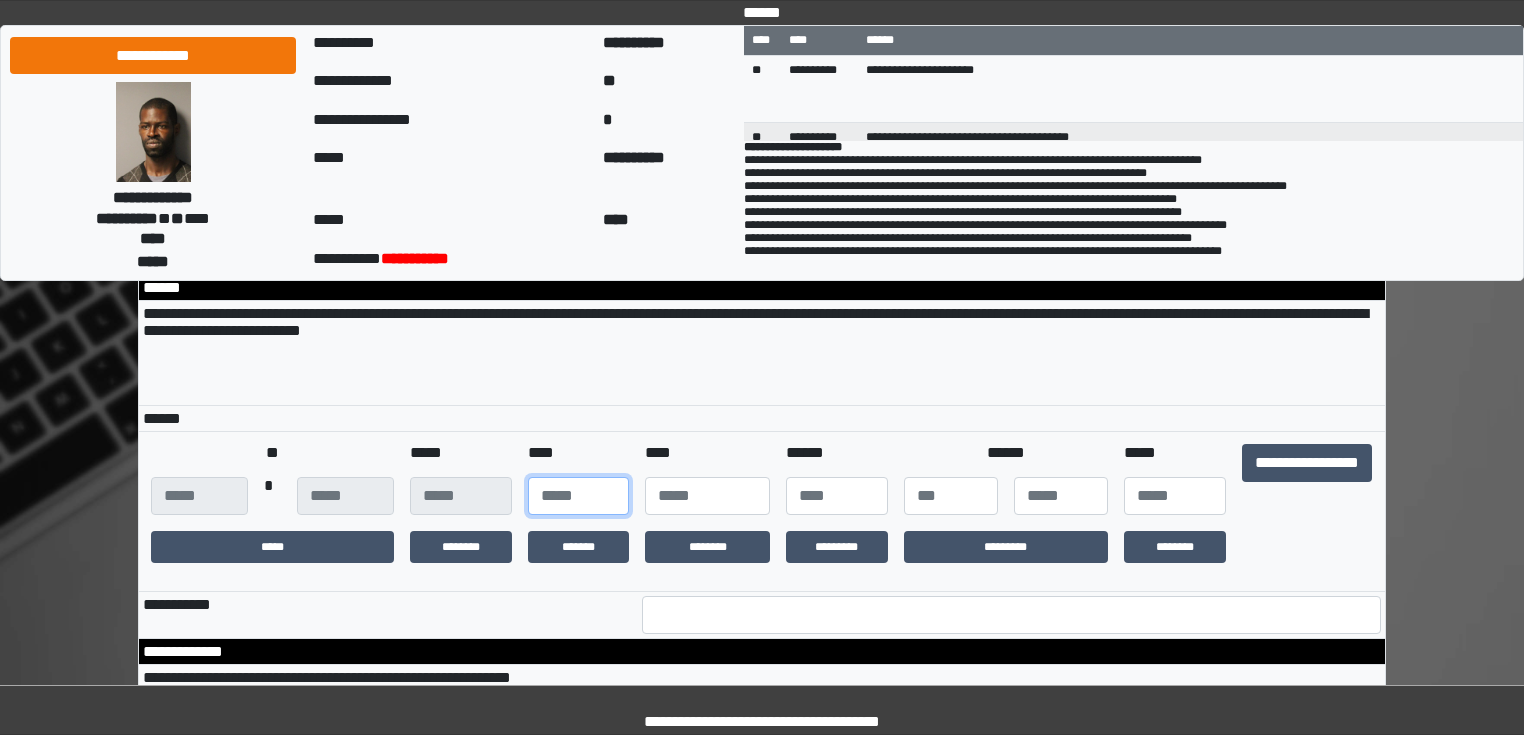 click at bounding box center [579, 496] 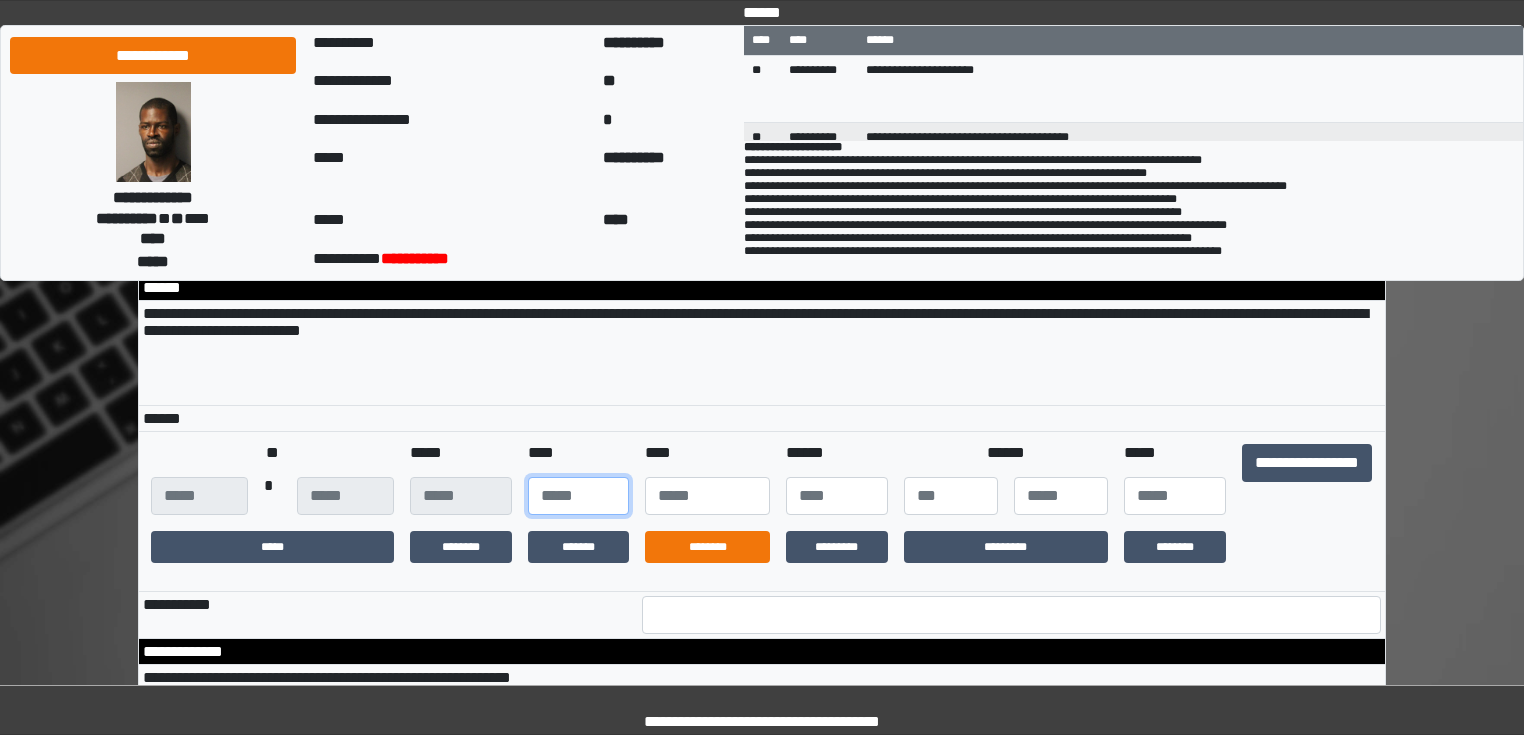 type on "**" 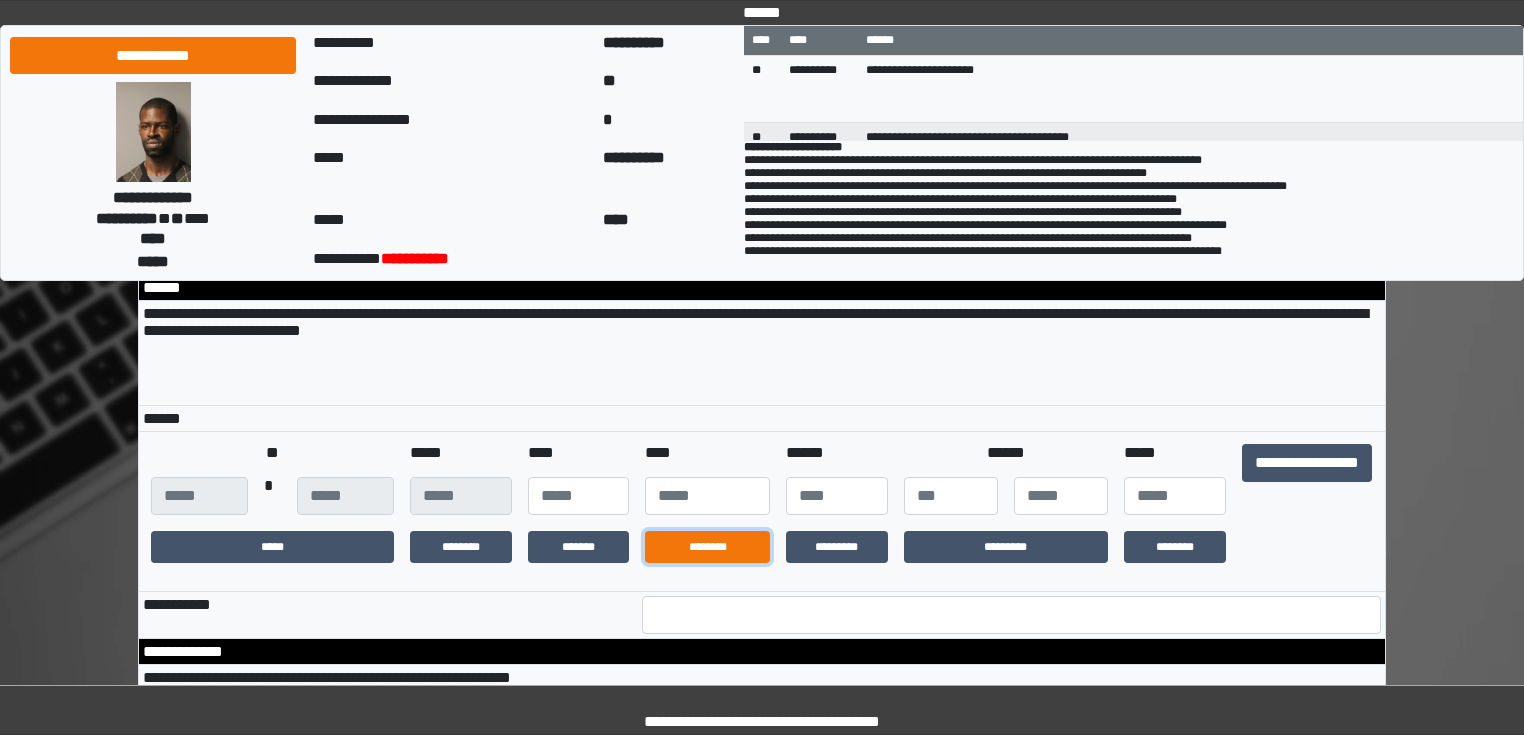 drag, startPoint x: 682, startPoint y: 597, endPoint x: 736, endPoint y: 591, distance: 54.33231 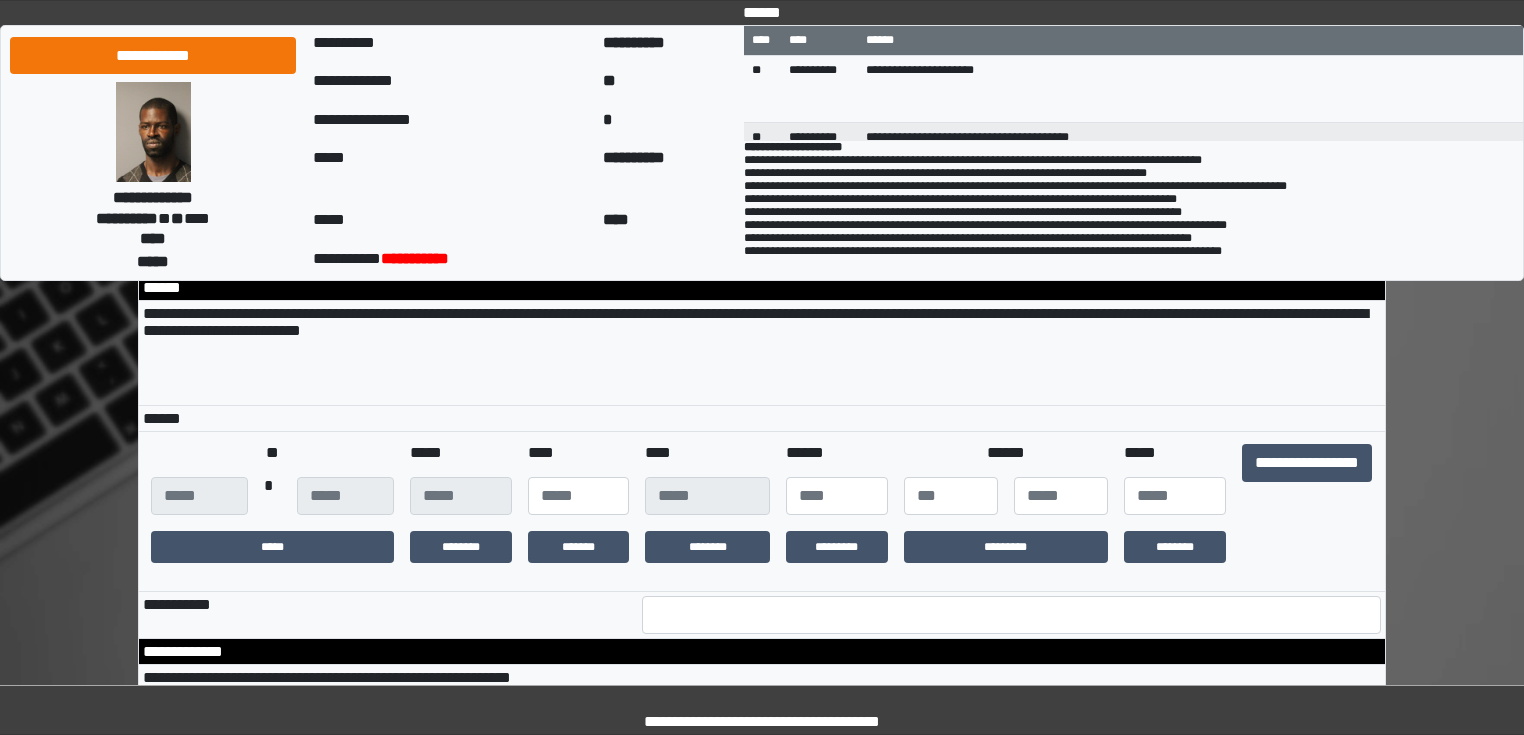 click on "*********" at bounding box center [837, 547] 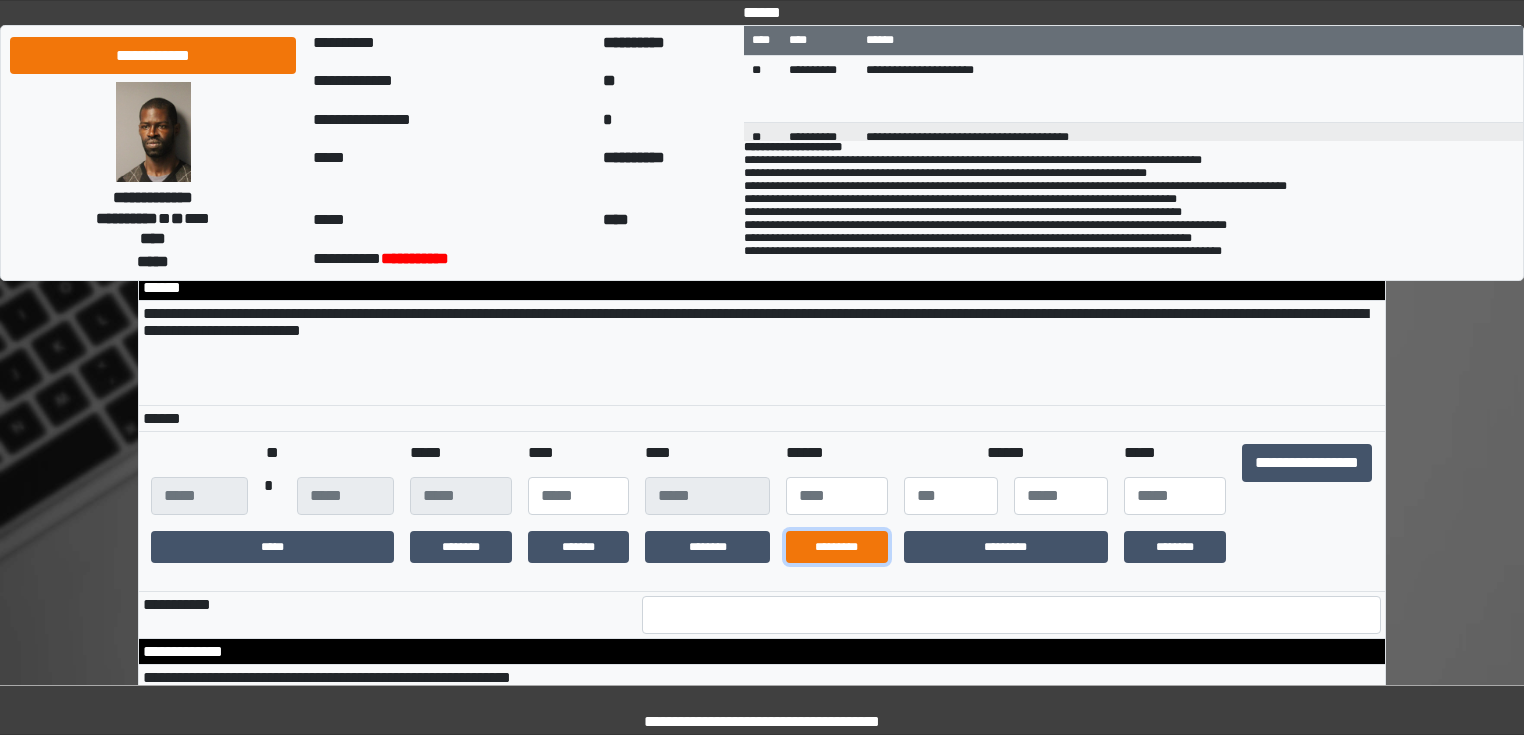 click on "*********" at bounding box center (837, 547) 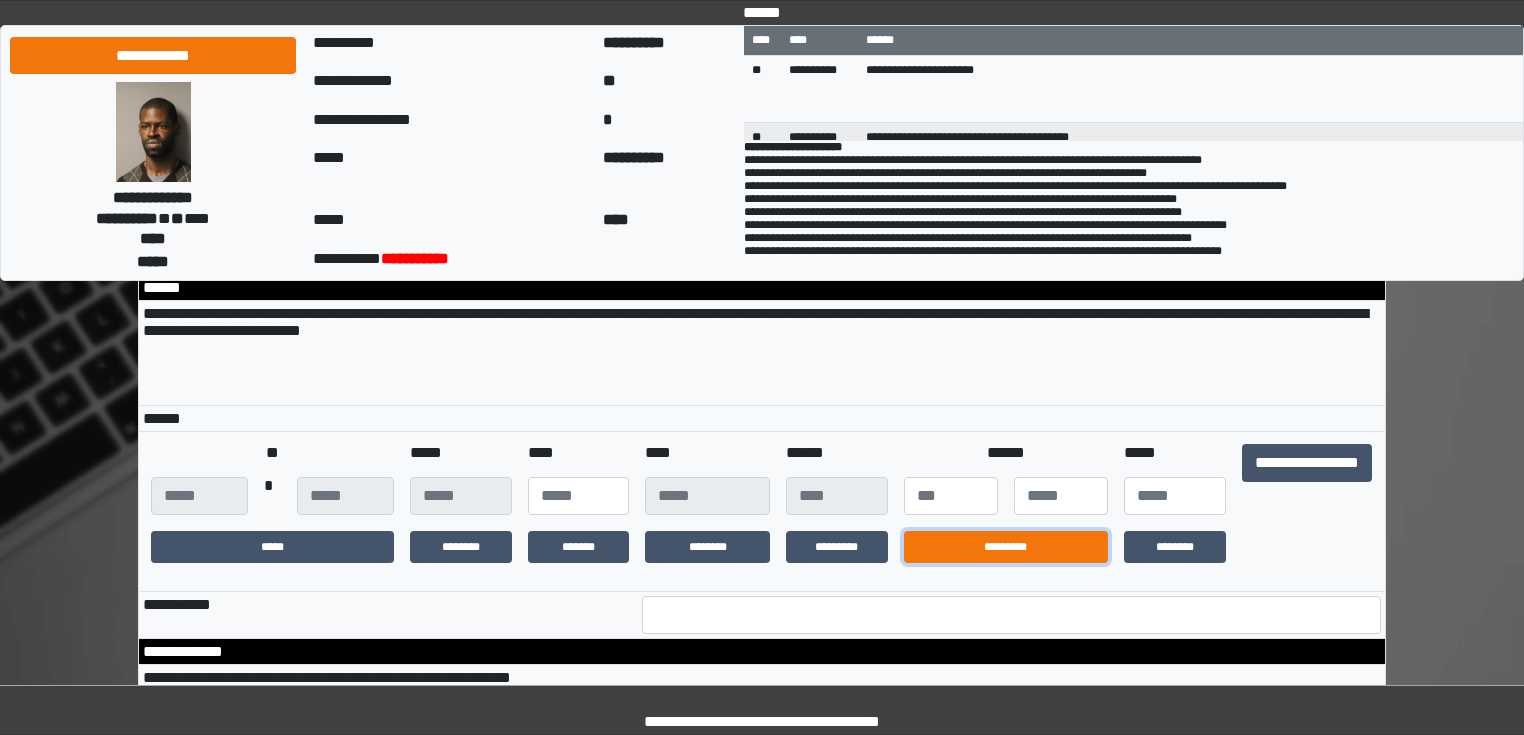 click on "*********" at bounding box center [1006, 547] 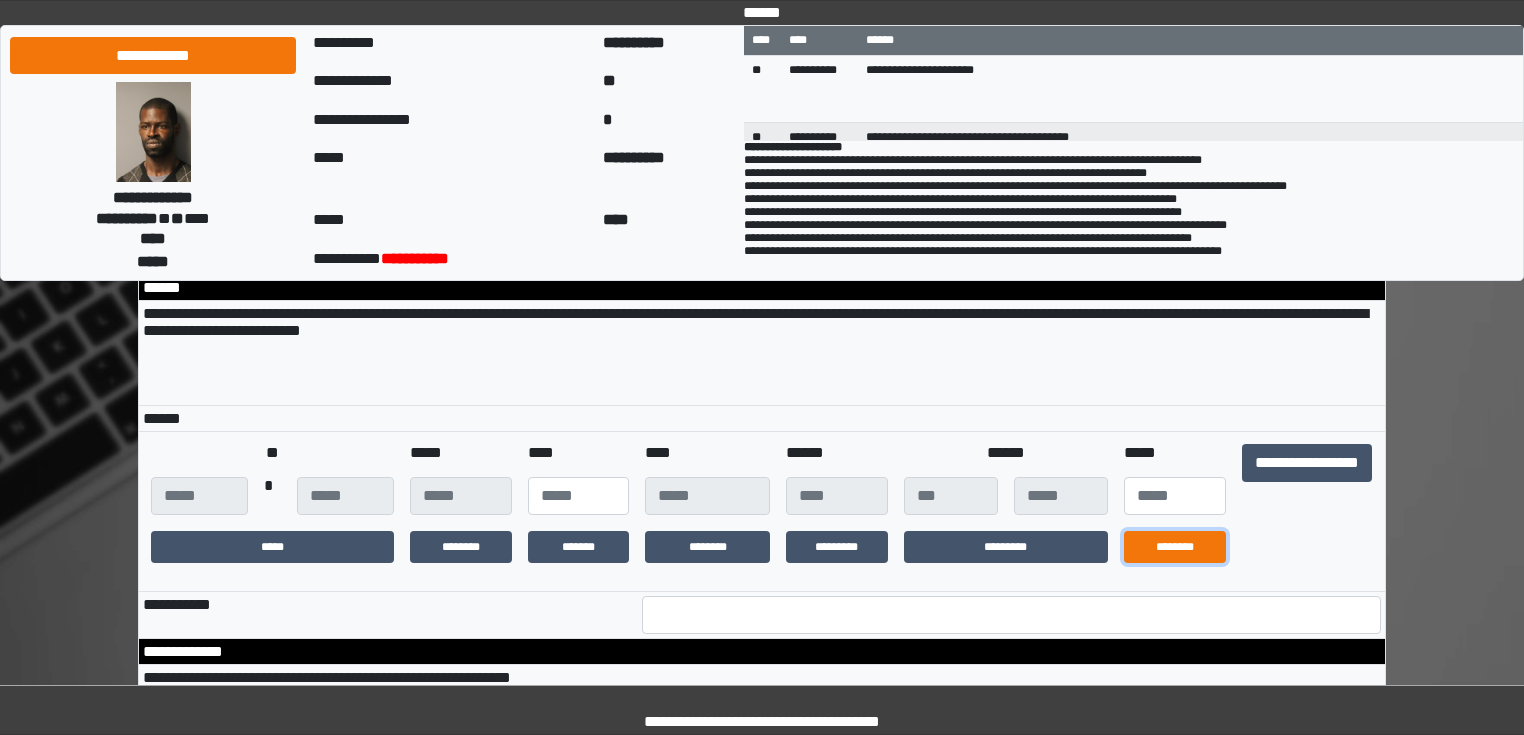 drag, startPoint x: 1179, startPoint y: 595, endPoint x: 1139, endPoint y: 590, distance: 40.311287 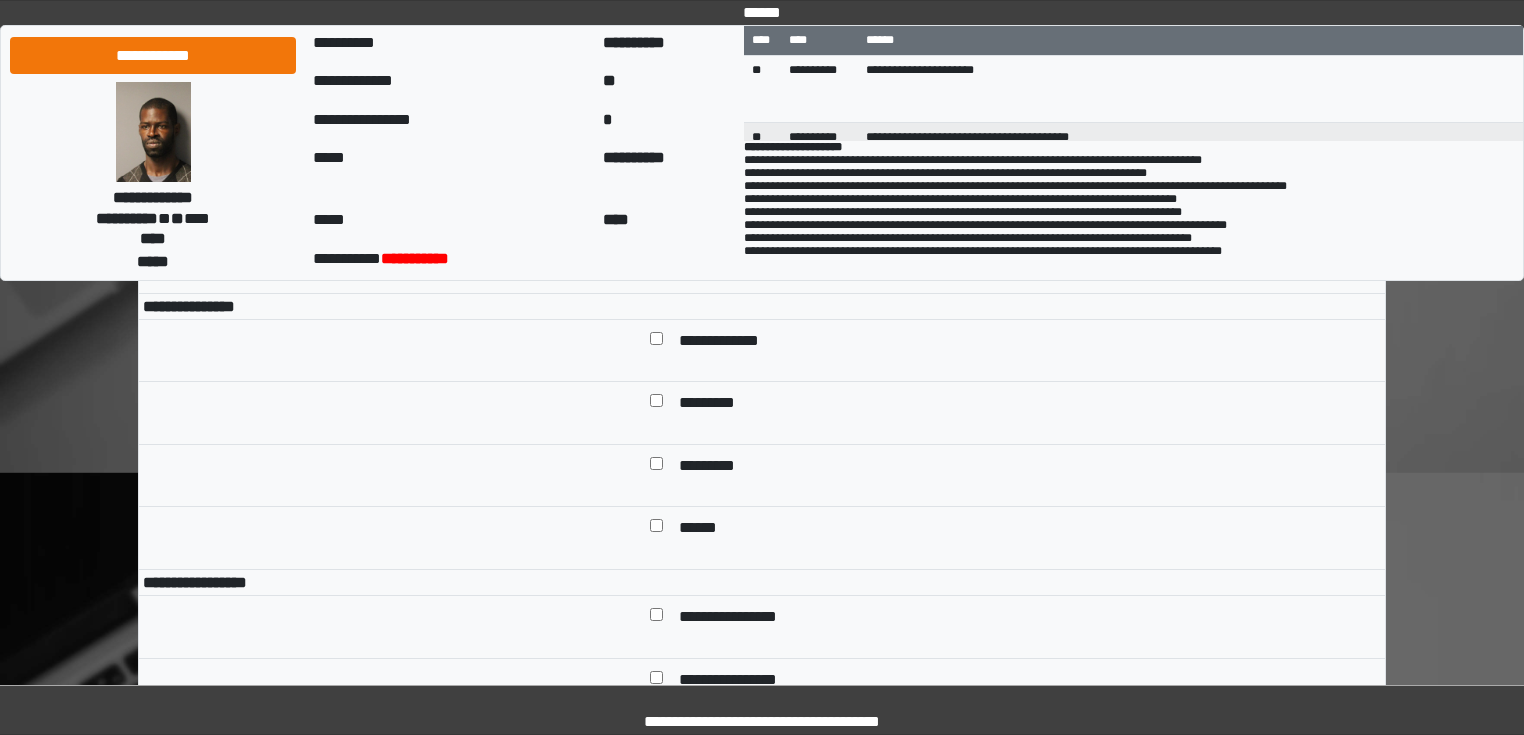 scroll, scrollTop: 6240, scrollLeft: 0, axis: vertical 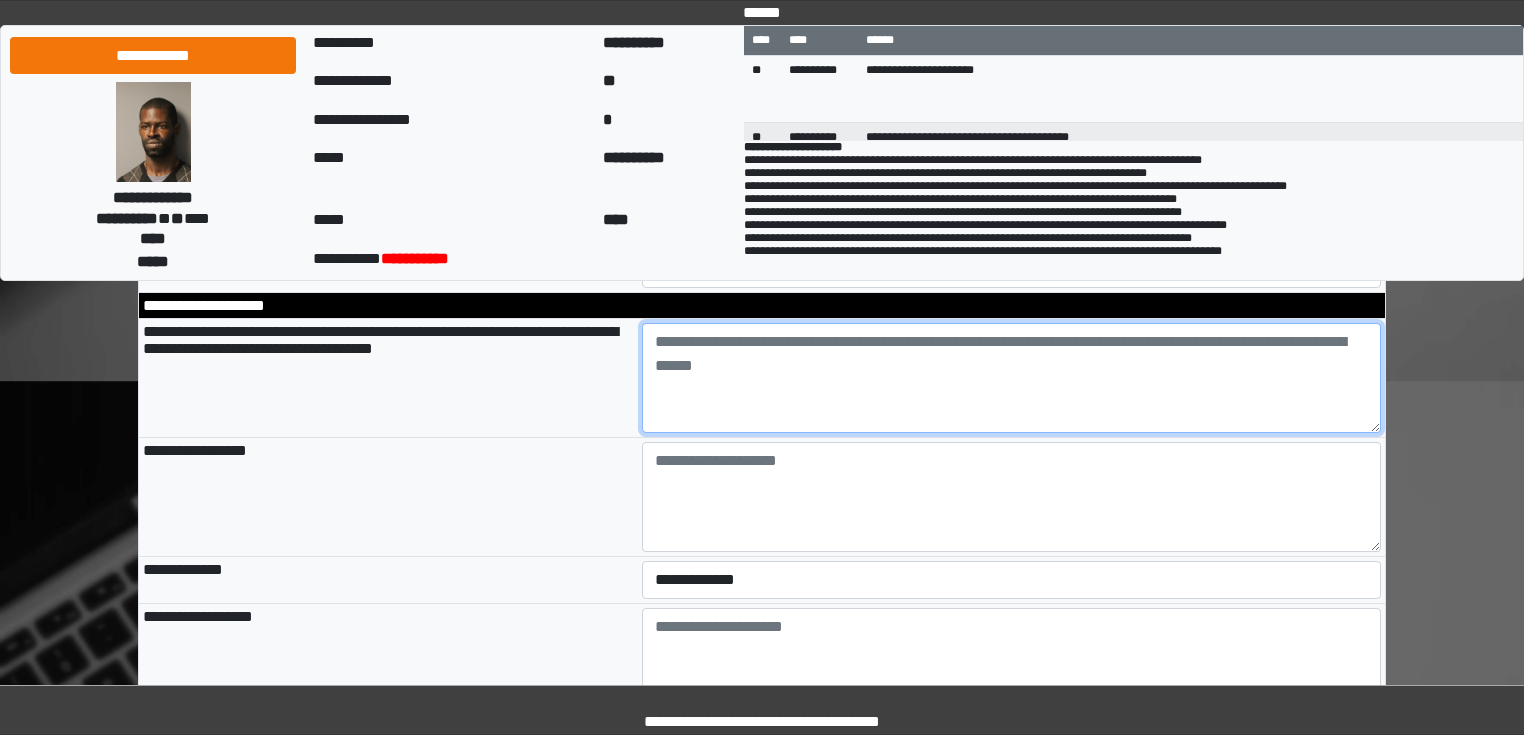 click at bounding box center [1012, 378] 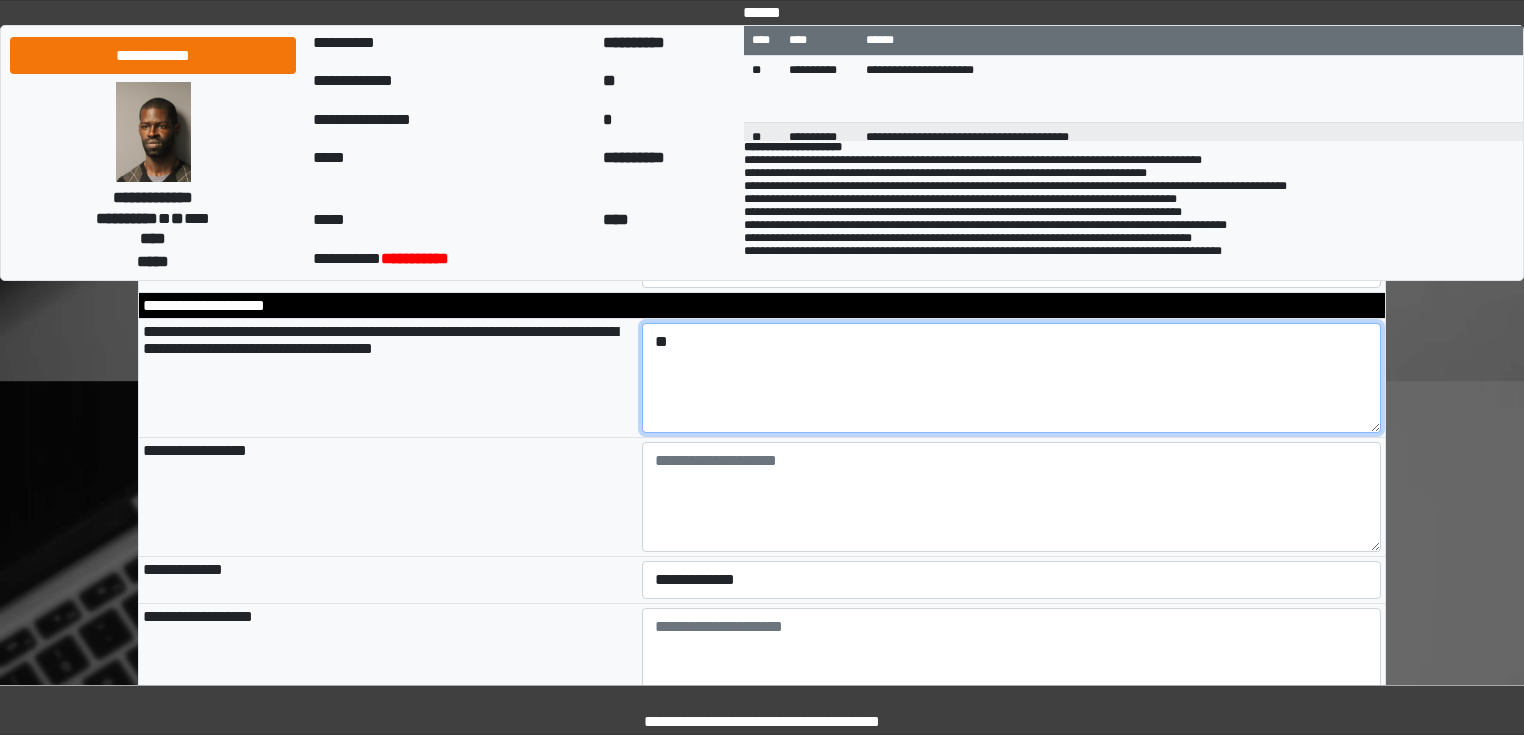 type on "*" 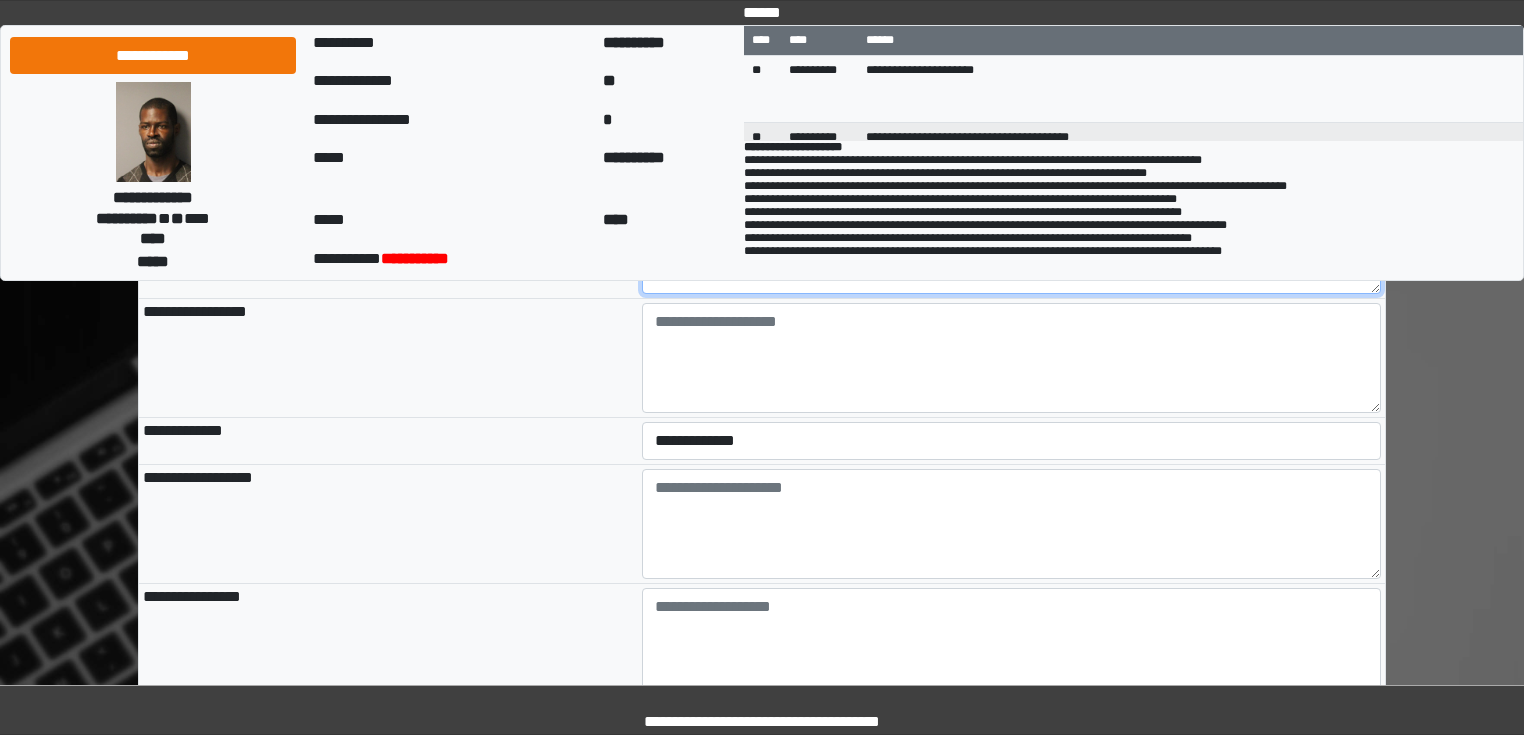 scroll, scrollTop: 7440, scrollLeft: 0, axis: vertical 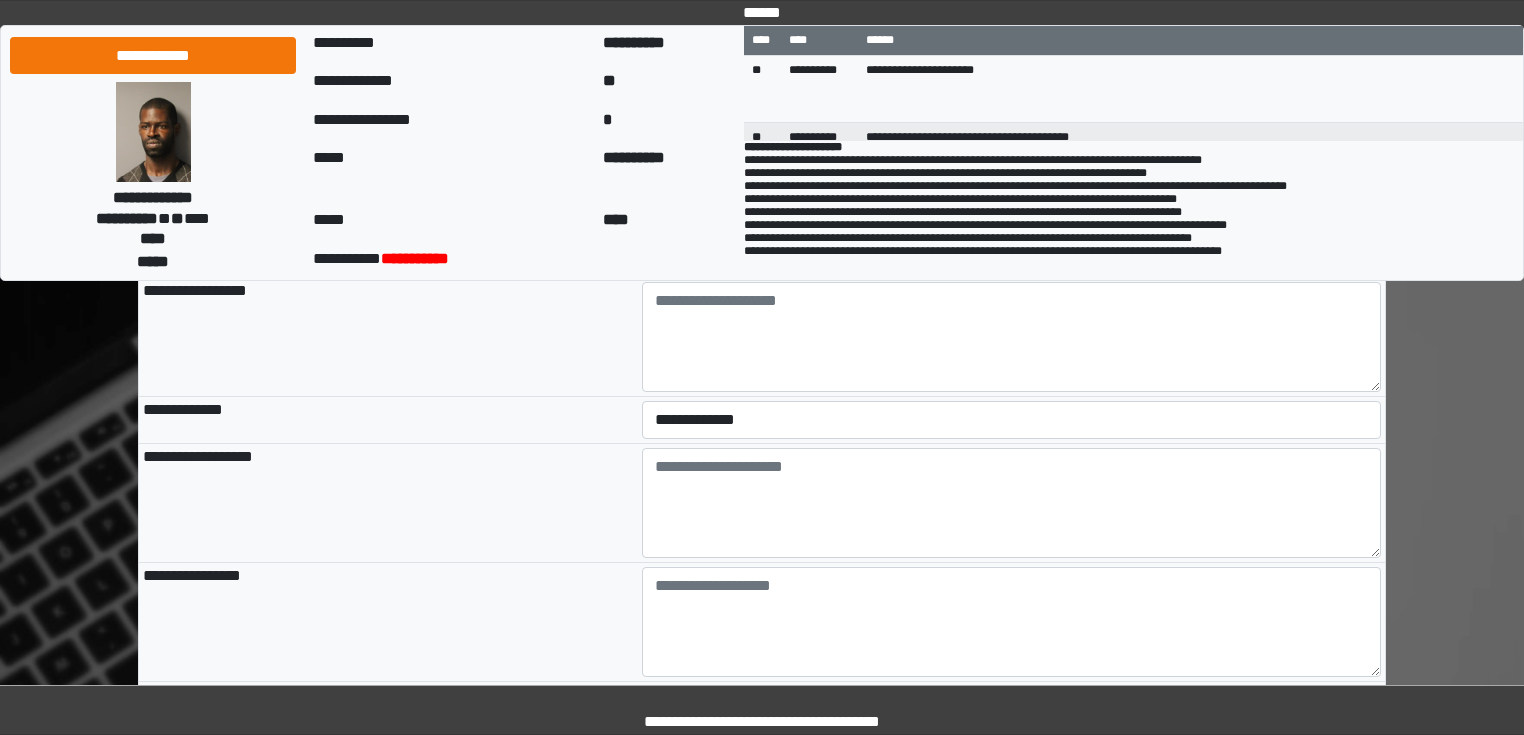type on "**********" 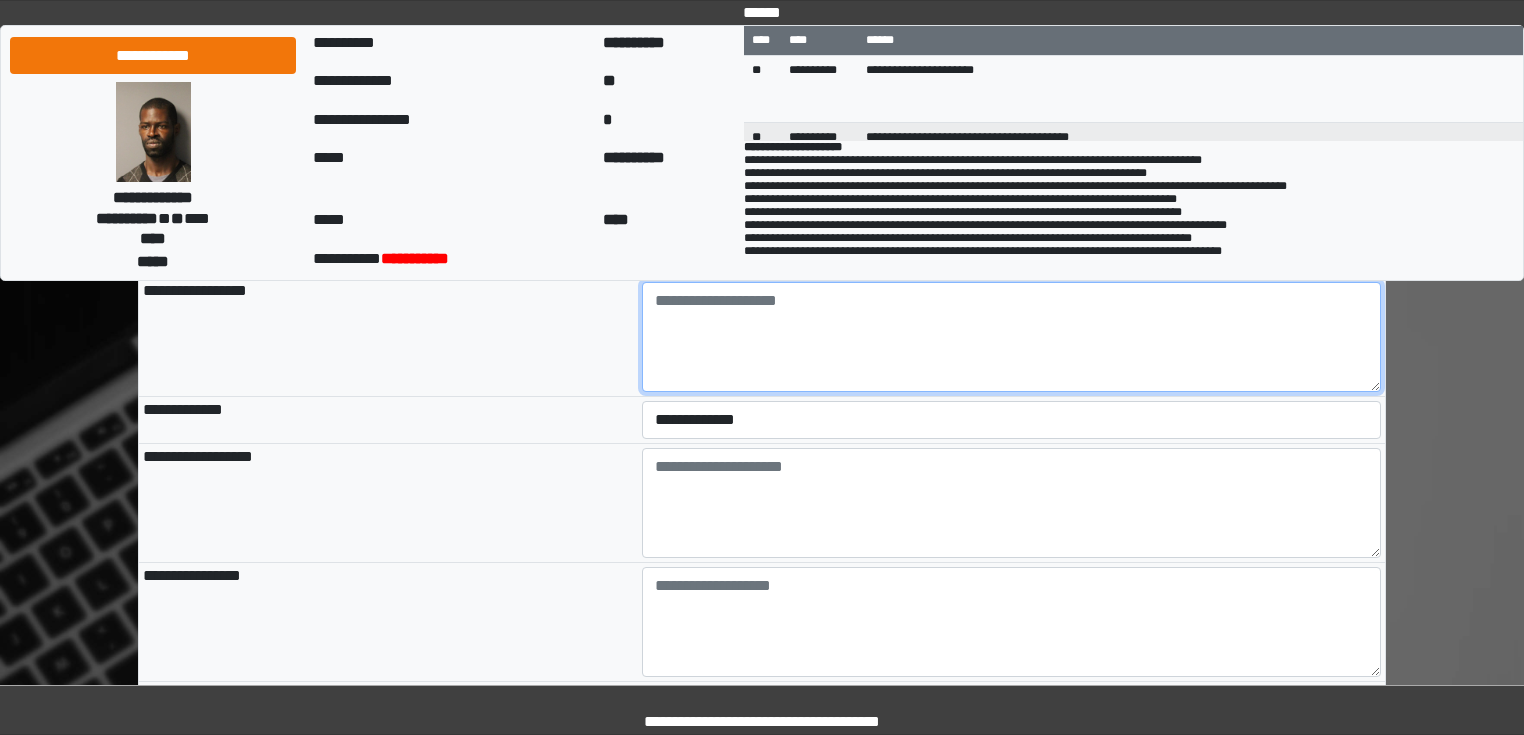 click at bounding box center (1012, 337) 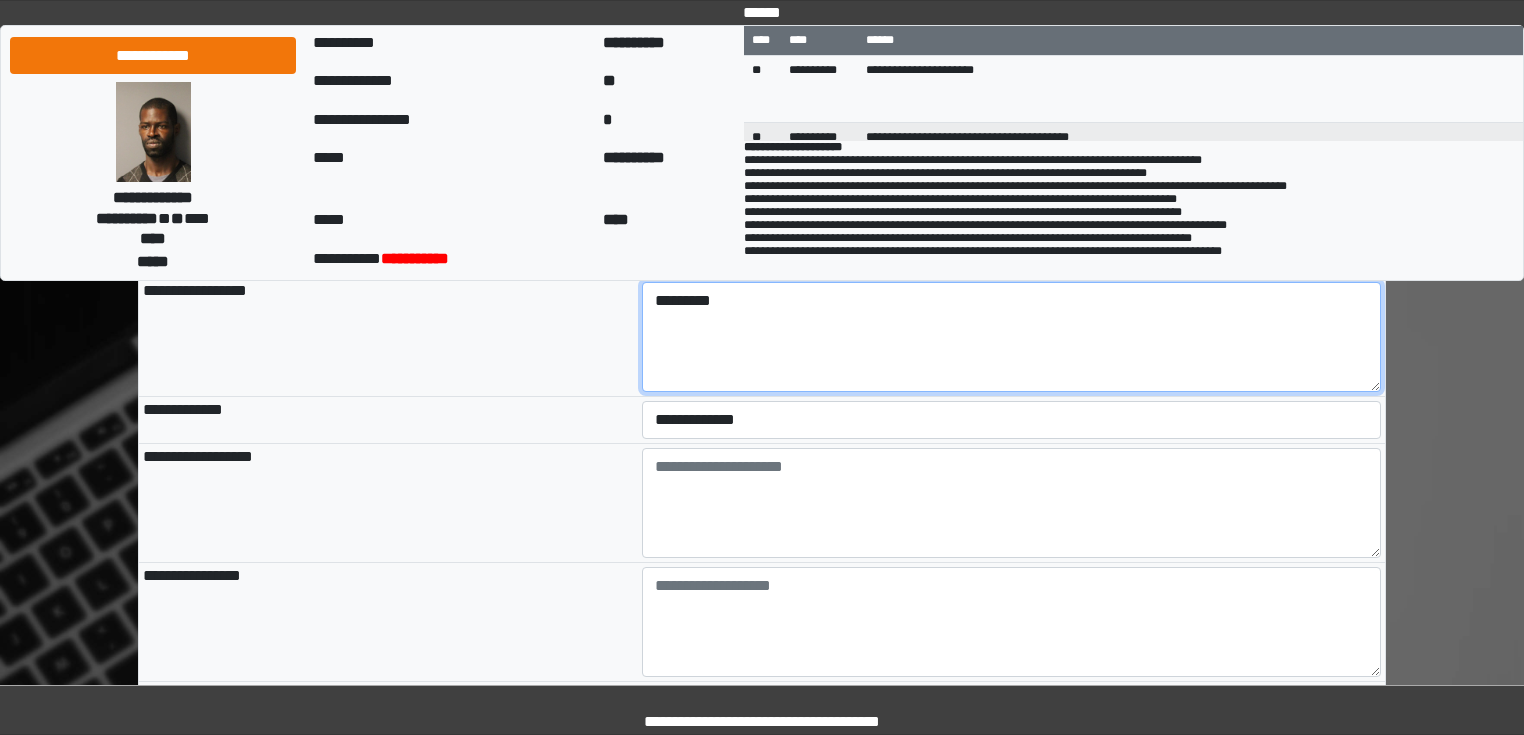 type on "*********" 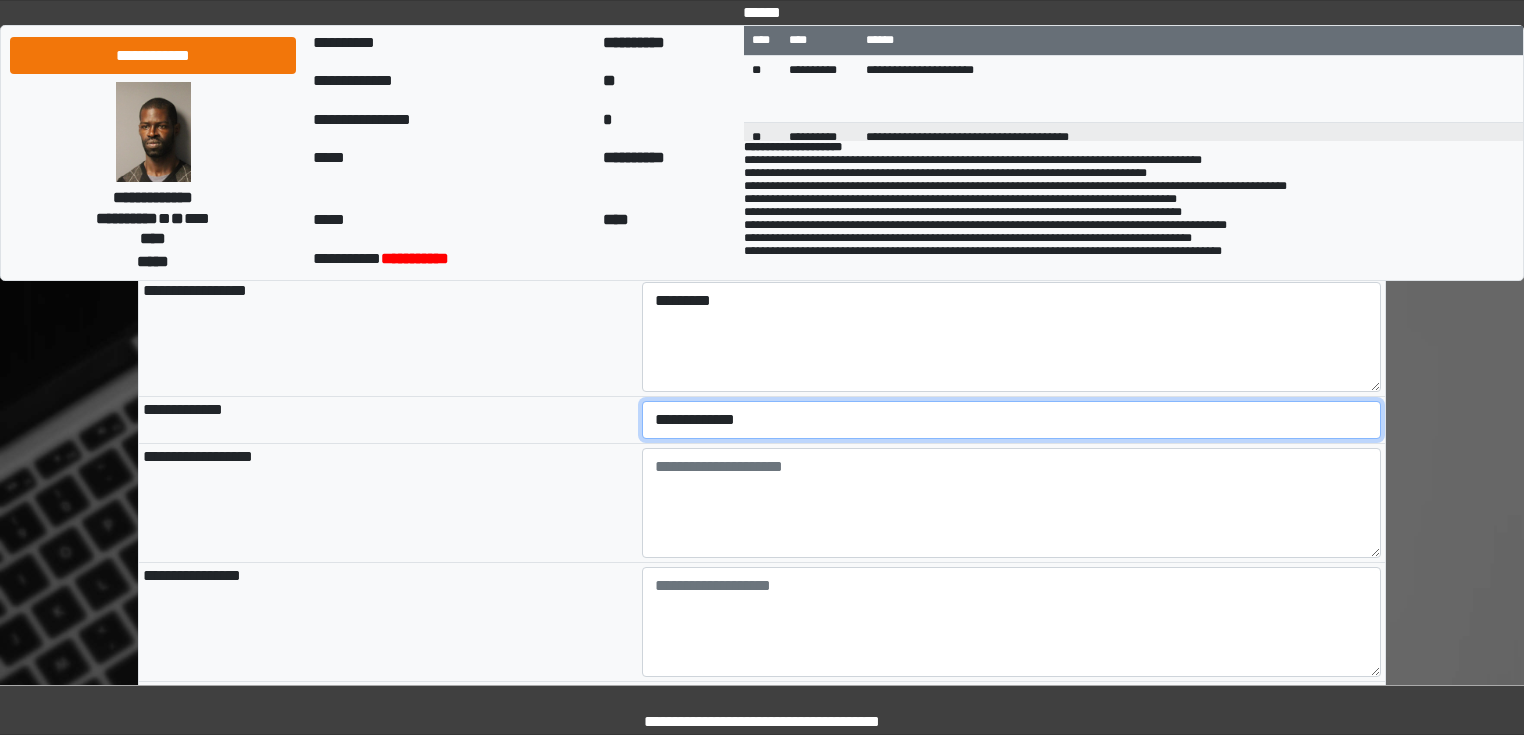 click on "**********" at bounding box center [1012, 420] 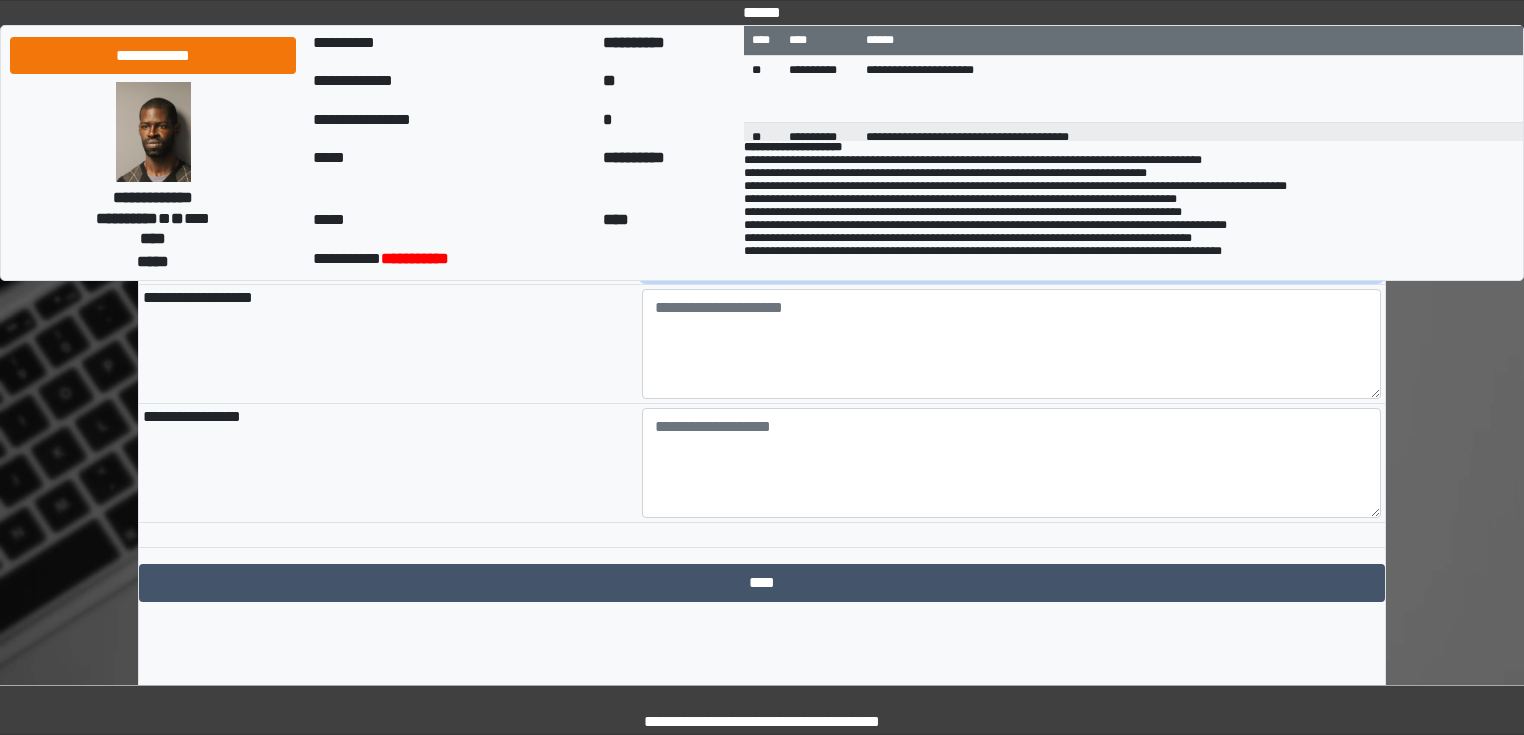scroll, scrollTop: 7600, scrollLeft: 0, axis: vertical 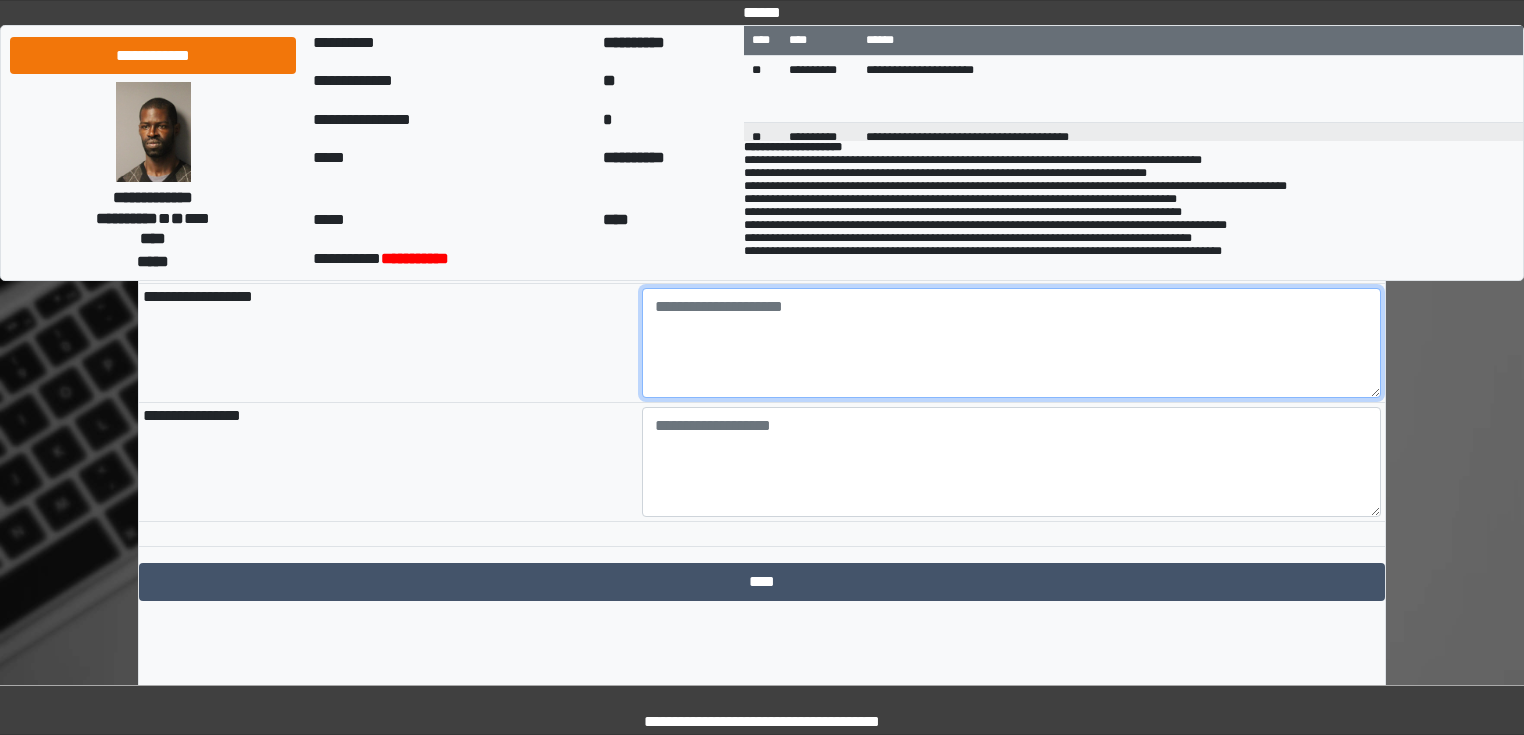 click at bounding box center [1012, 343] 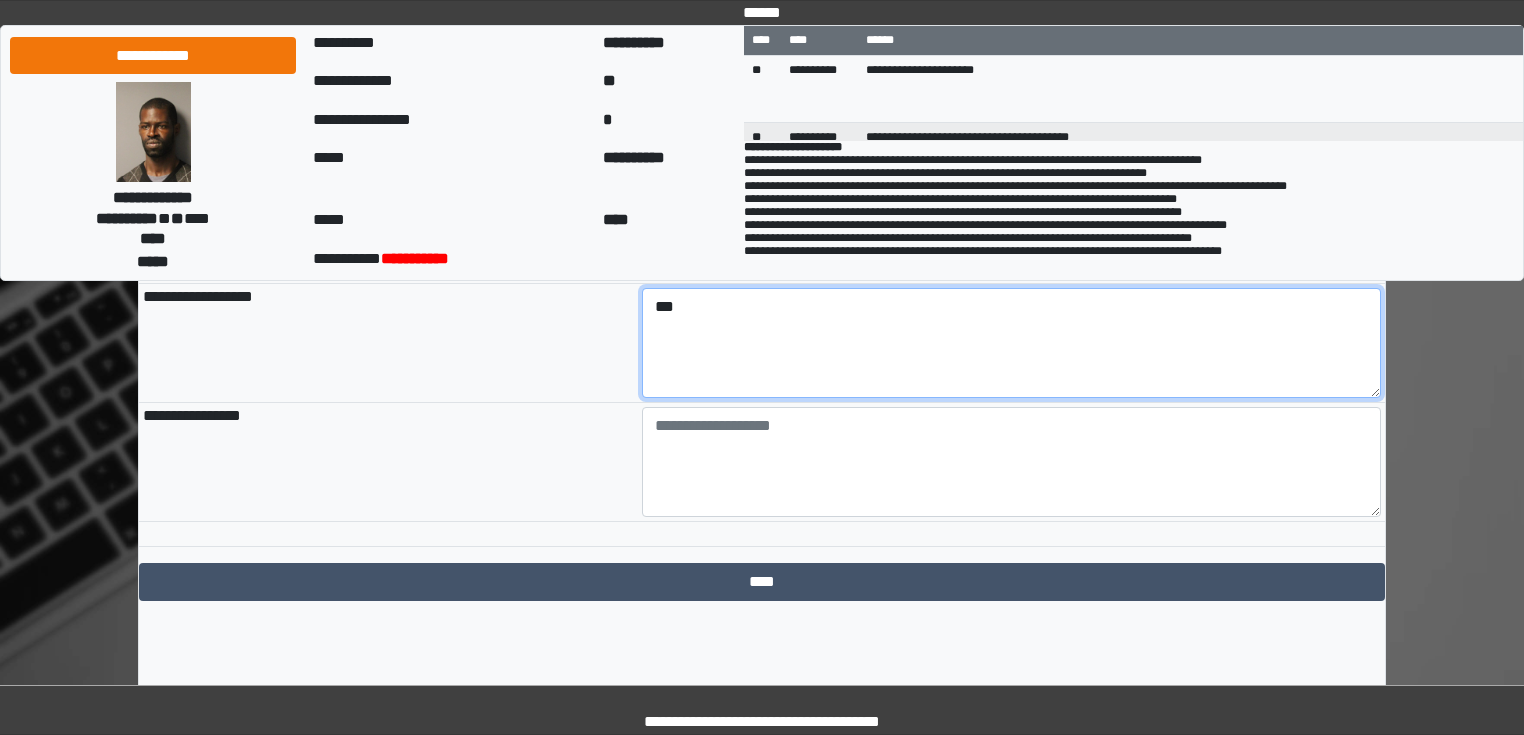 type on "***" 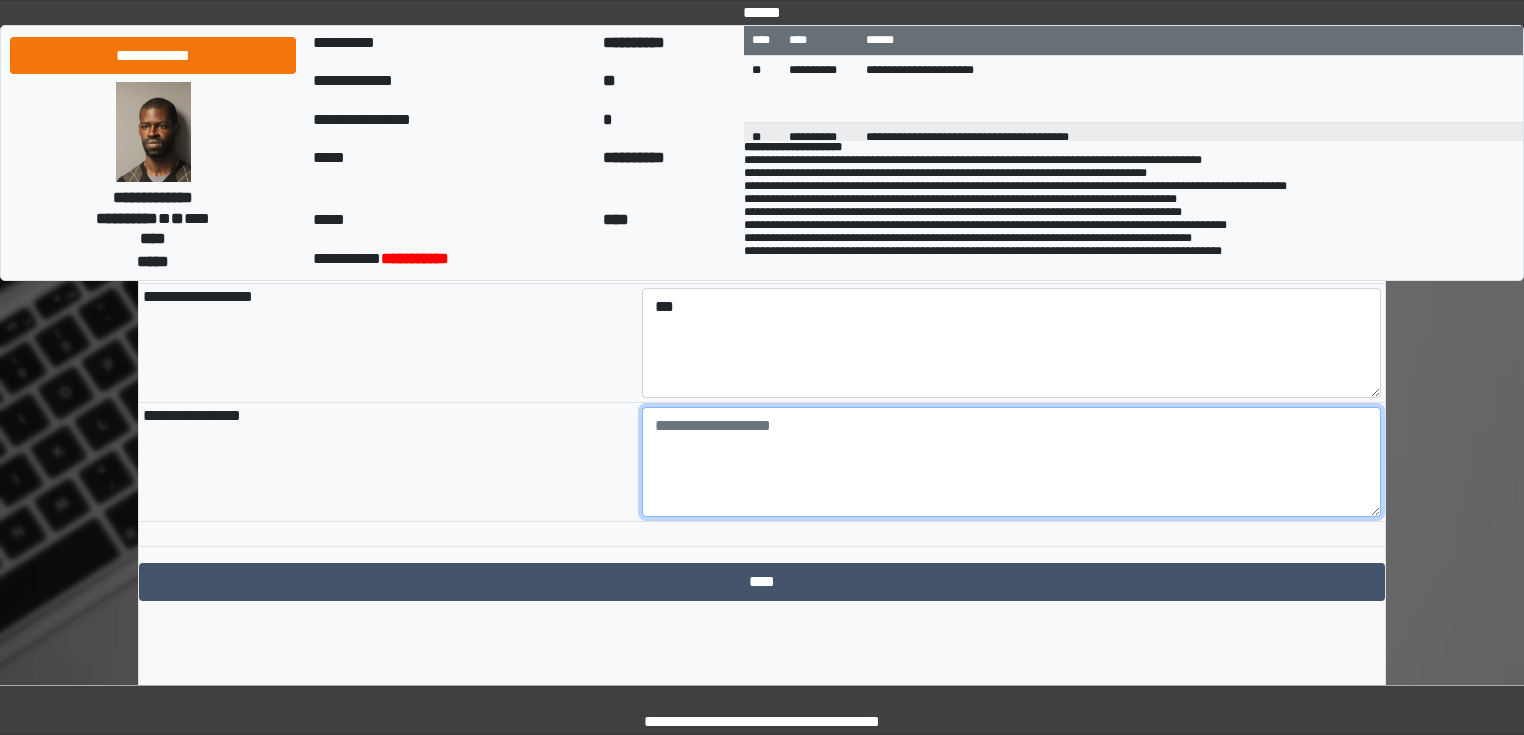 click at bounding box center (1012, 462) 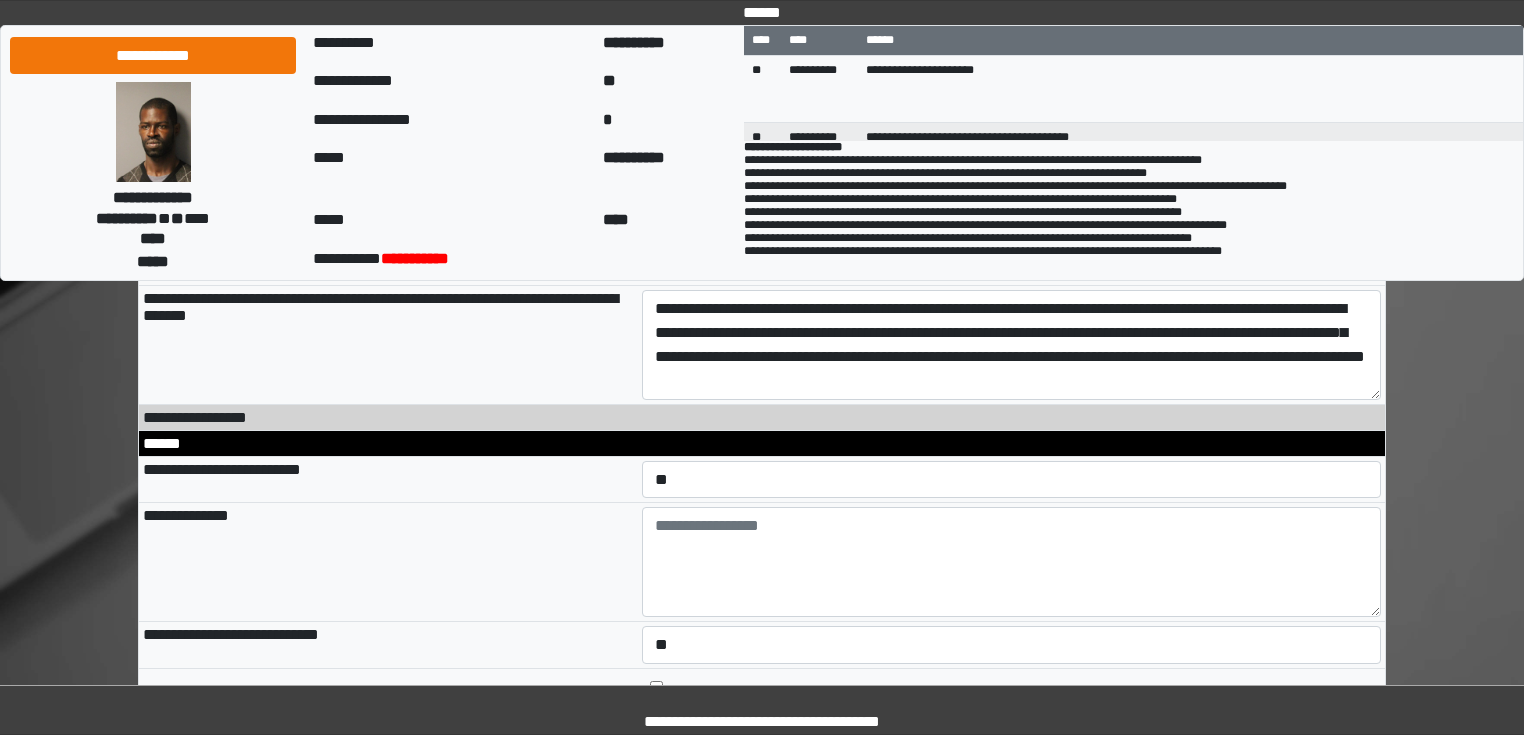 scroll, scrollTop: 1040, scrollLeft: 0, axis: vertical 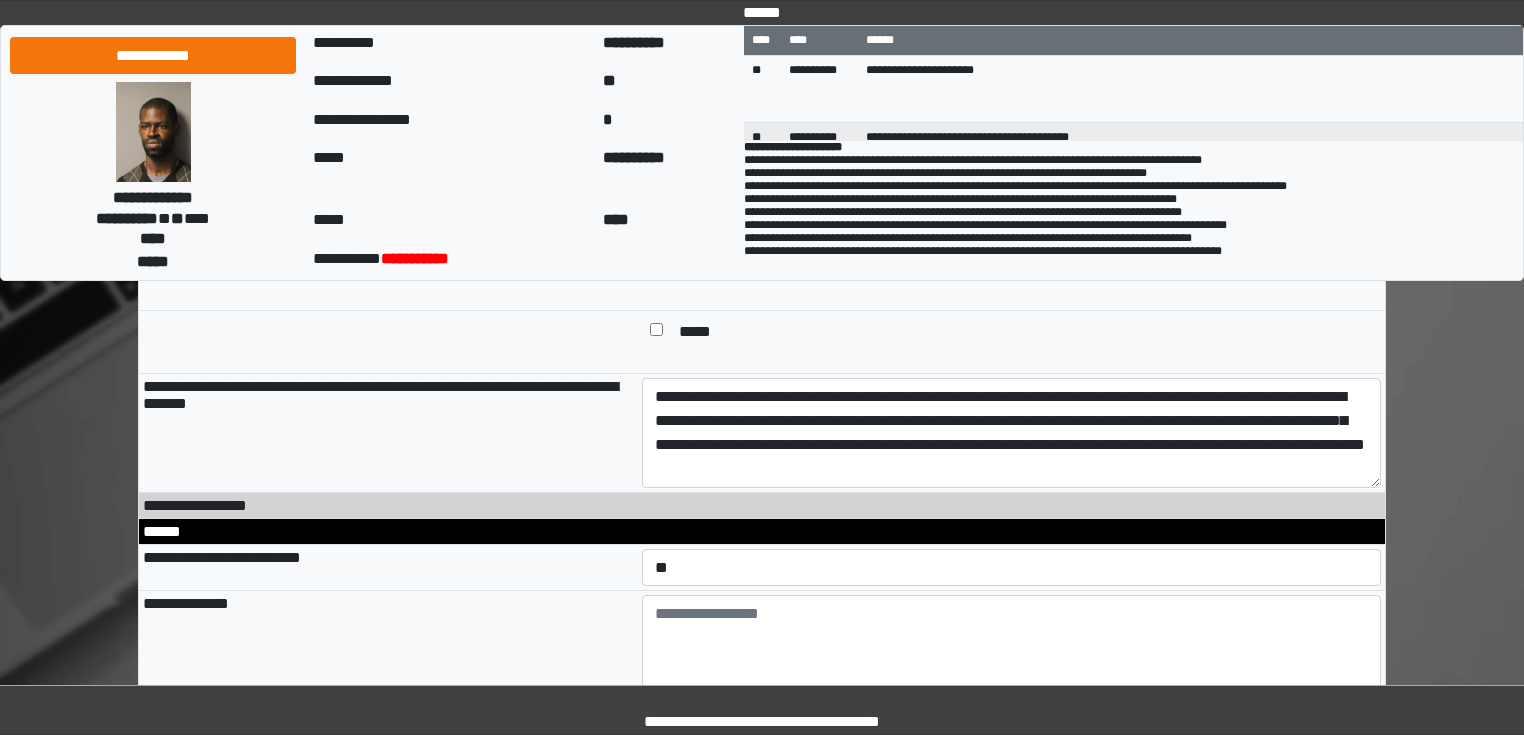 type on "***" 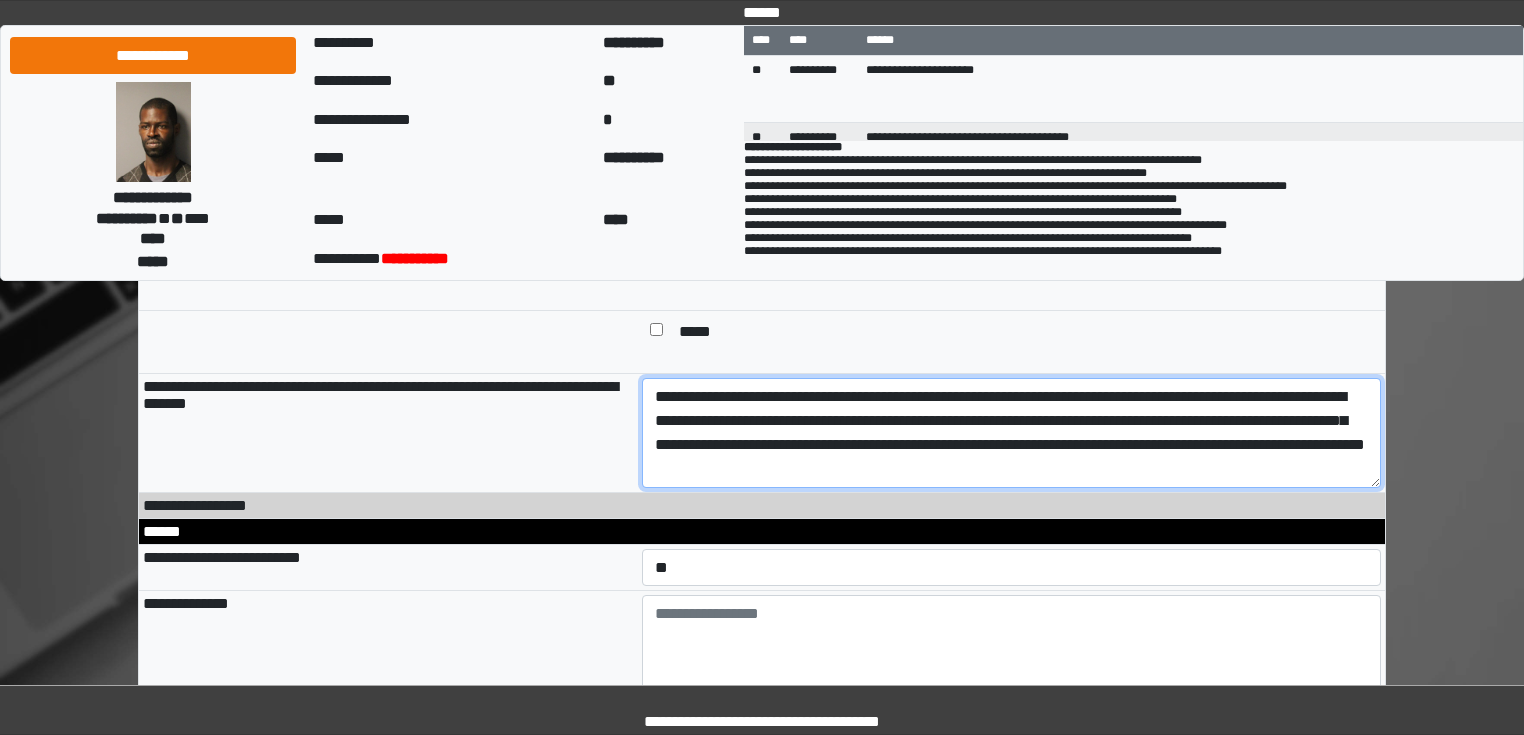 click on "**********" at bounding box center [1012, 433] 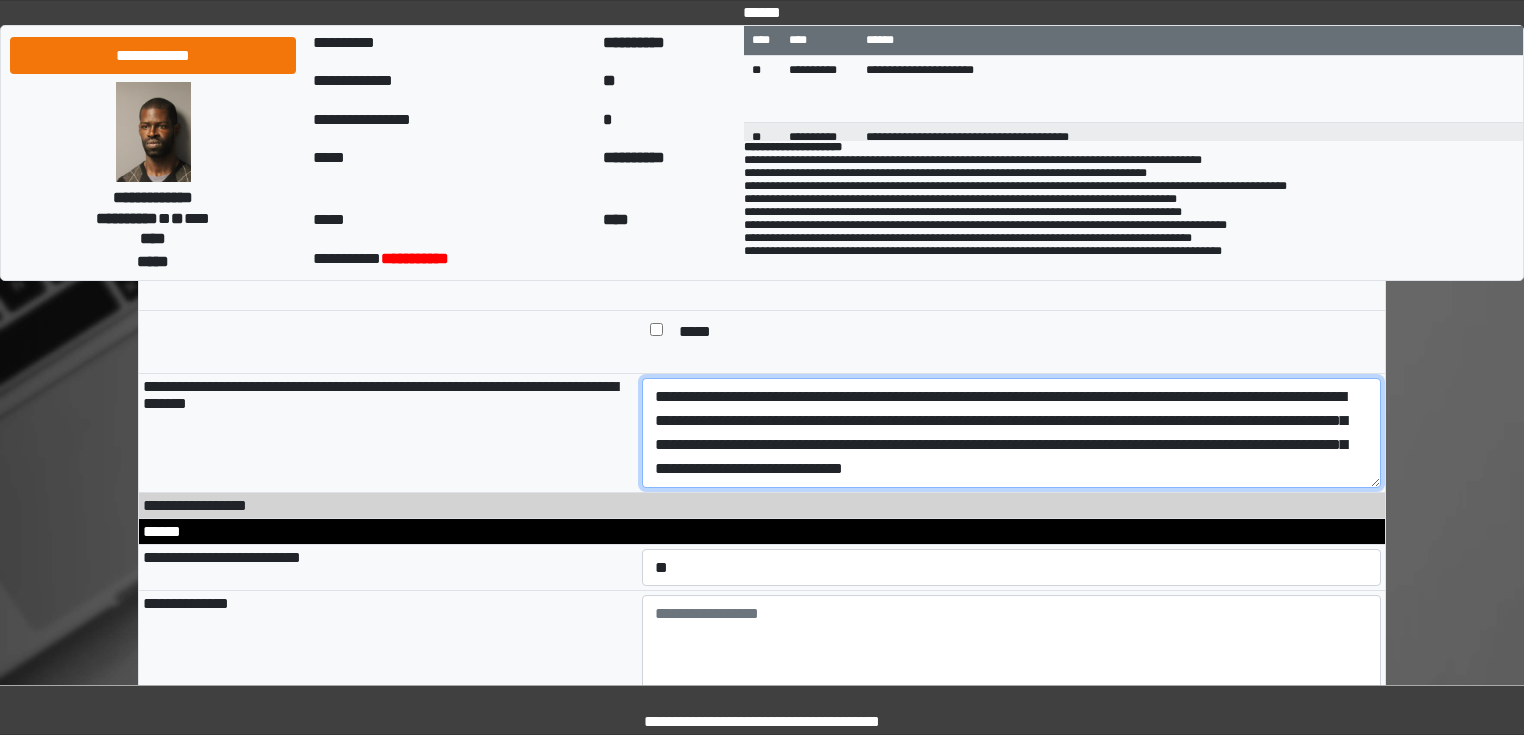 click on "**********" at bounding box center (1012, 433) 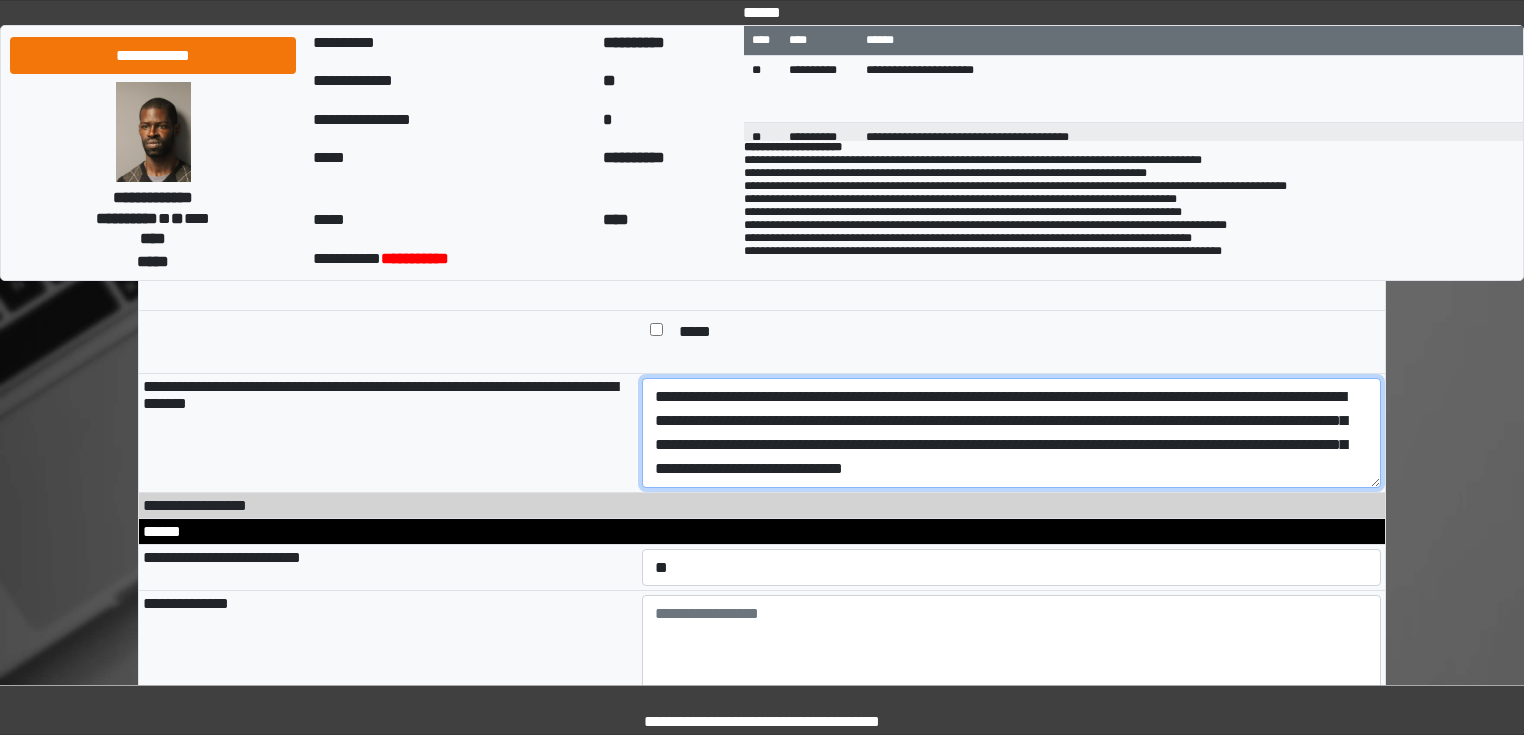 click on "**********" at bounding box center [1012, 433] 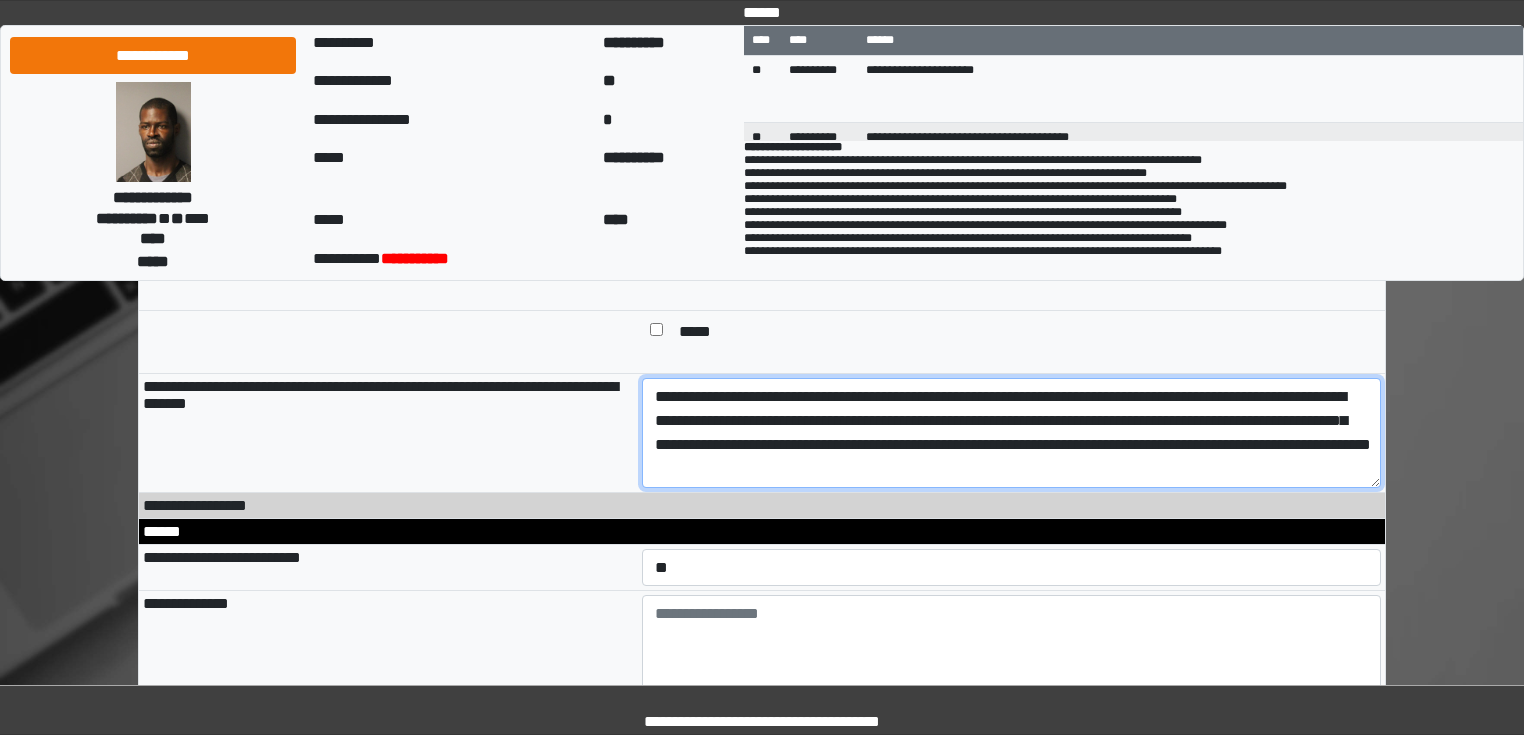 type on "**********" 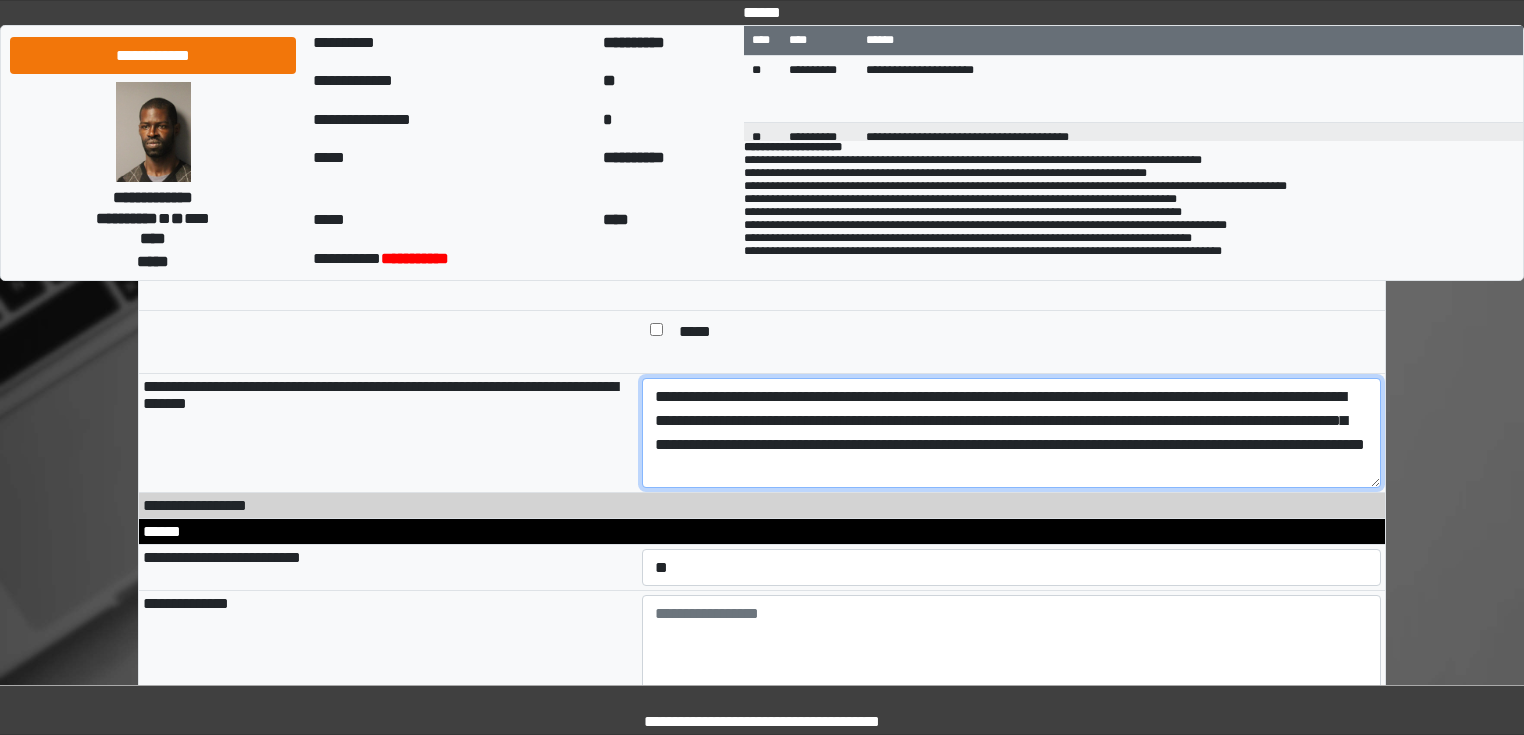 click on "**********" at bounding box center [1012, 433] 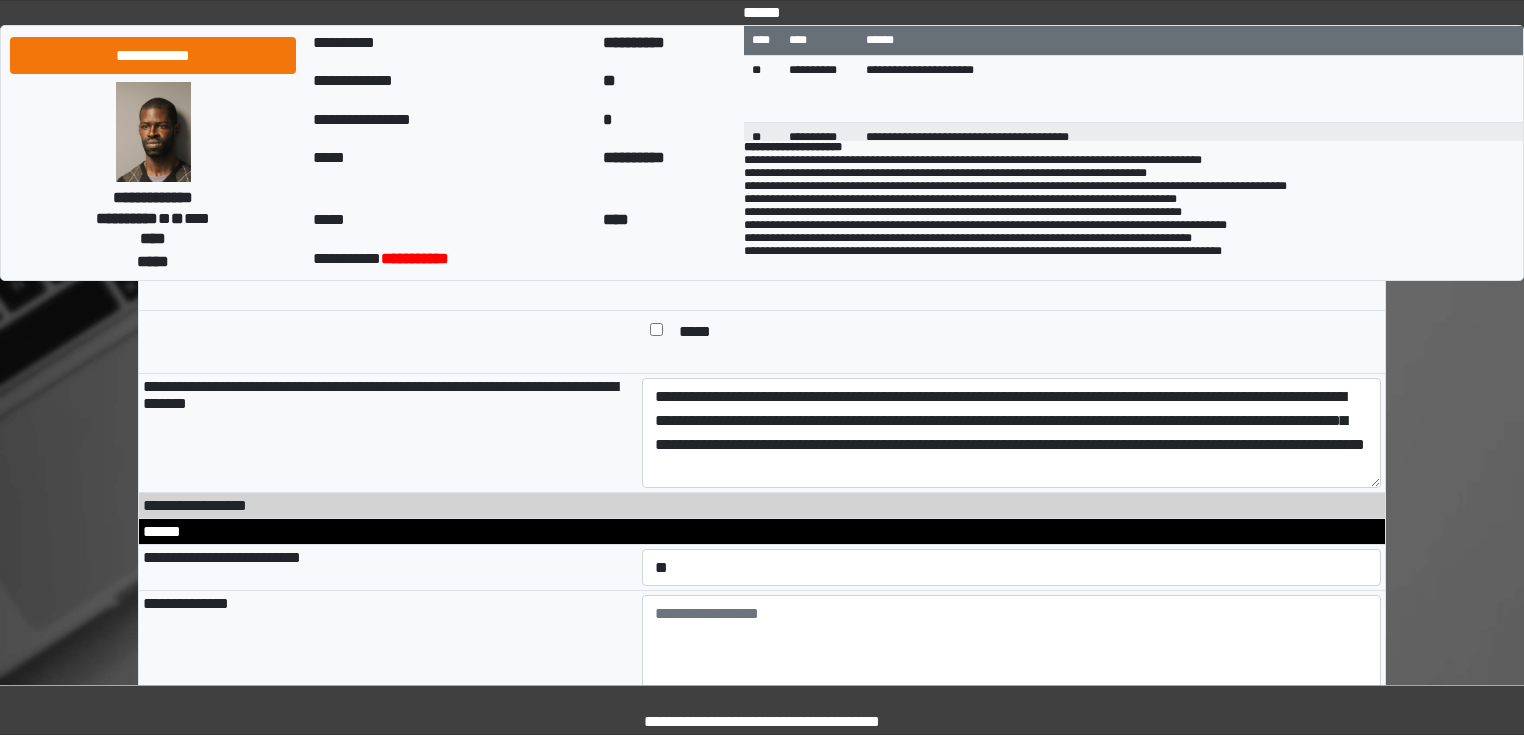 click on "**********" at bounding box center (762, 3146) 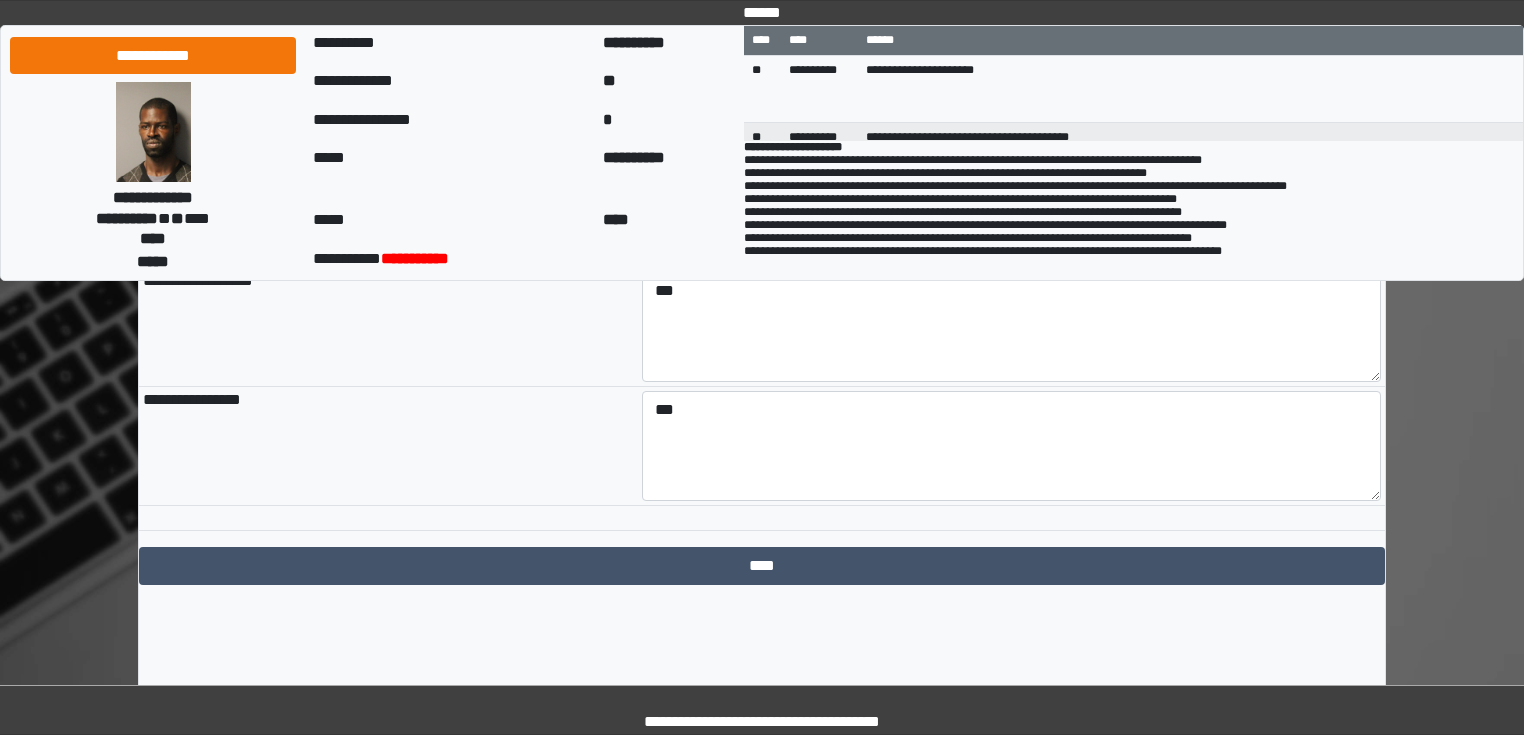 scroll, scrollTop: 7662, scrollLeft: 0, axis: vertical 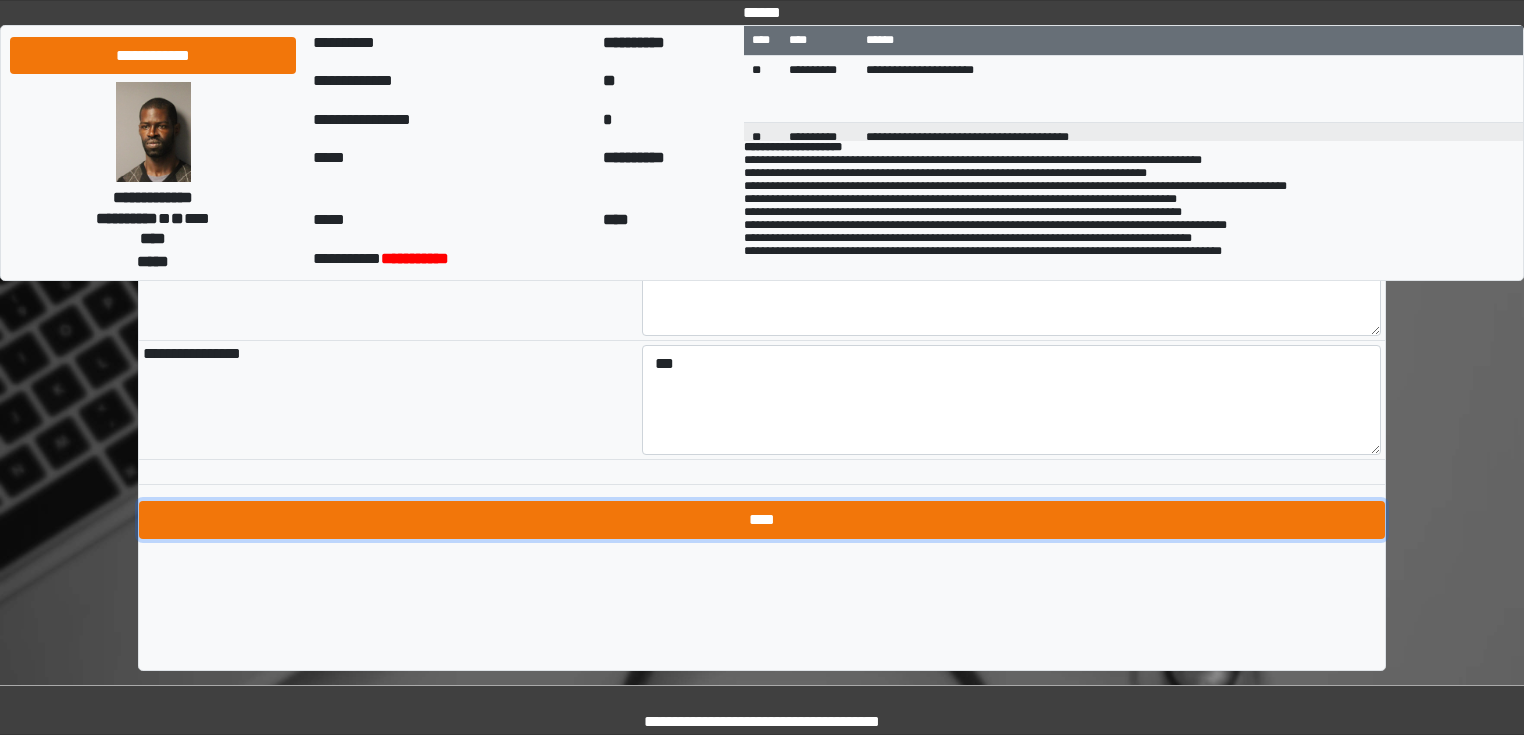 click on "****" at bounding box center (762, 520) 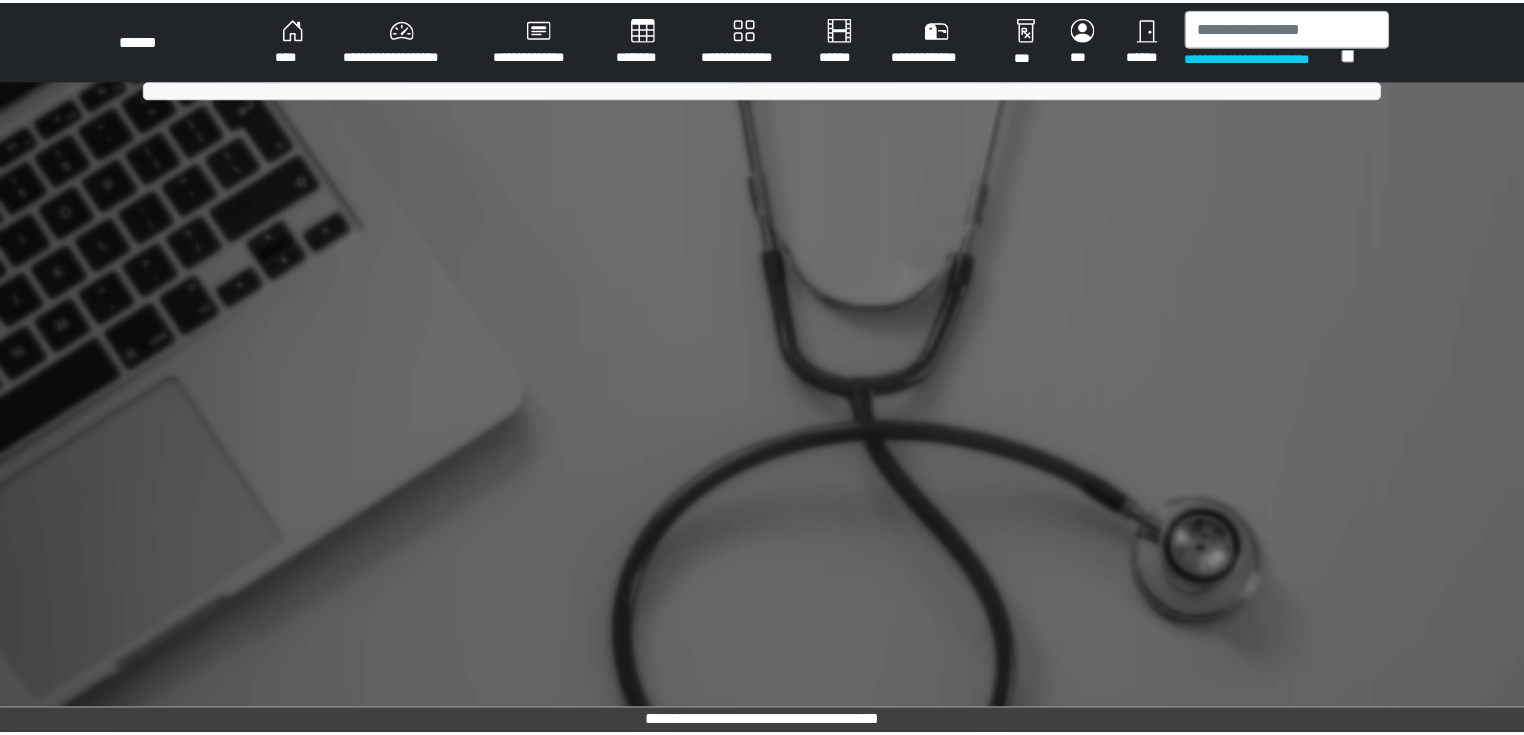 scroll, scrollTop: 0, scrollLeft: 0, axis: both 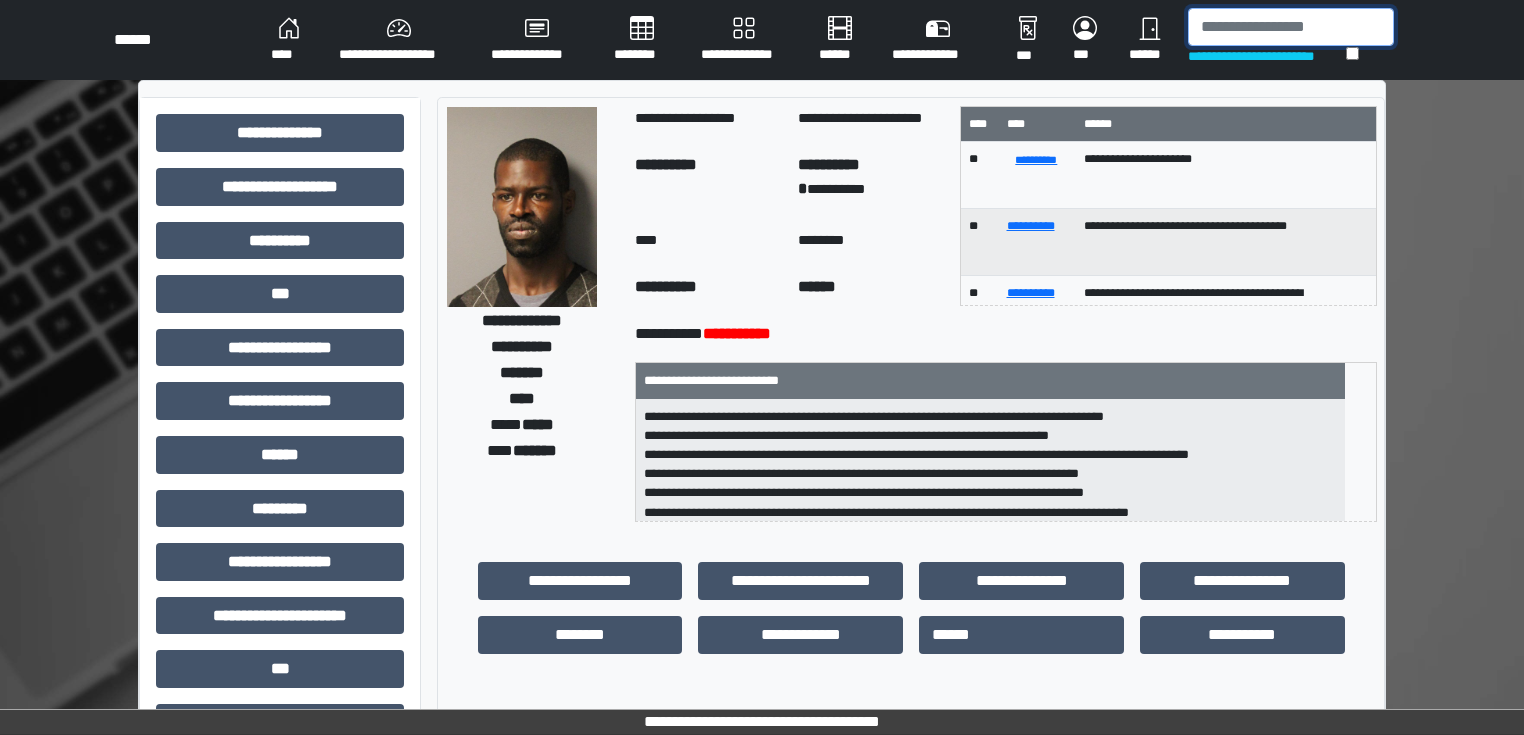 click at bounding box center (1291, 27) 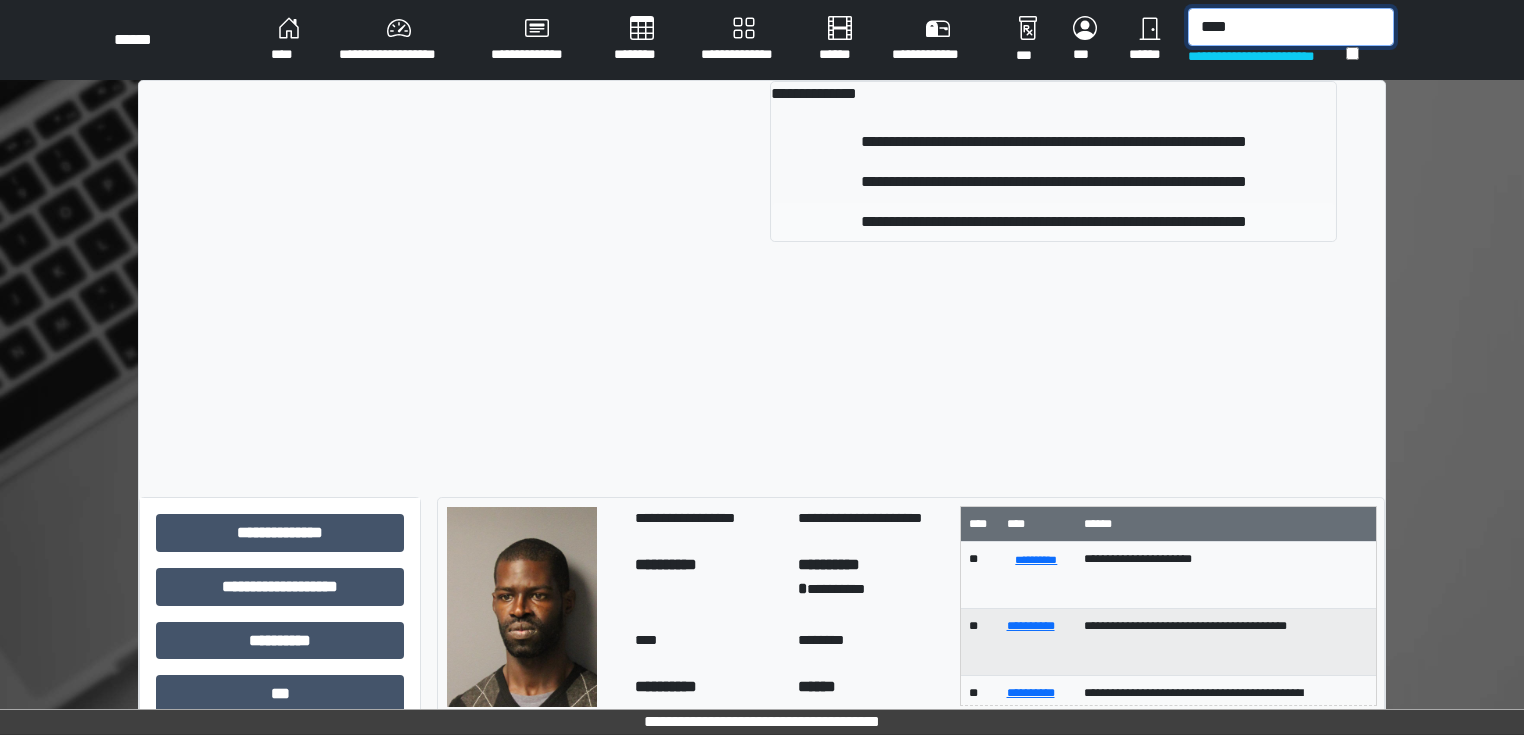 type on "****" 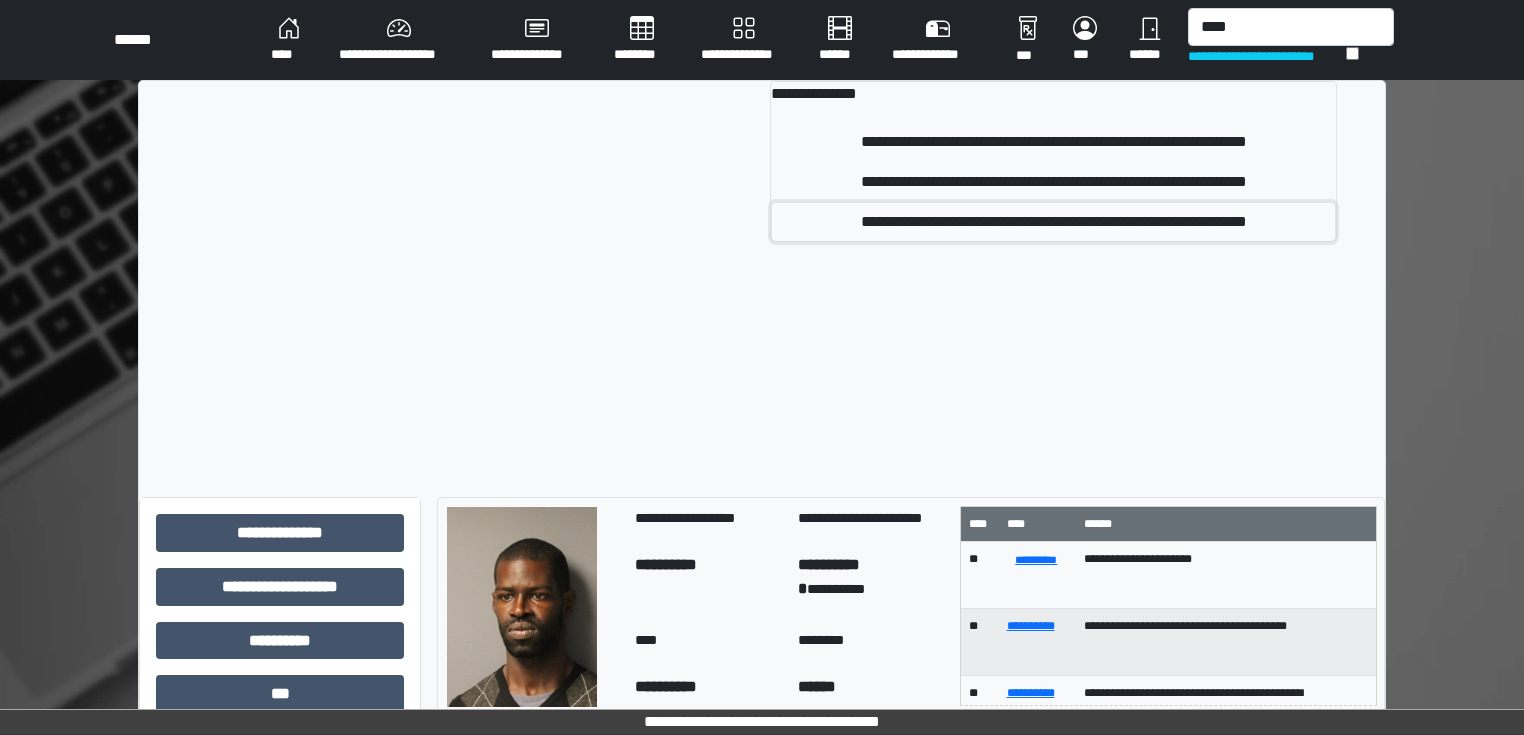 click on "**********" at bounding box center (1053, 222) 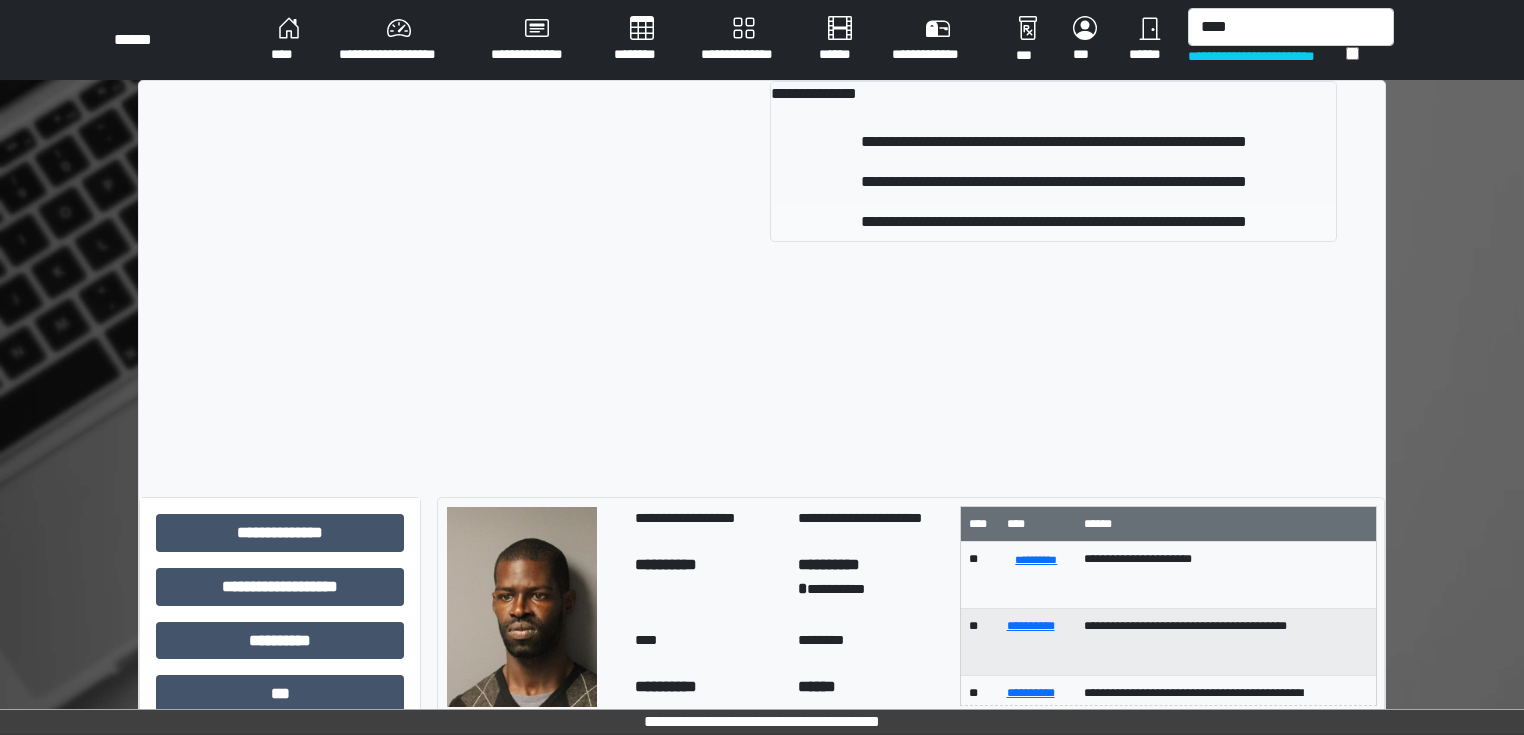type 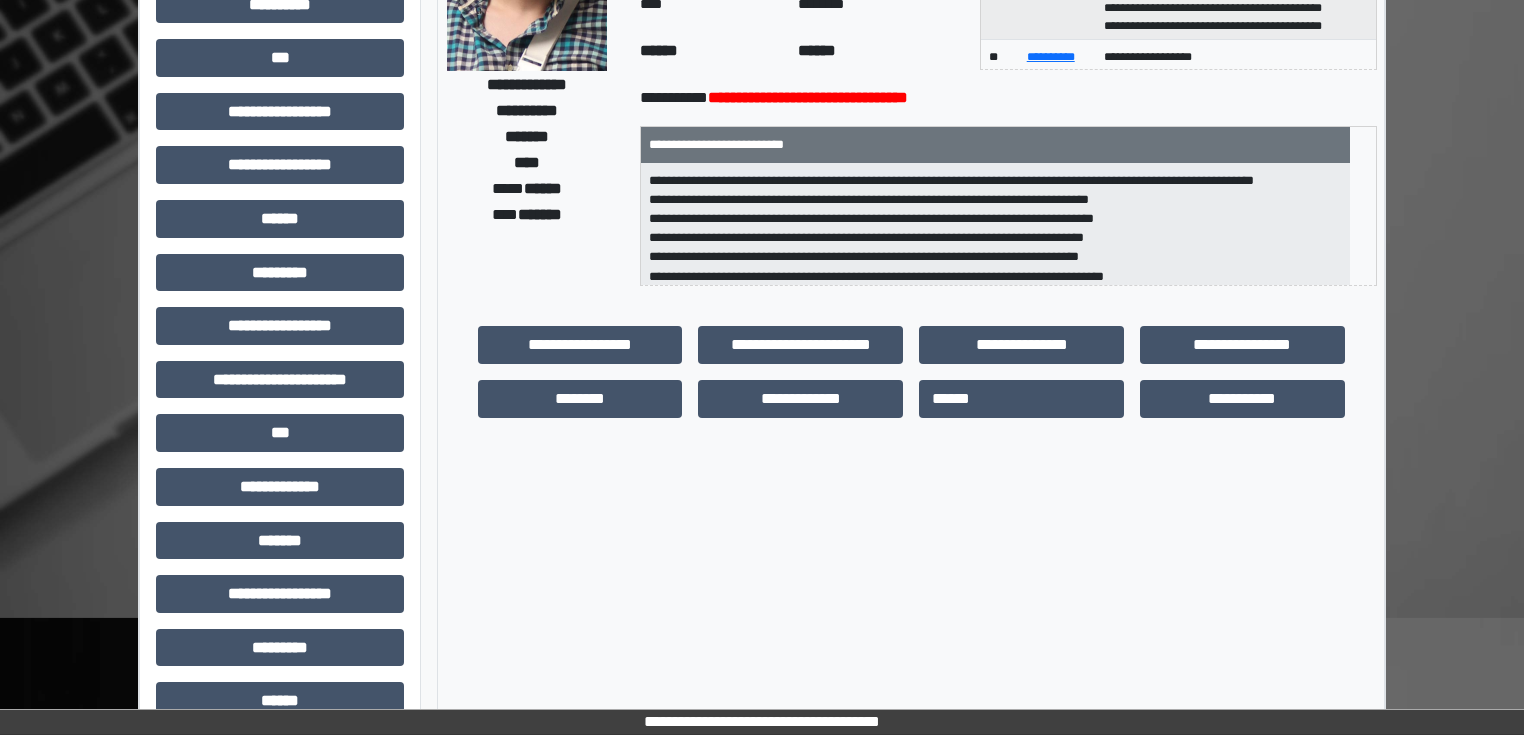 scroll, scrollTop: 240, scrollLeft: 0, axis: vertical 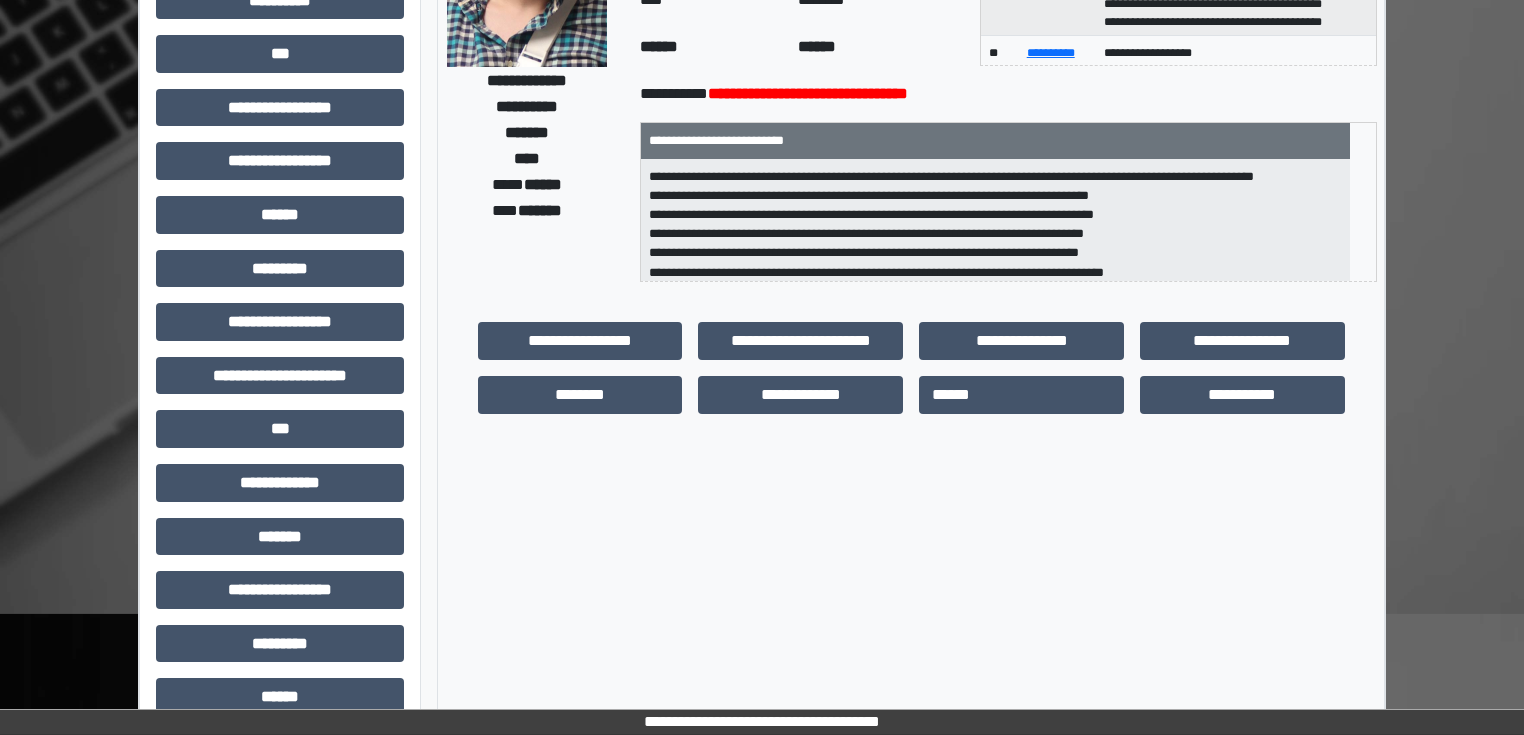 click on "**********" at bounding box center [280, 383] 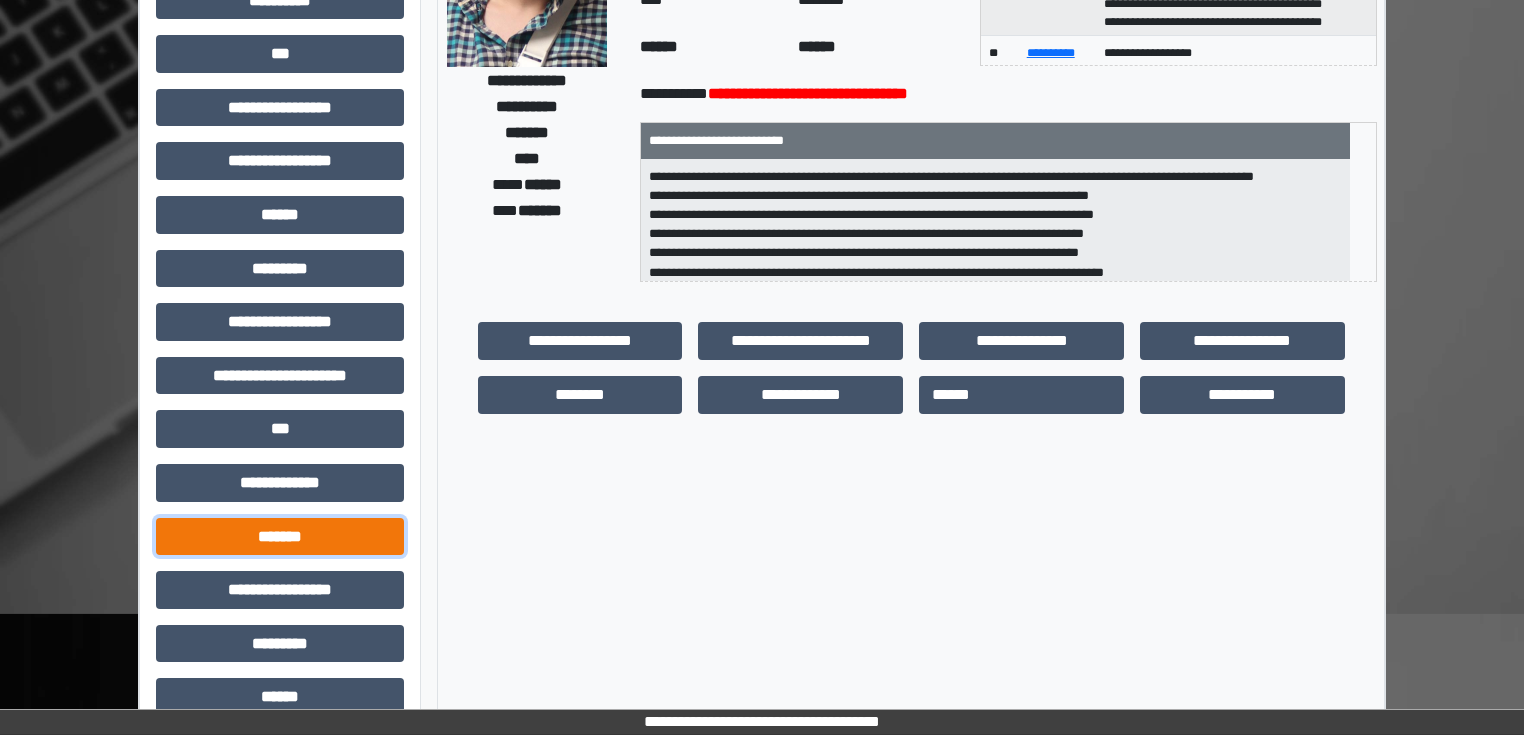 click on "*******" at bounding box center [280, 537] 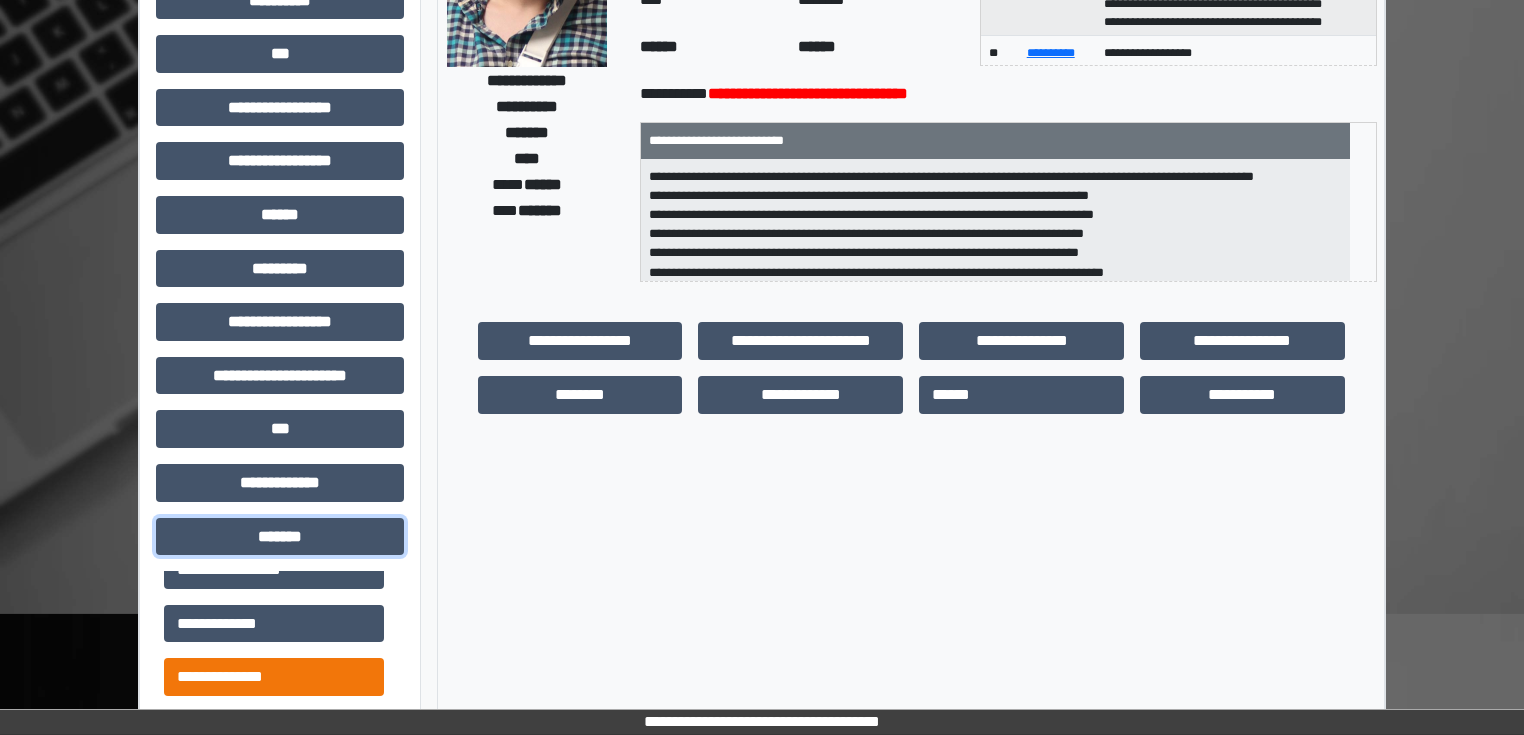 scroll, scrollTop: 0, scrollLeft: 0, axis: both 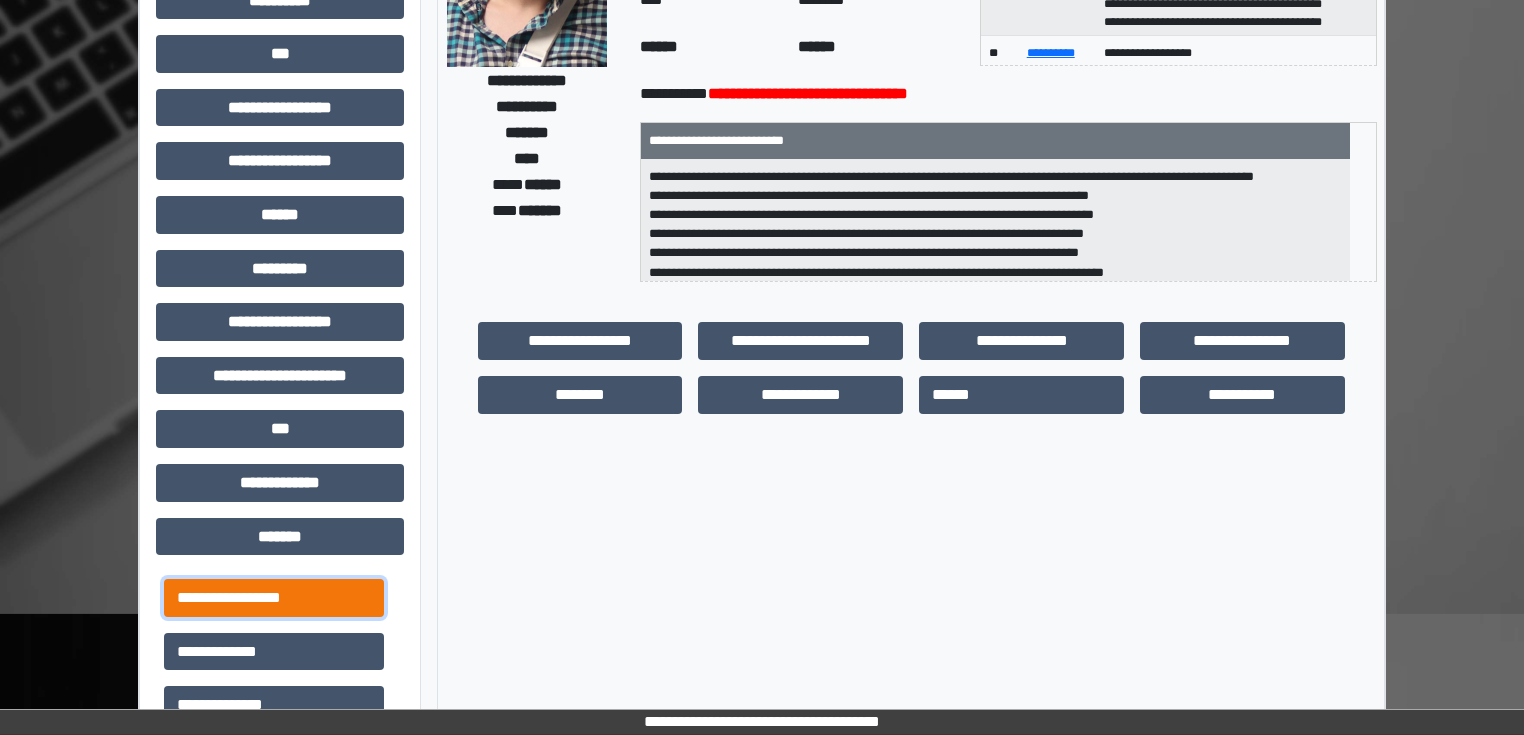 click on "**********" at bounding box center (274, 598) 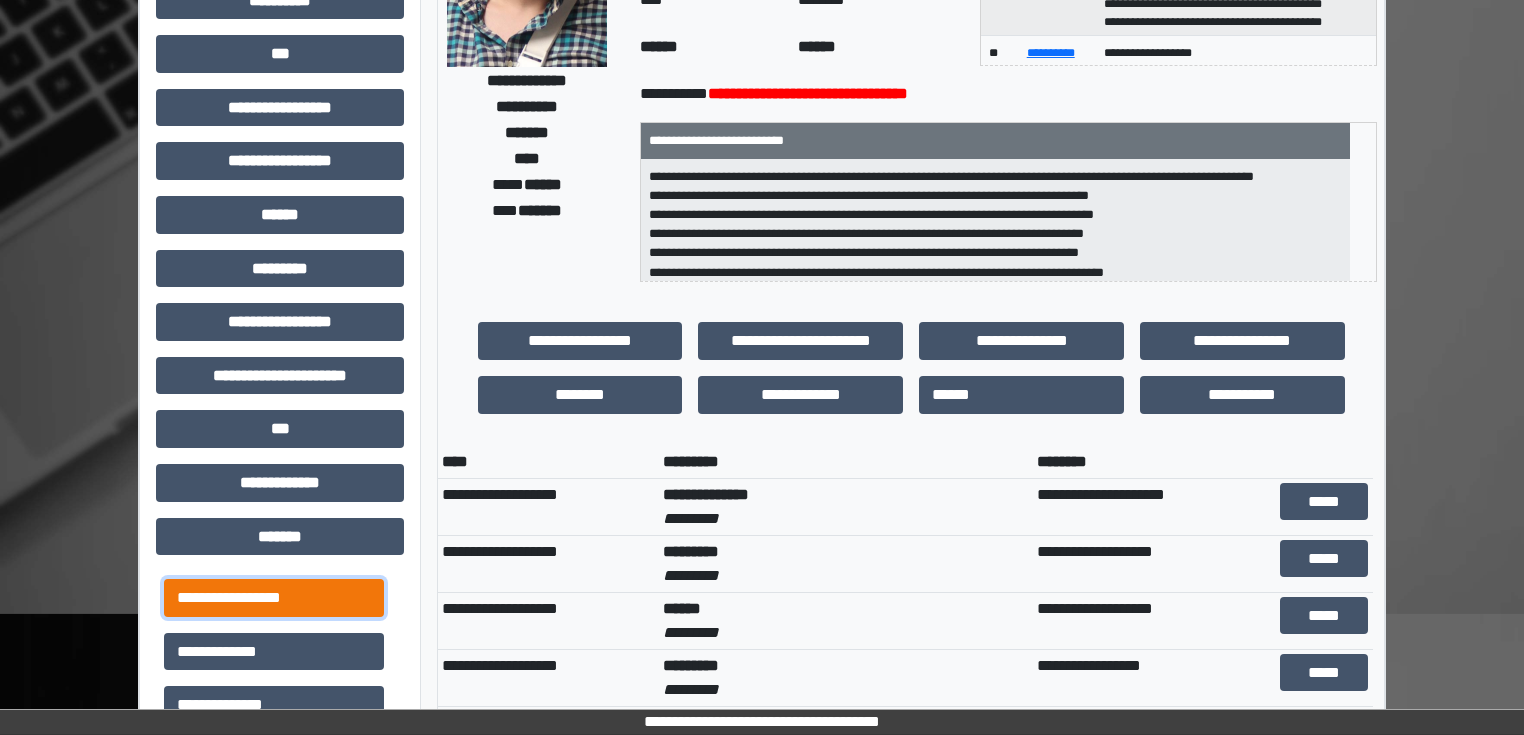 click on "**********" at bounding box center (274, 598) 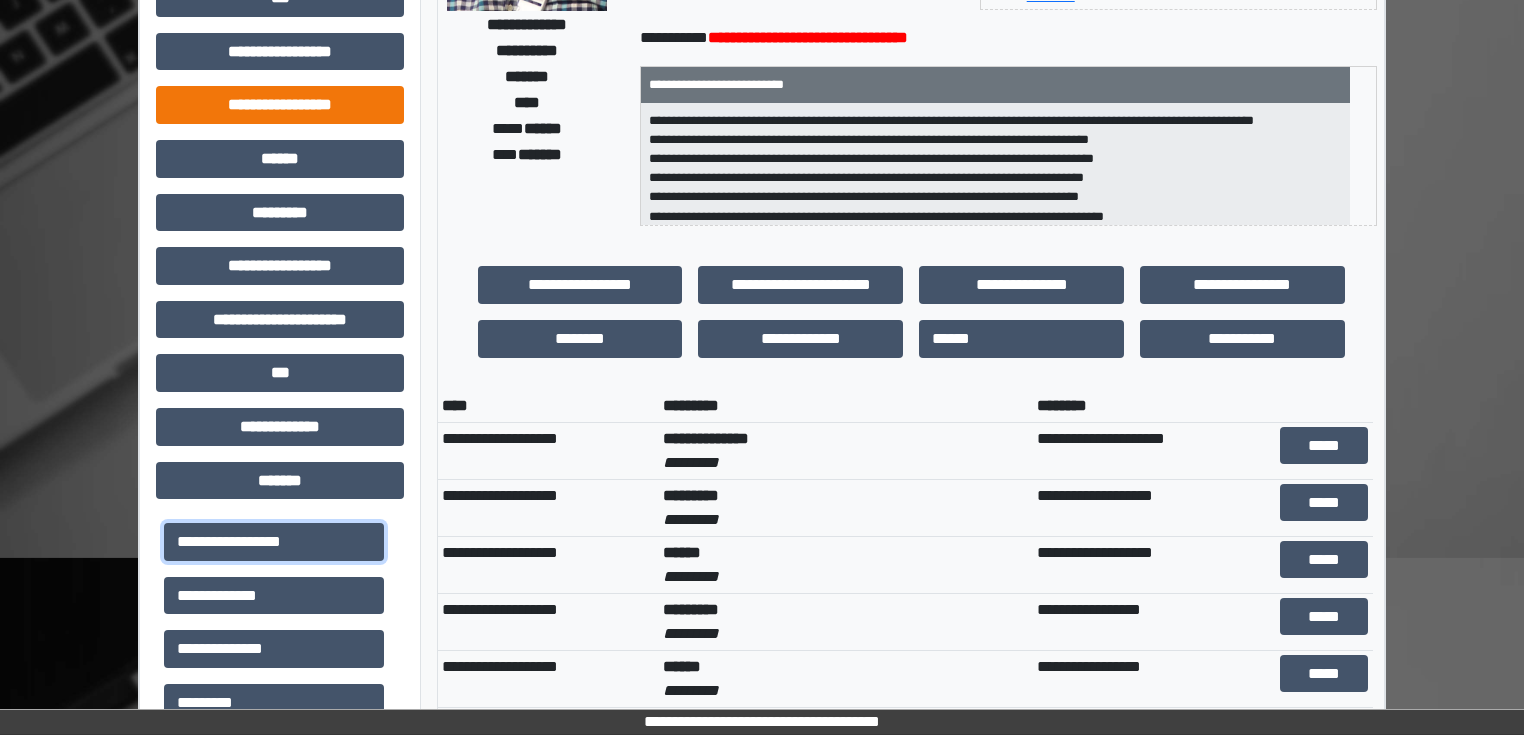 scroll, scrollTop: 80, scrollLeft: 0, axis: vertical 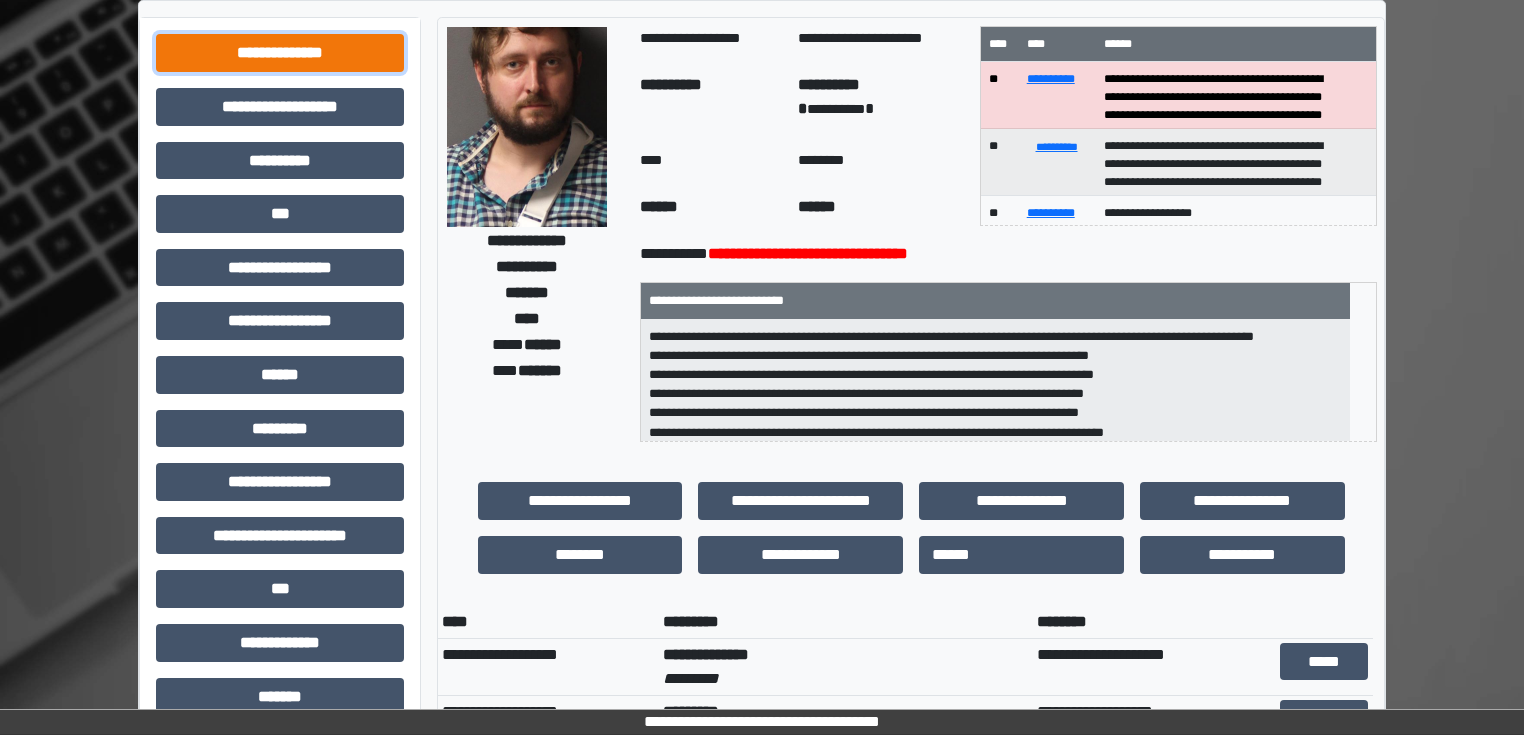 click on "**********" at bounding box center [280, 53] 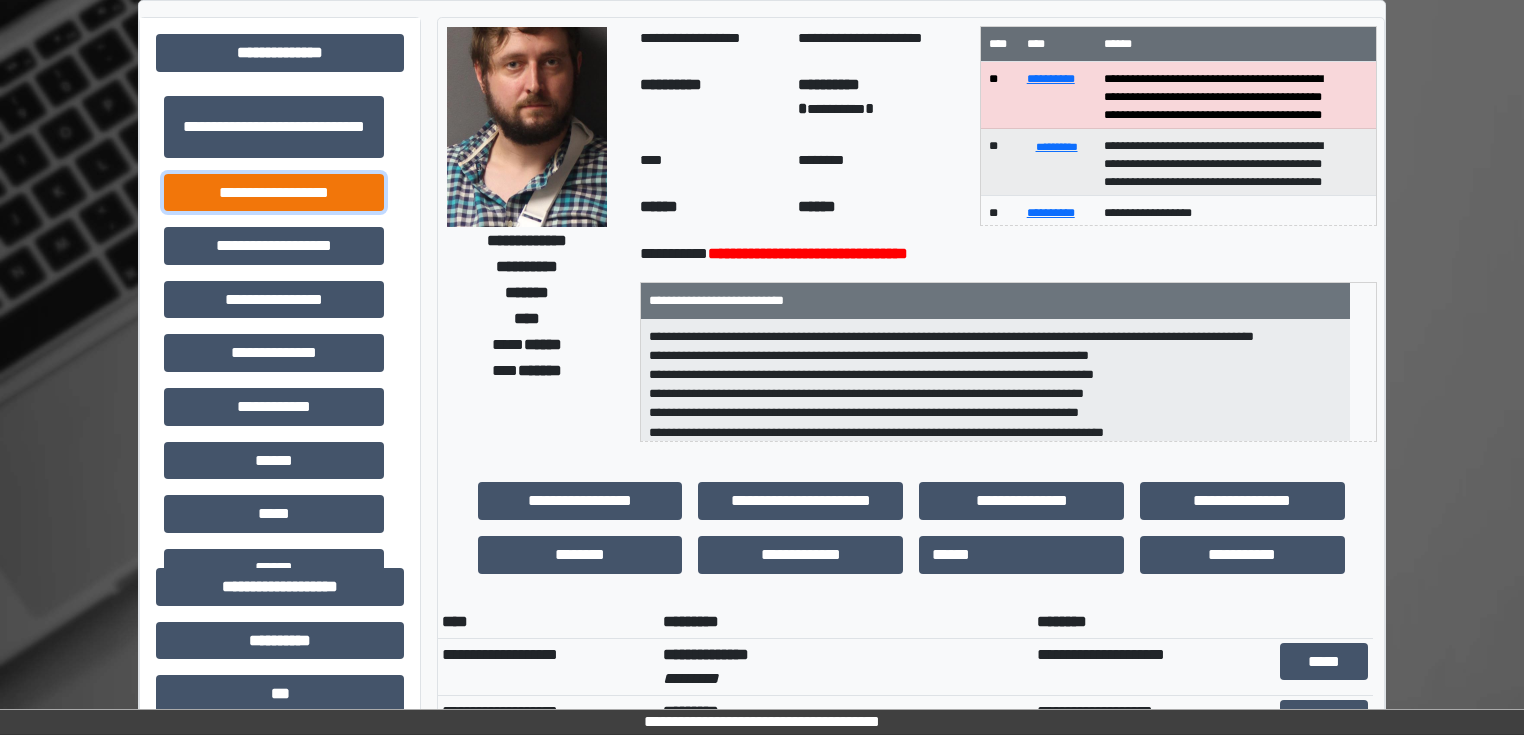 click on "**********" at bounding box center [274, 193] 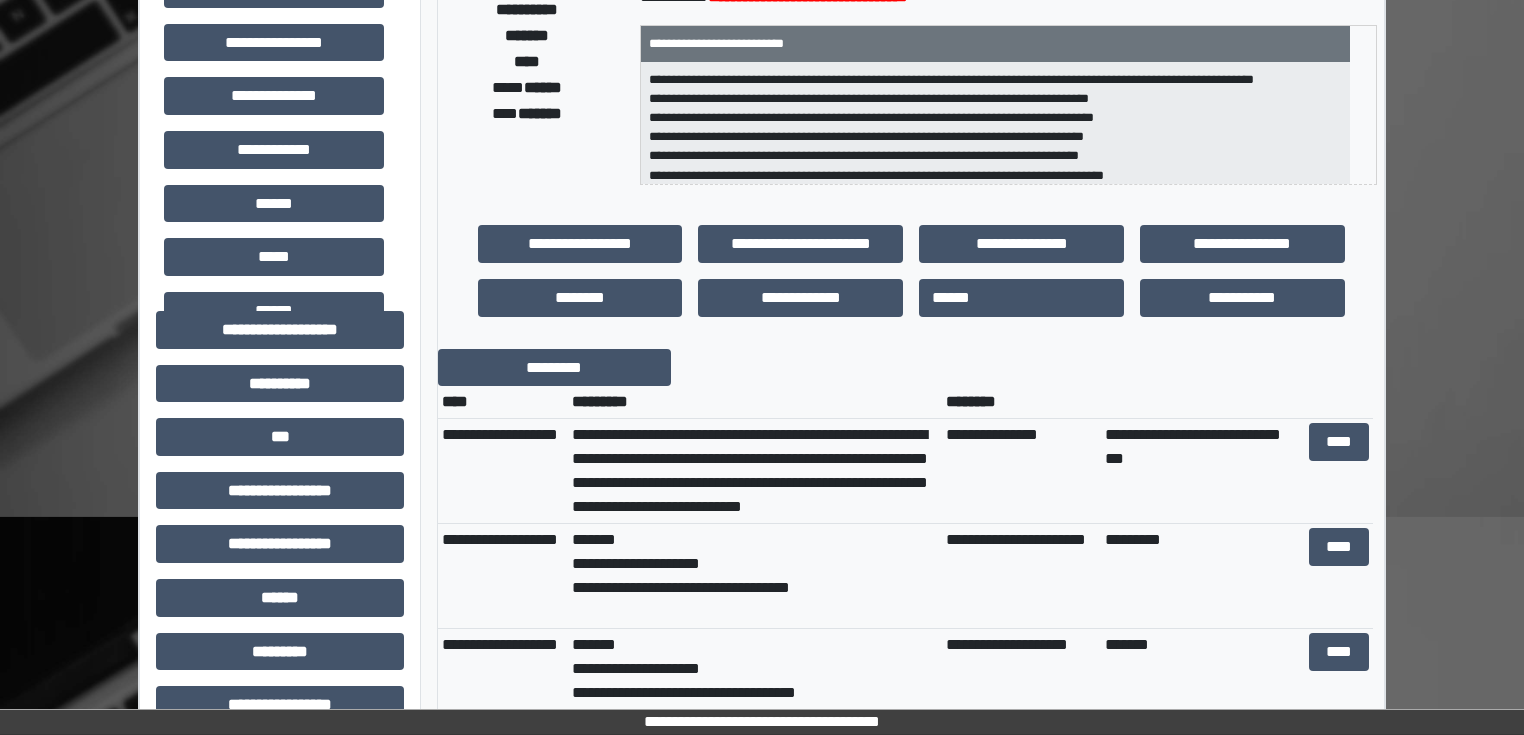scroll, scrollTop: 400, scrollLeft: 0, axis: vertical 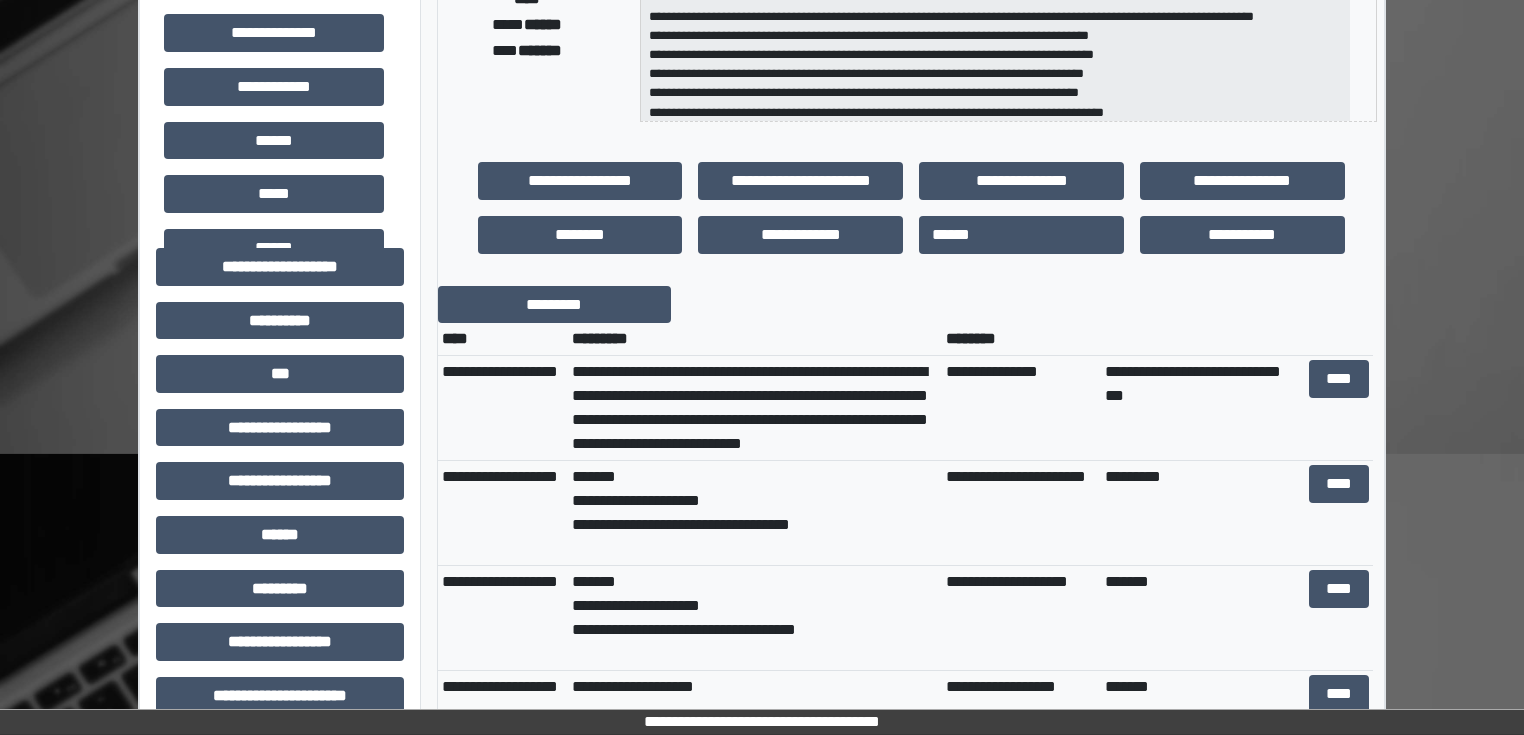 click on "**********" at bounding box center (911, 207) 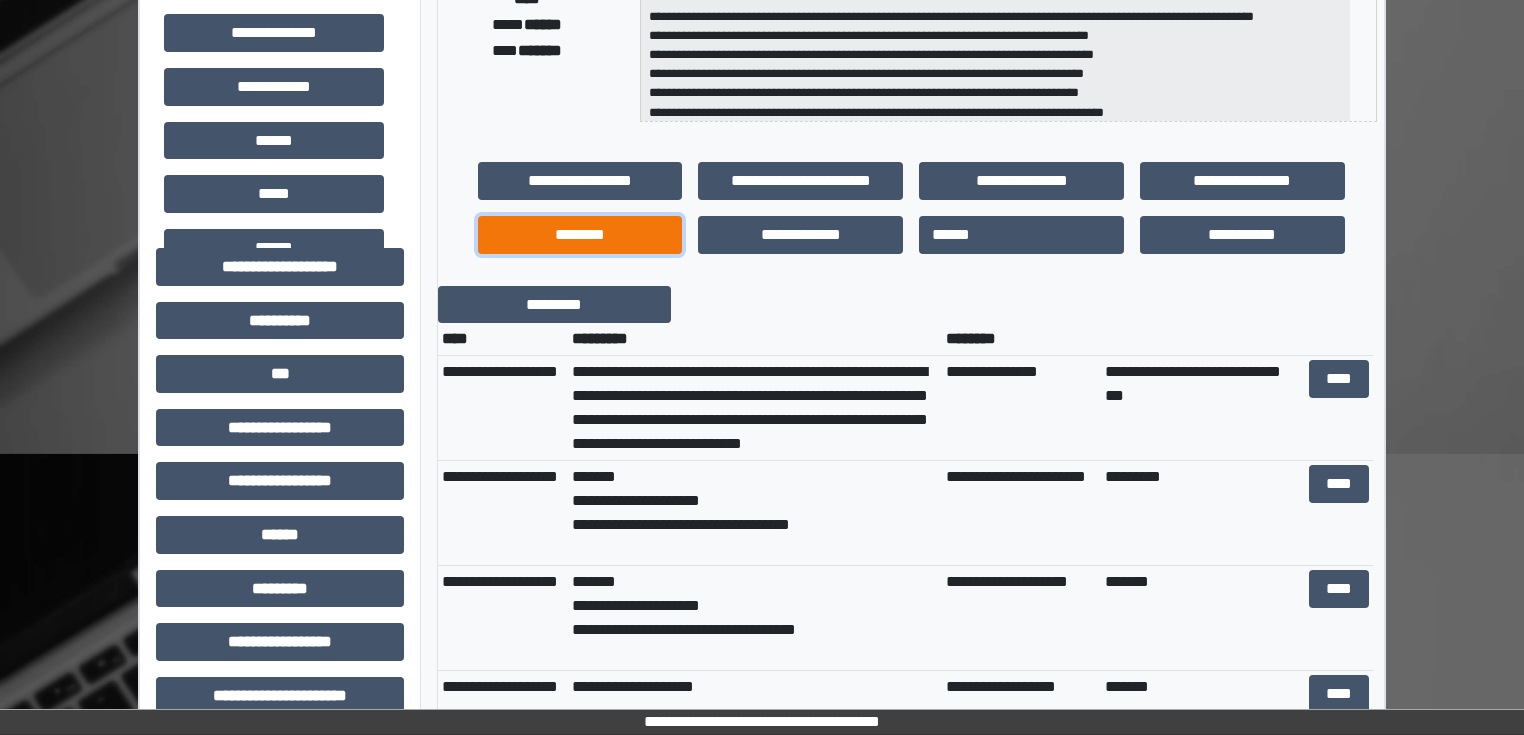 click on "********" at bounding box center (580, 235) 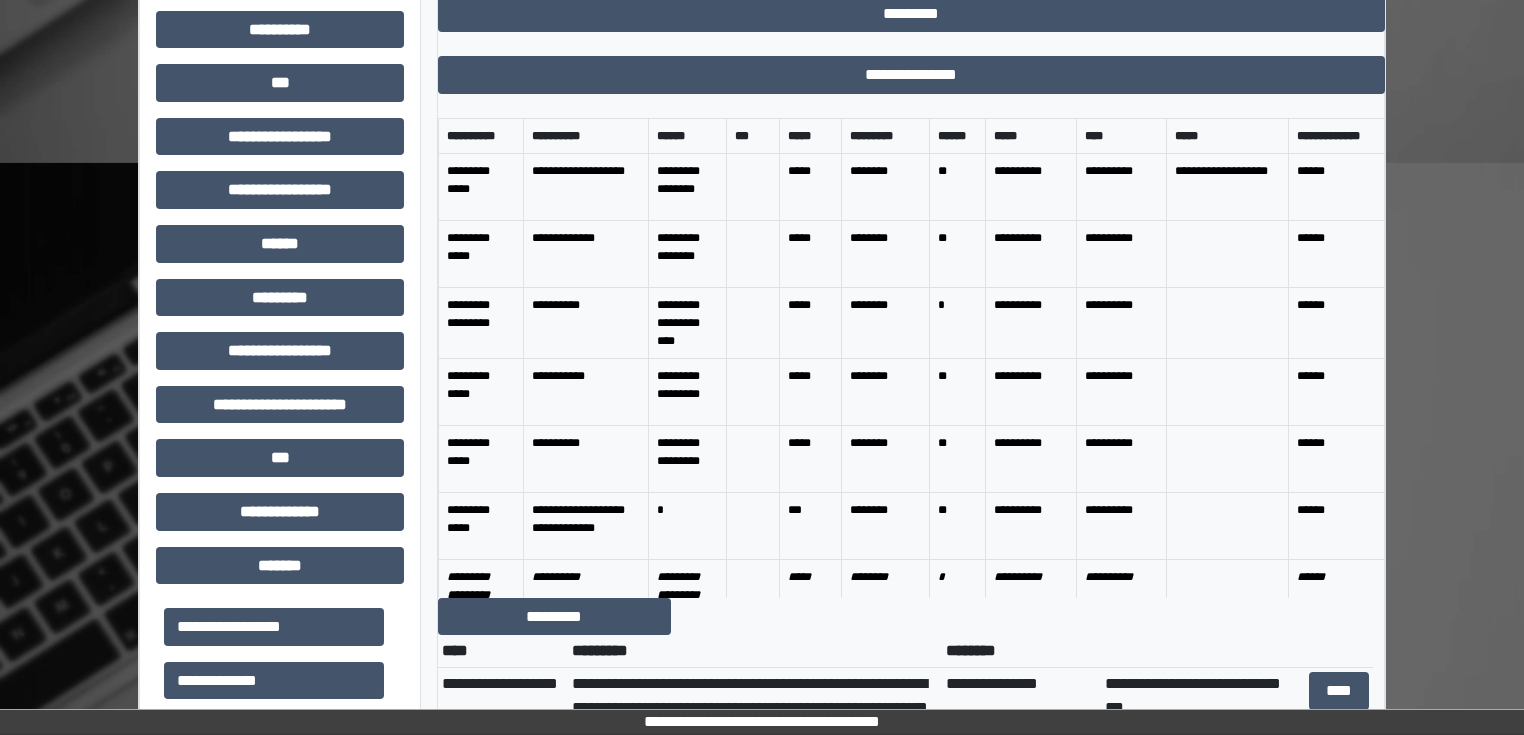 scroll, scrollTop: 720, scrollLeft: 0, axis: vertical 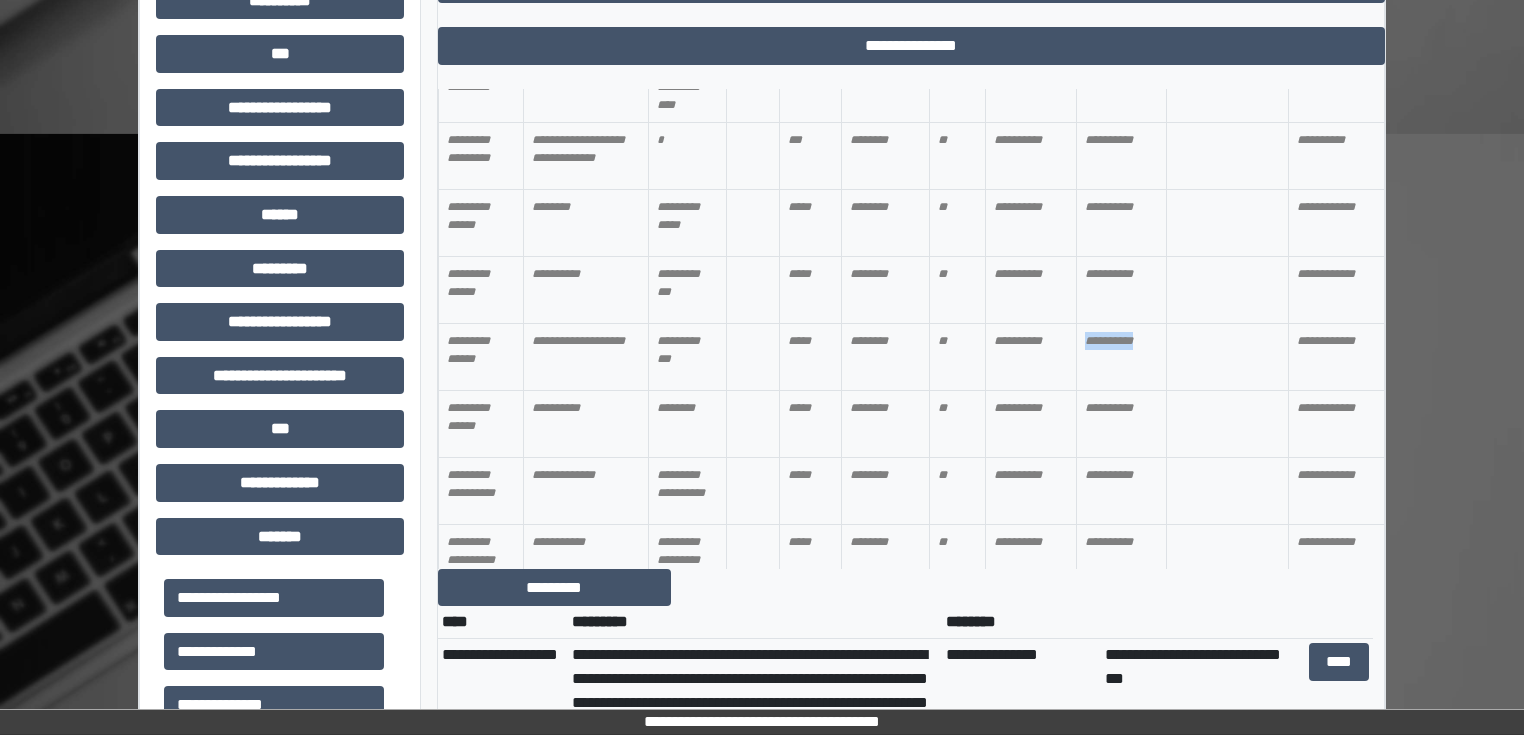 drag, startPoint x: 1076, startPoint y: 376, endPoint x: 1190, endPoint y: 372, distance: 114.07015 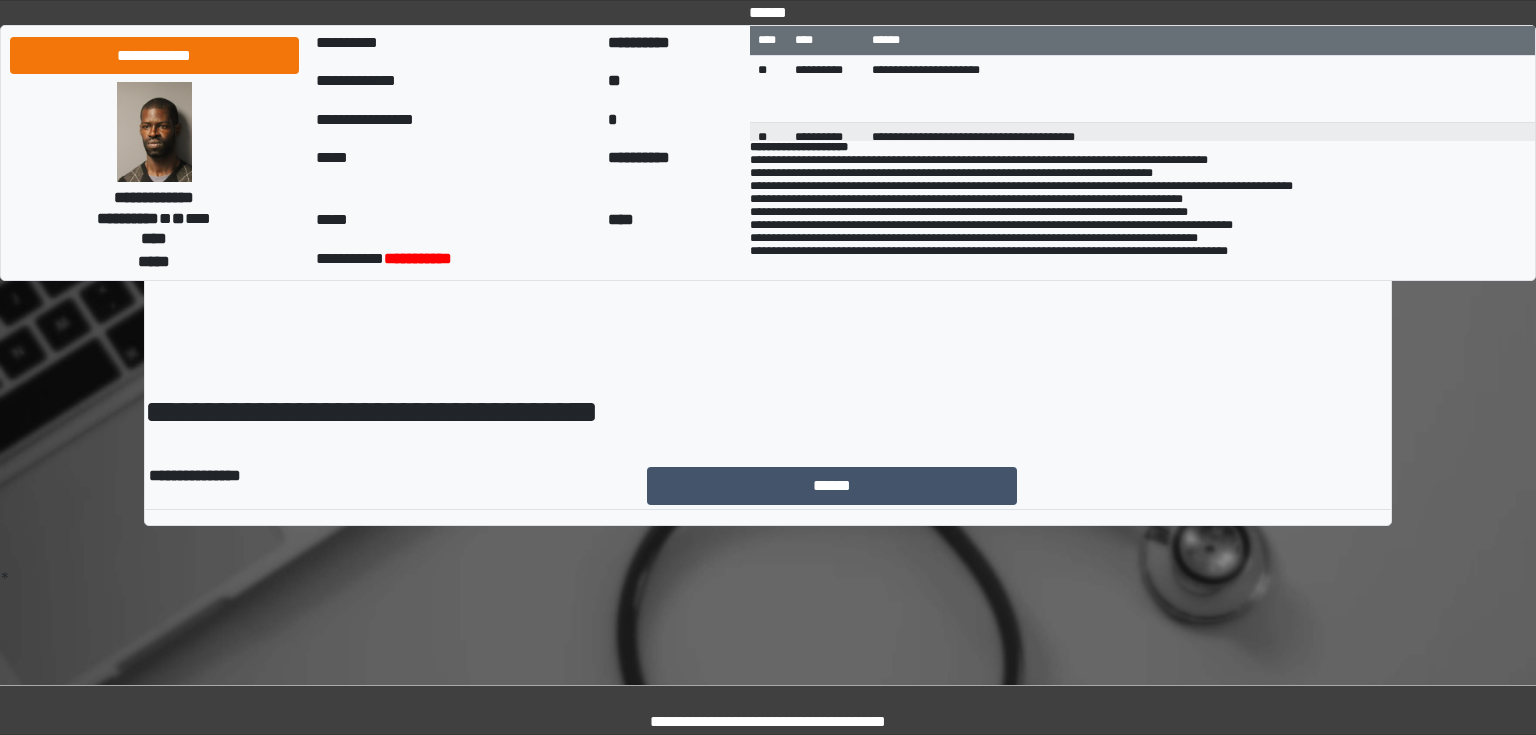 scroll, scrollTop: 0, scrollLeft: 0, axis: both 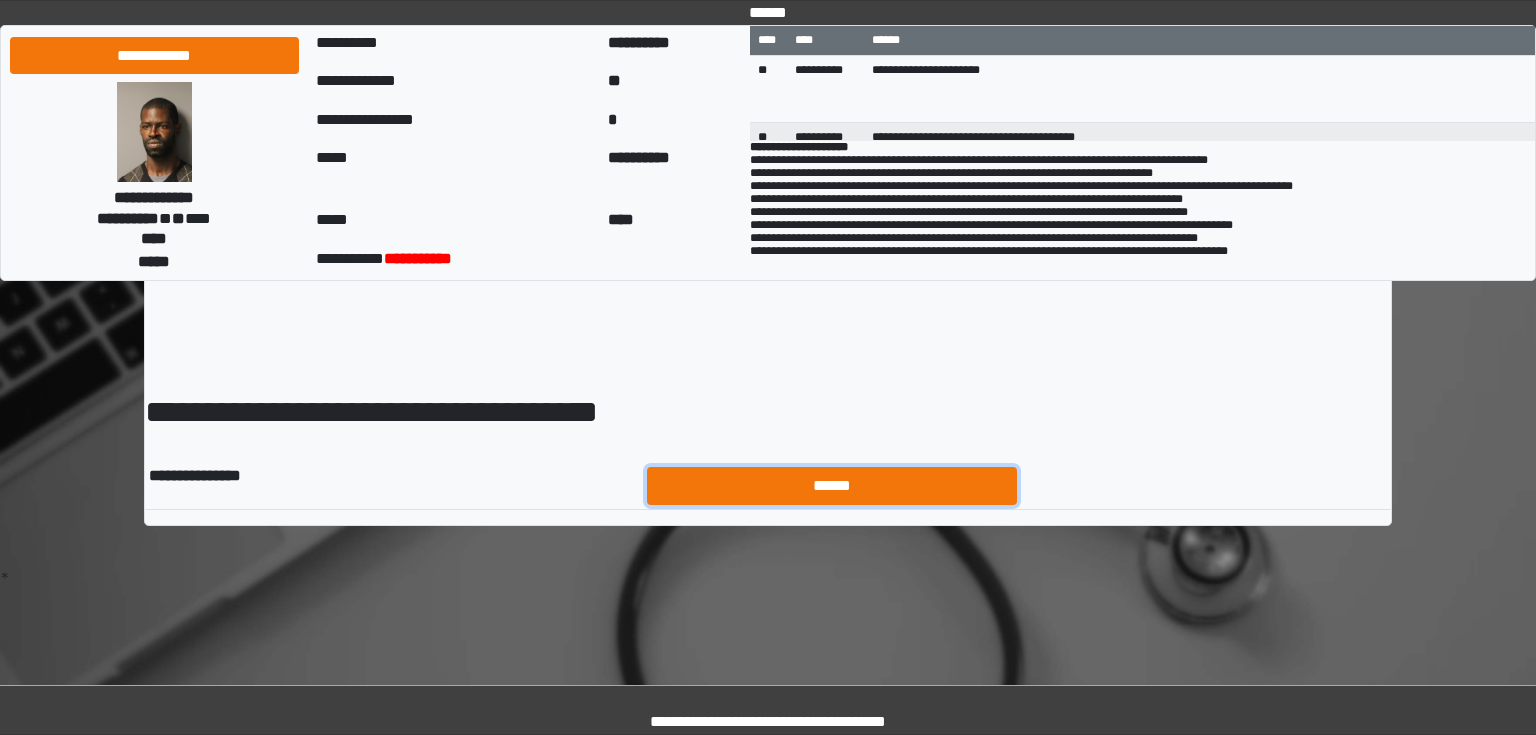 click on "******" at bounding box center (832, 486) 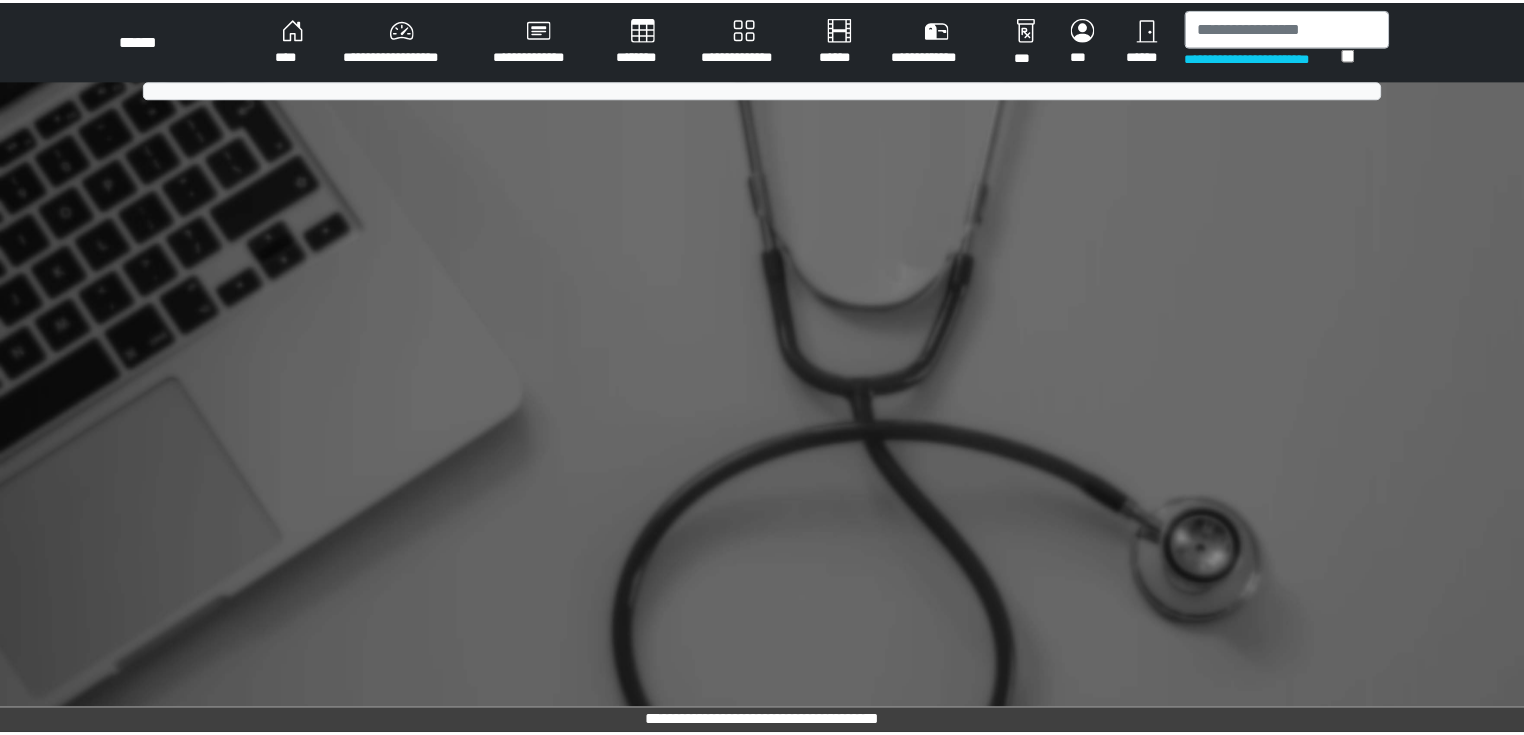 scroll, scrollTop: 0, scrollLeft: 0, axis: both 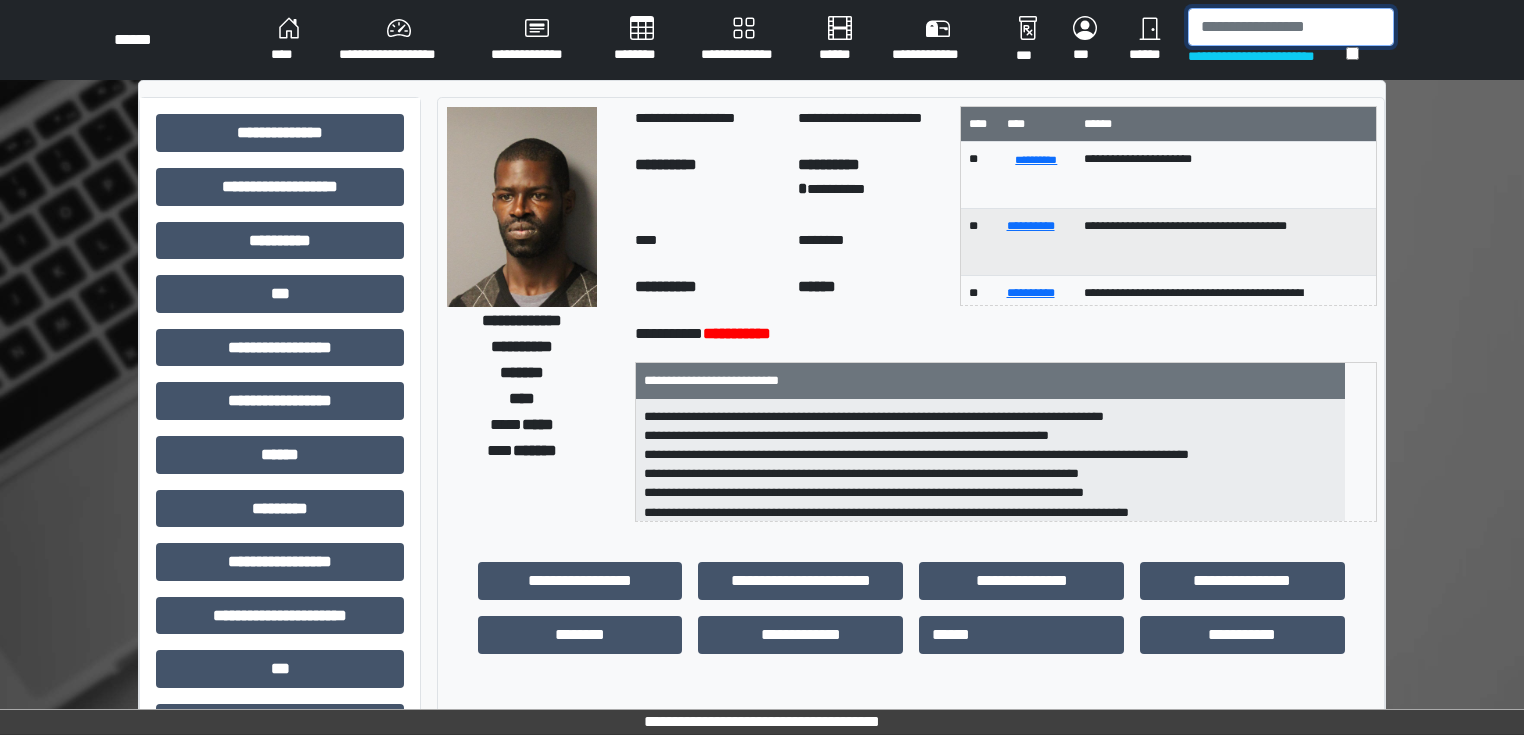 click at bounding box center [1291, 27] 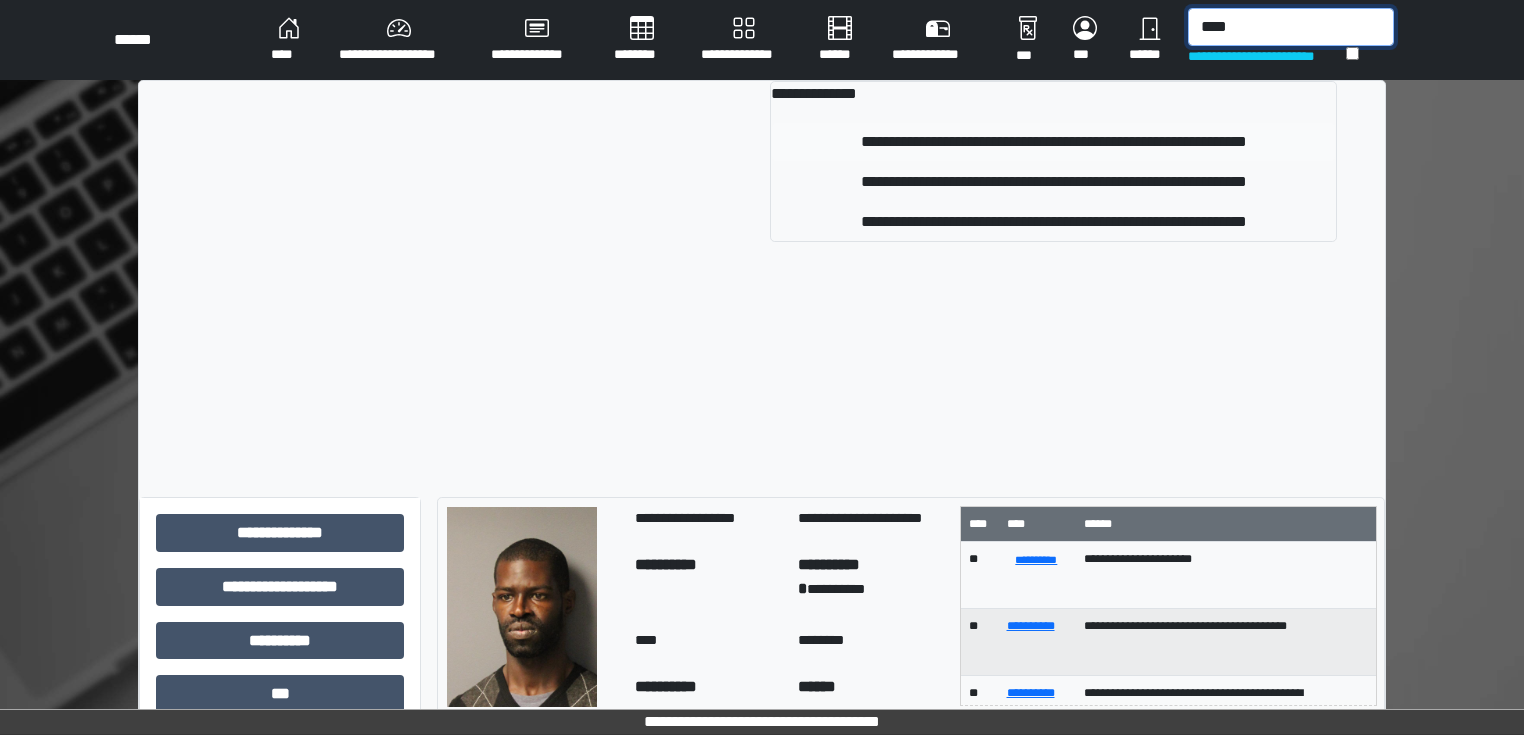 type on "****" 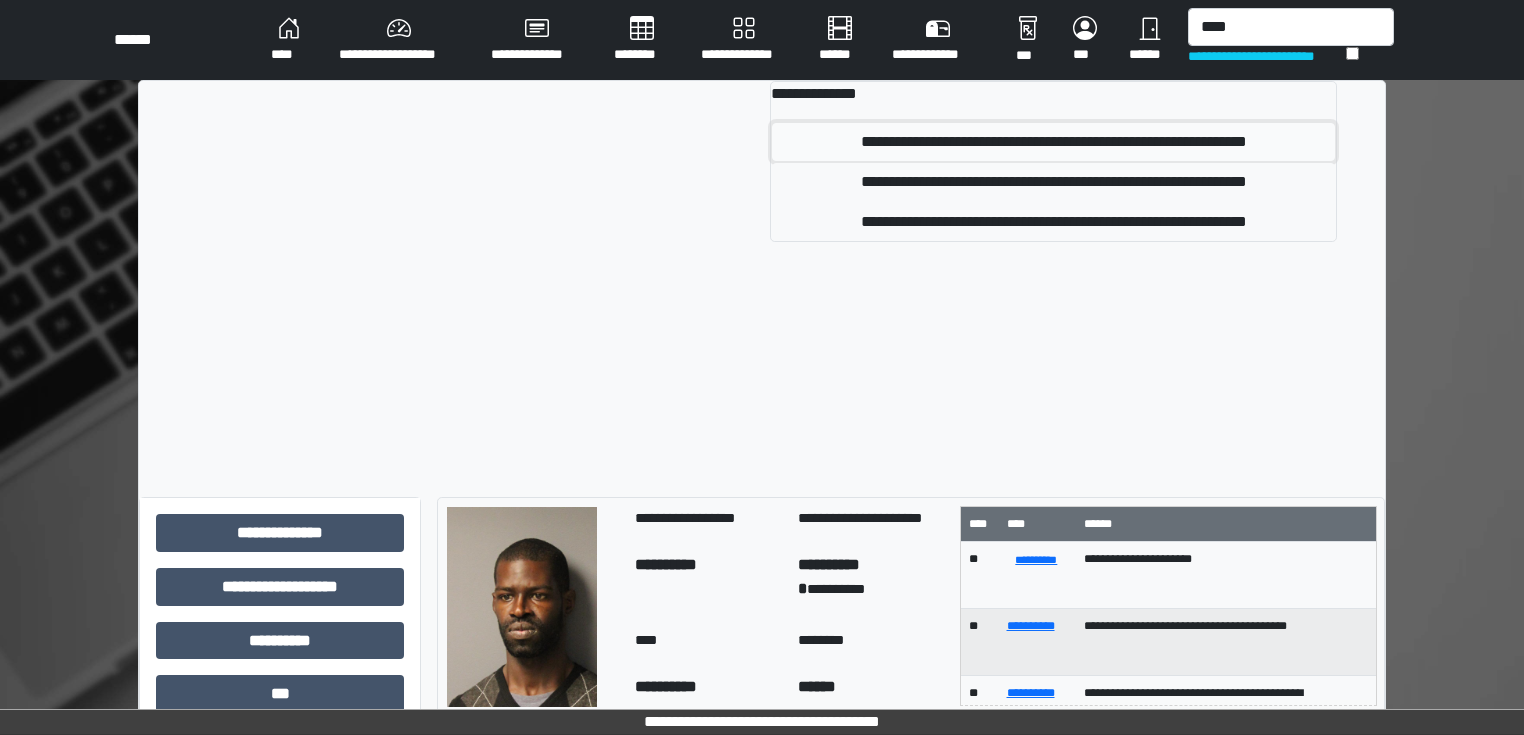 click on "**********" at bounding box center [1053, 142] 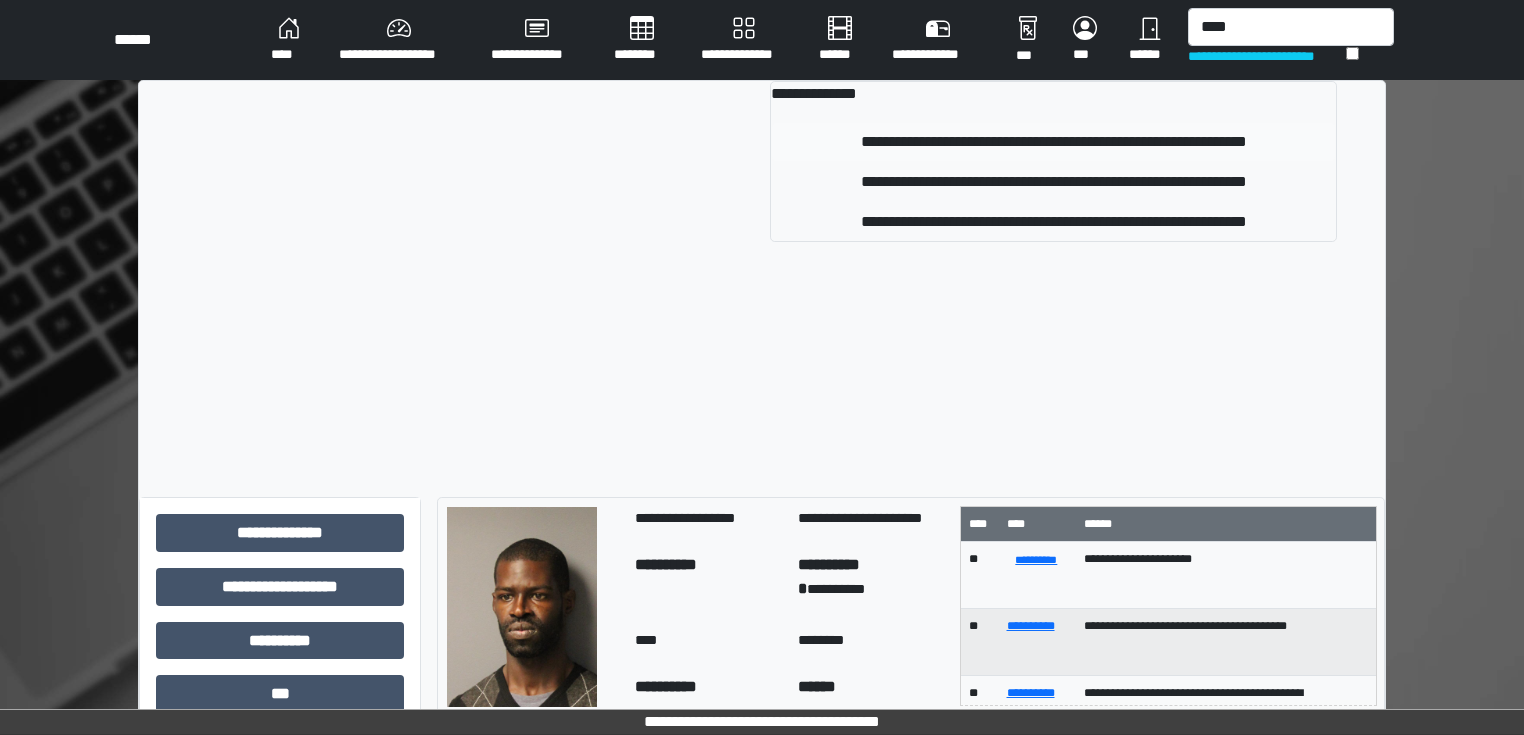 type 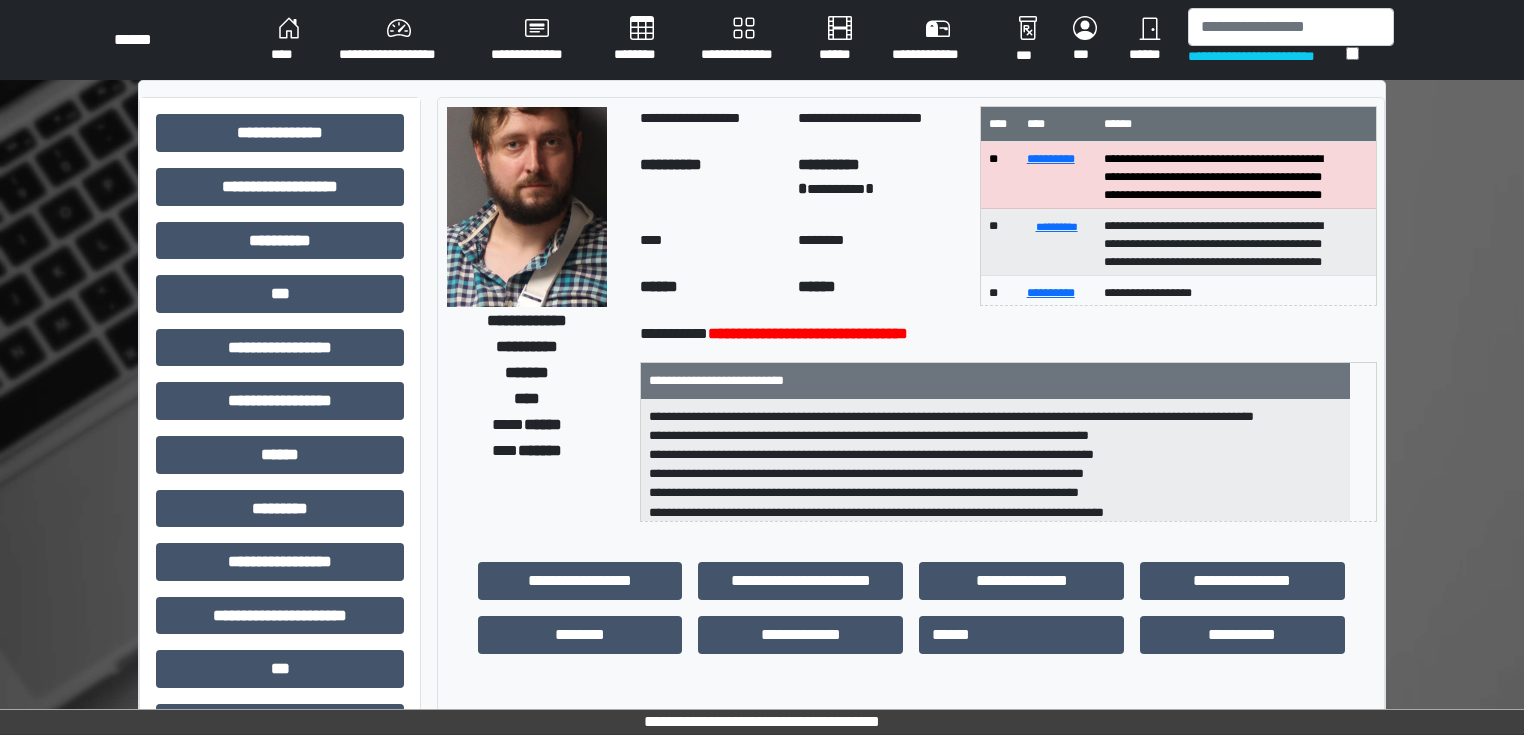 scroll, scrollTop: 160, scrollLeft: 0, axis: vertical 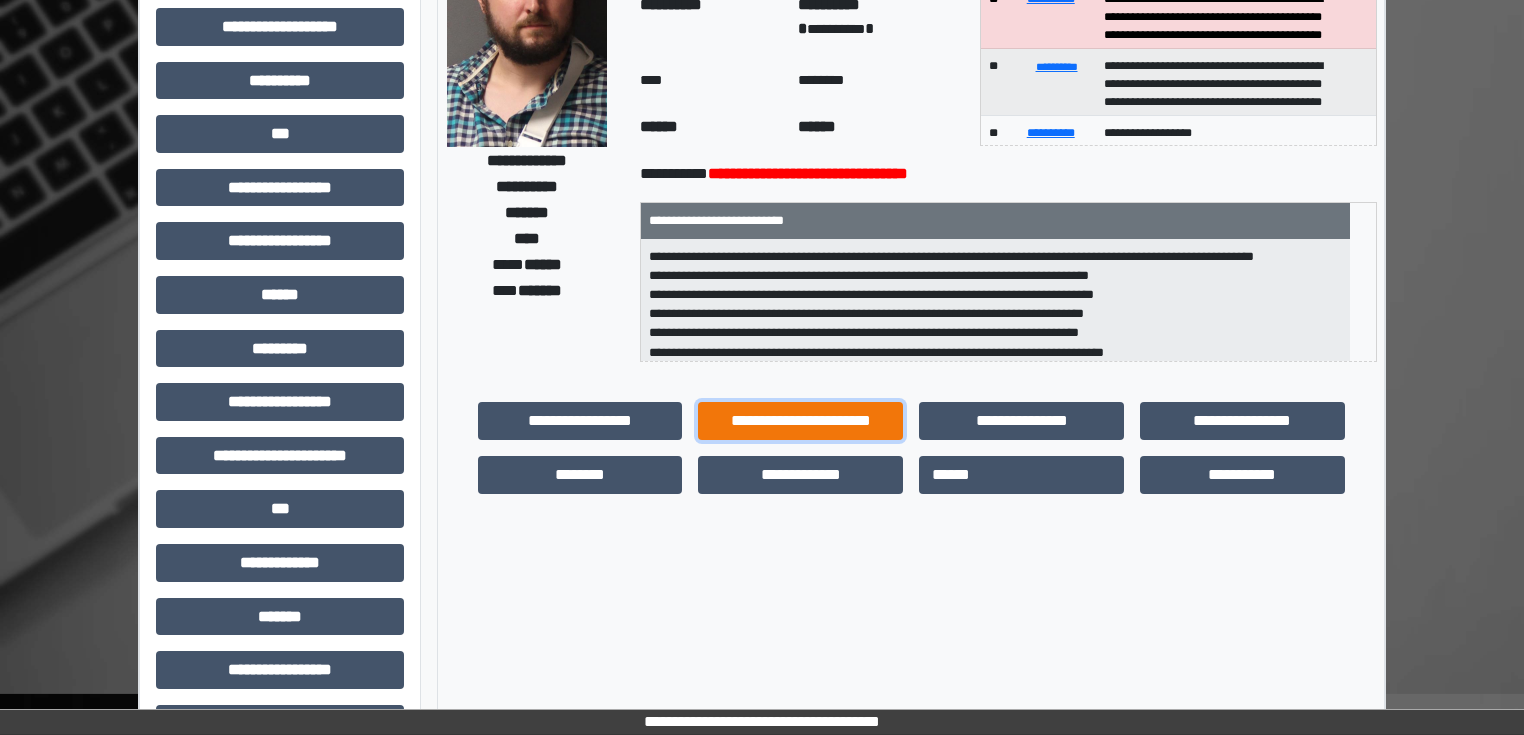 click on "**********" at bounding box center (800, 421) 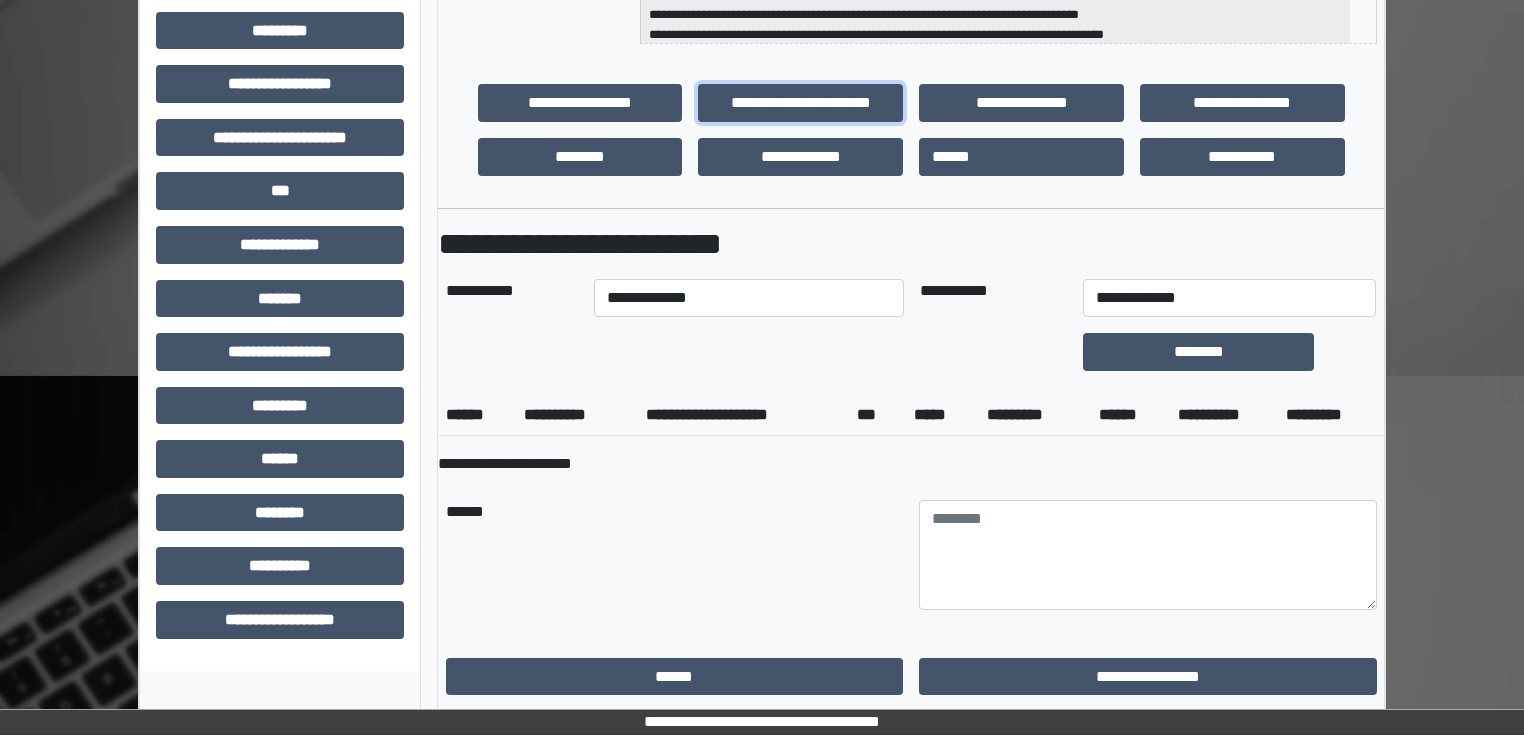 scroll, scrollTop: 480, scrollLeft: 0, axis: vertical 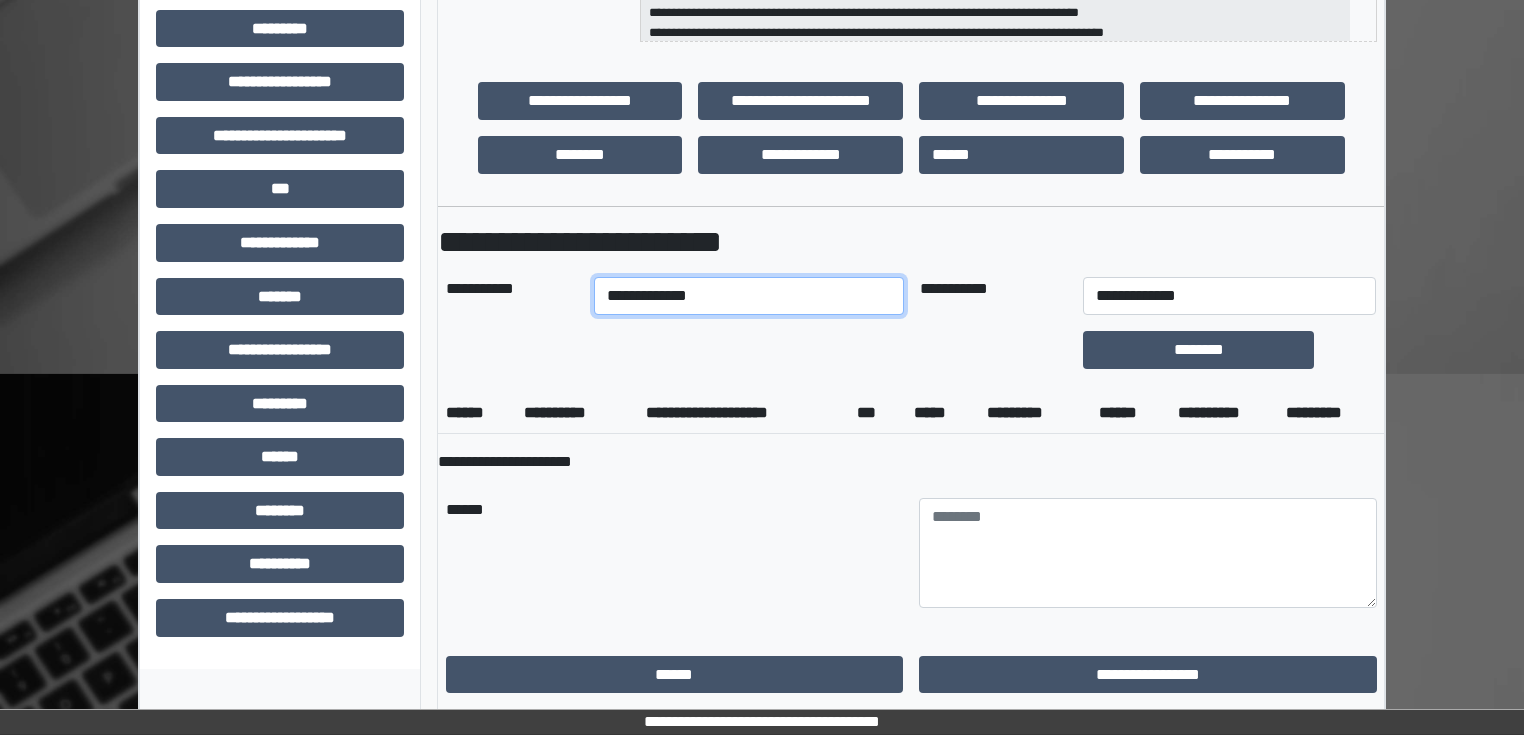 click on "**********" at bounding box center [748, 296] 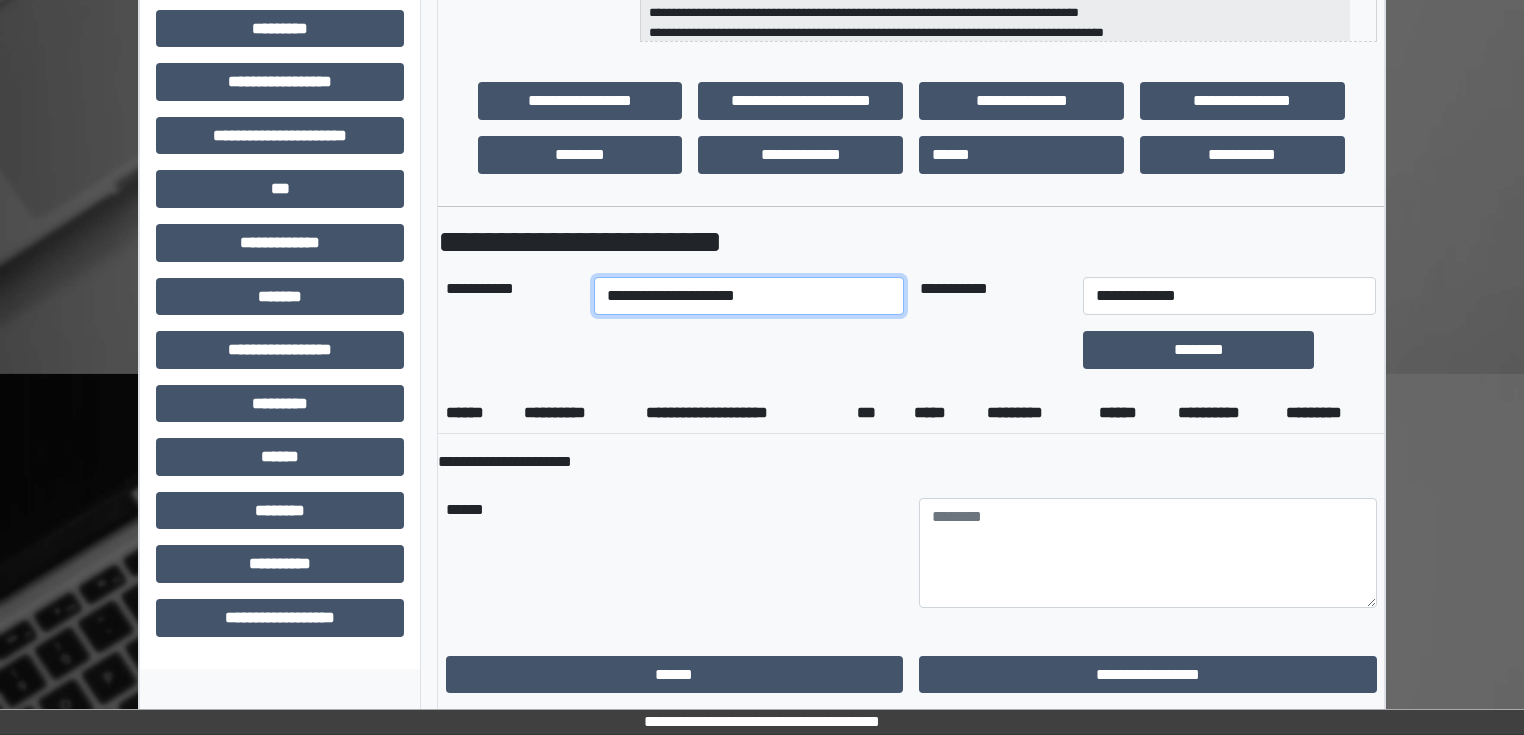 click on "**********" at bounding box center [748, 296] 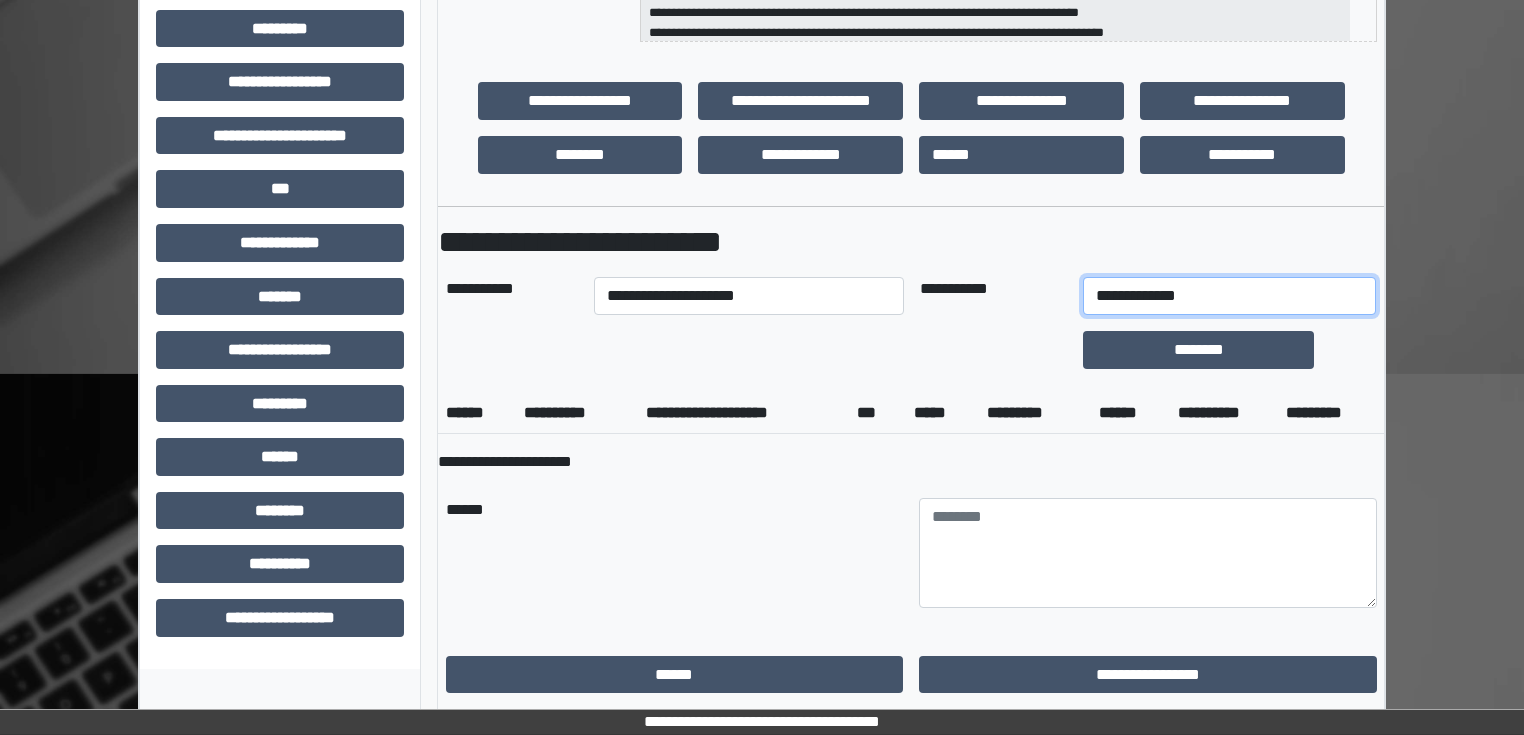 click on "**********" at bounding box center [1229, 296] 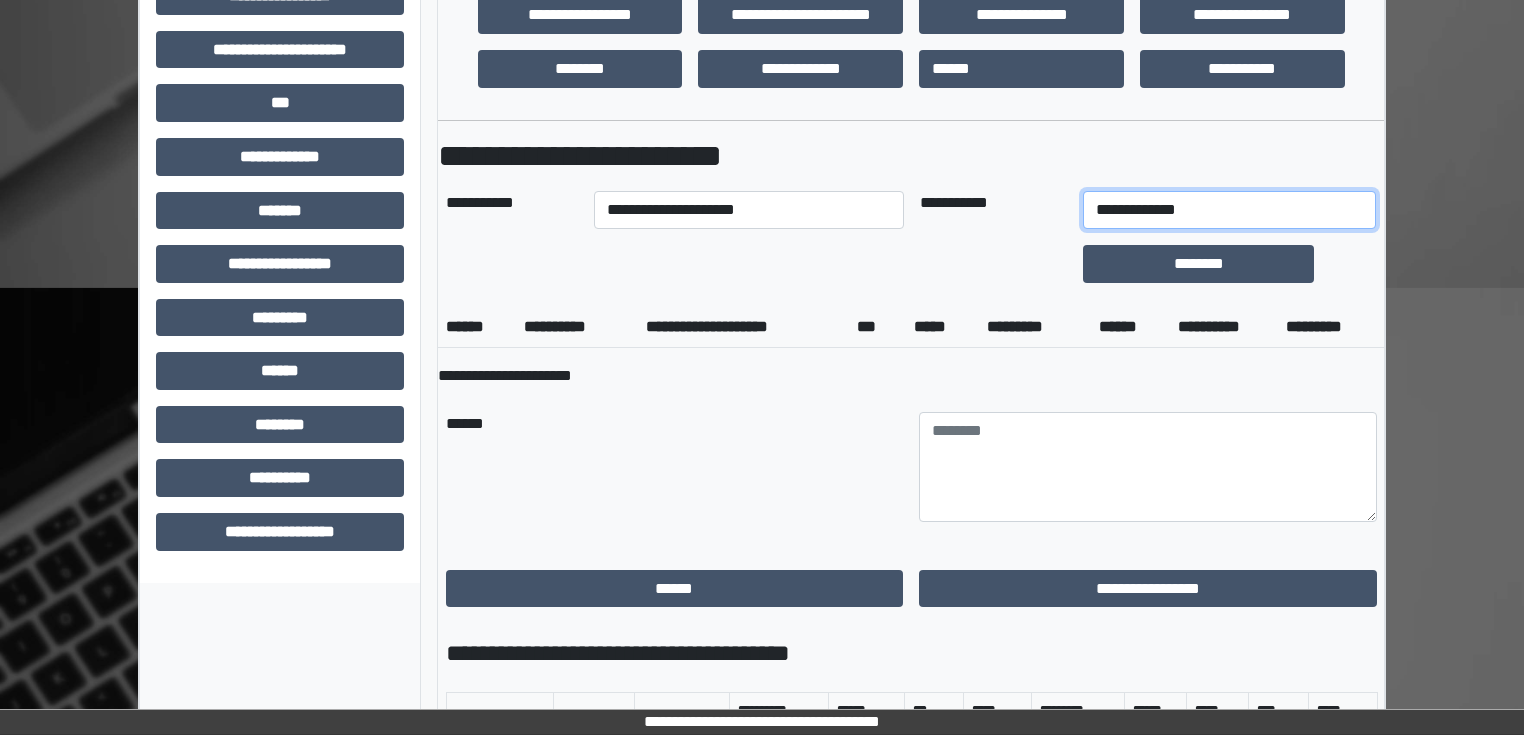 scroll, scrollTop: 560, scrollLeft: 0, axis: vertical 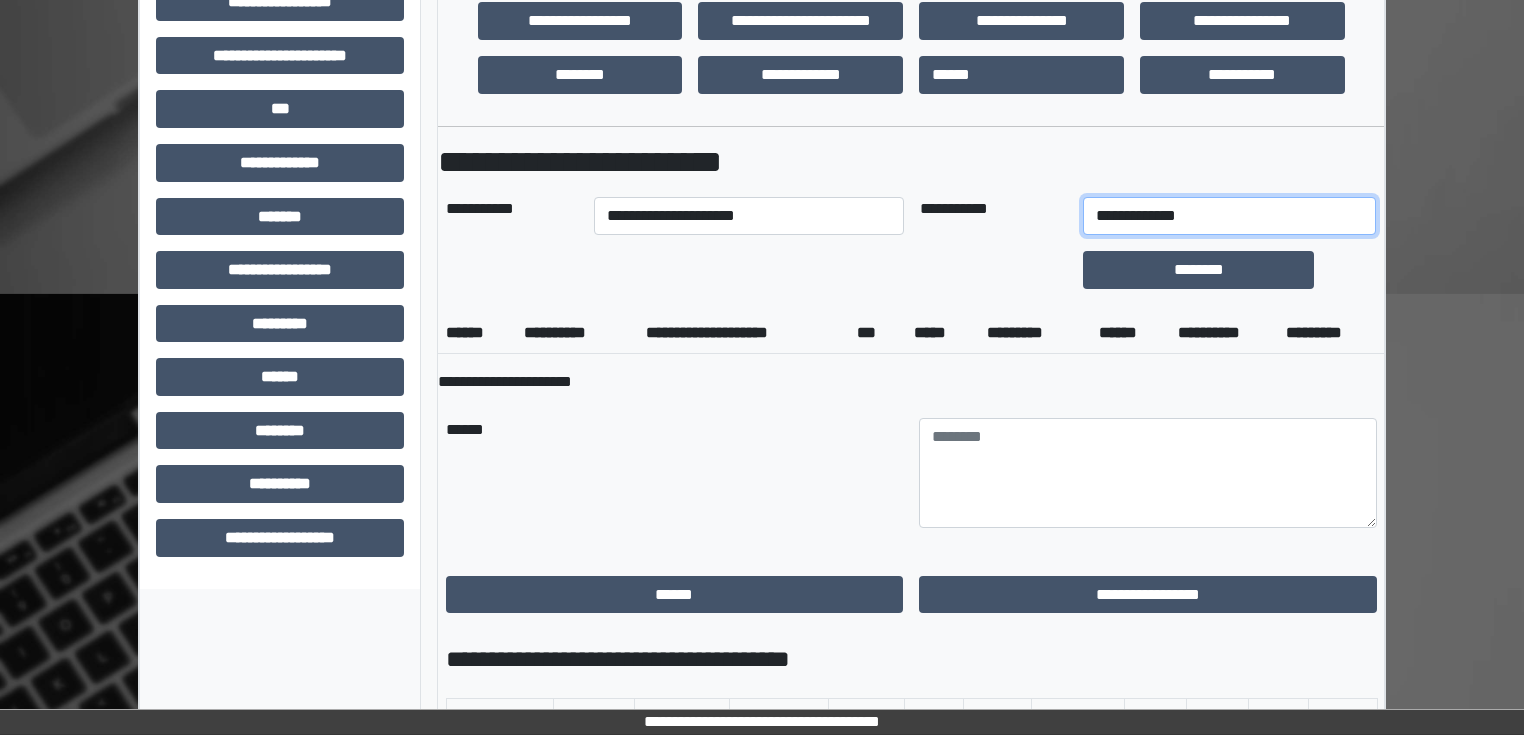 click on "**********" at bounding box center (1229, 216) 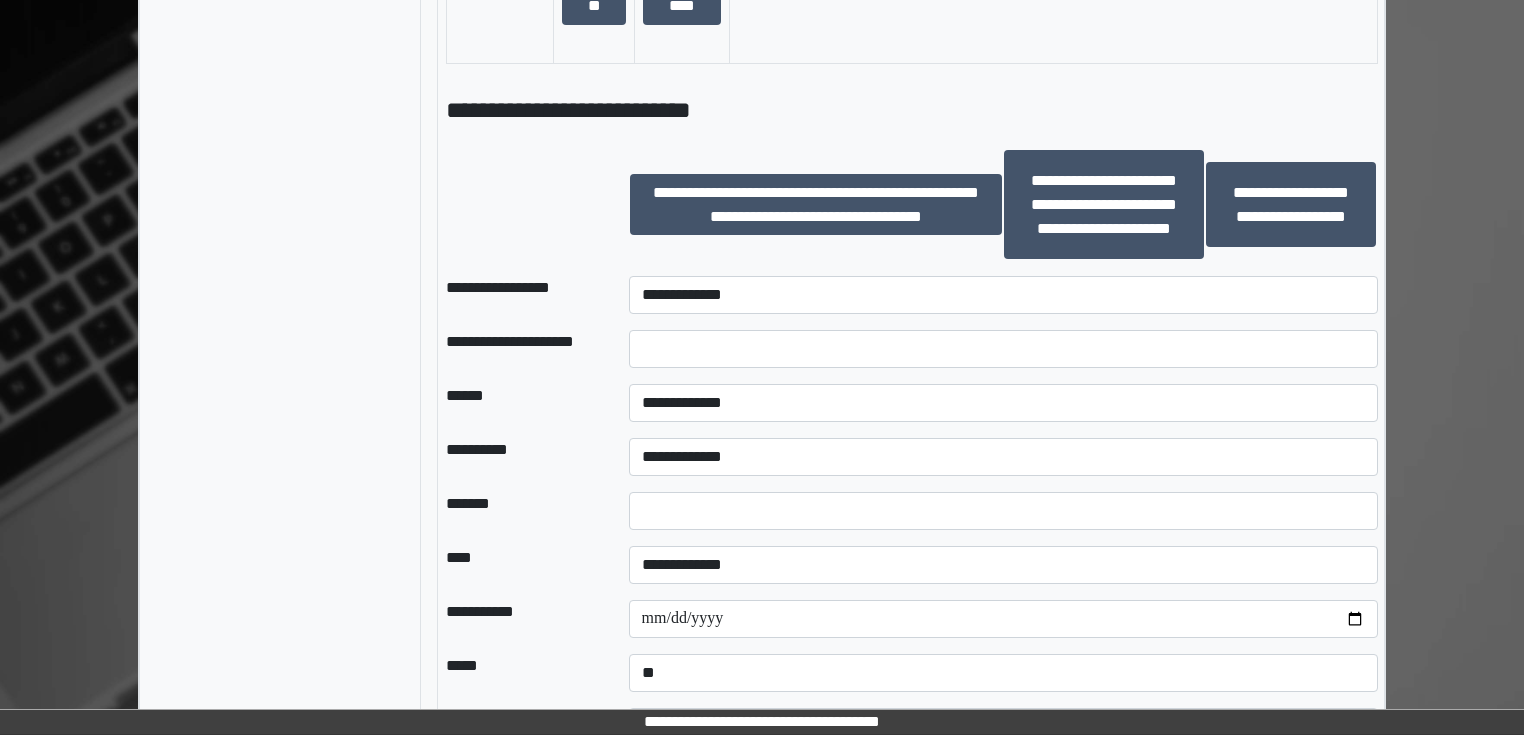 scroll, scrollTop: 1920, scrollLeft: 0, axis: vertical 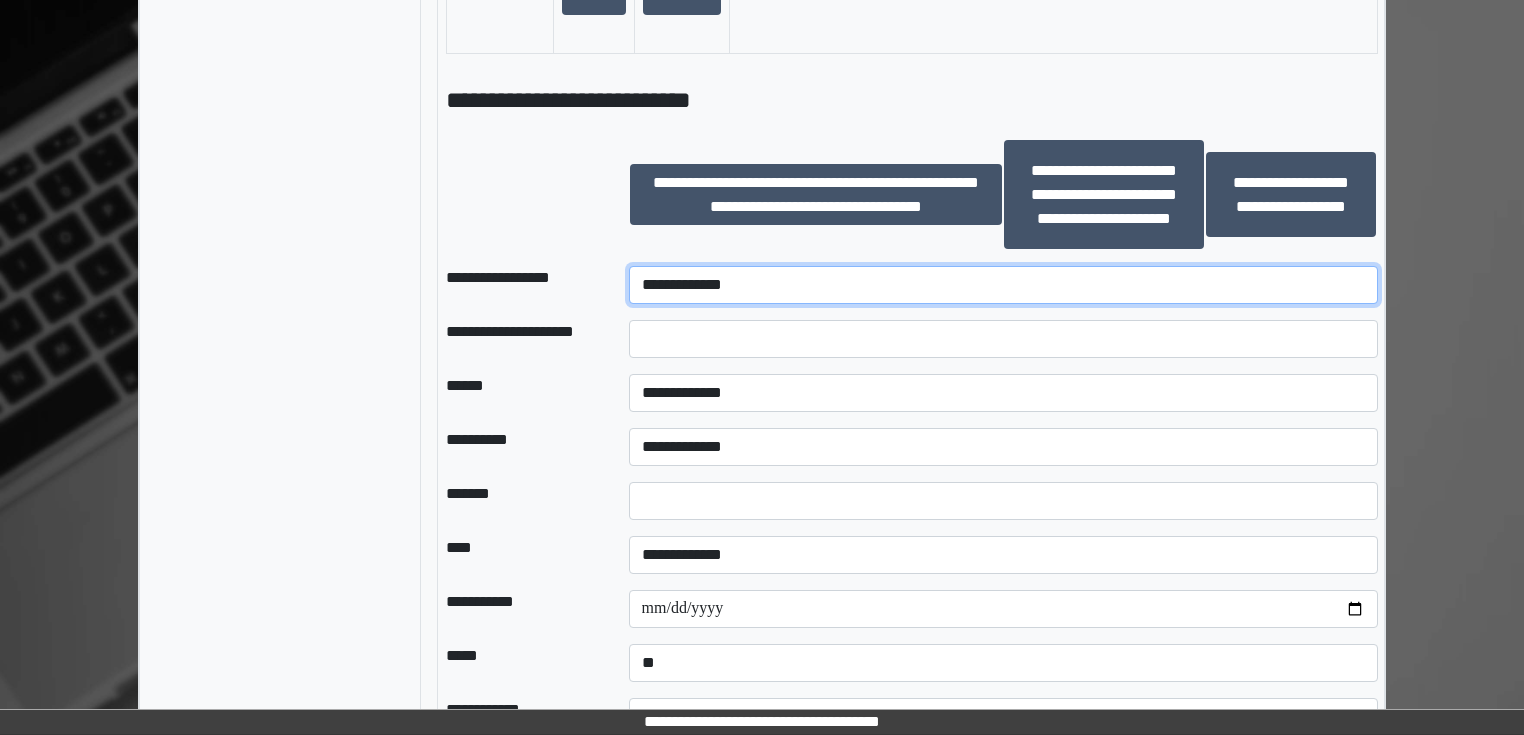 click on "**********" at bounding box center [1003, 285] 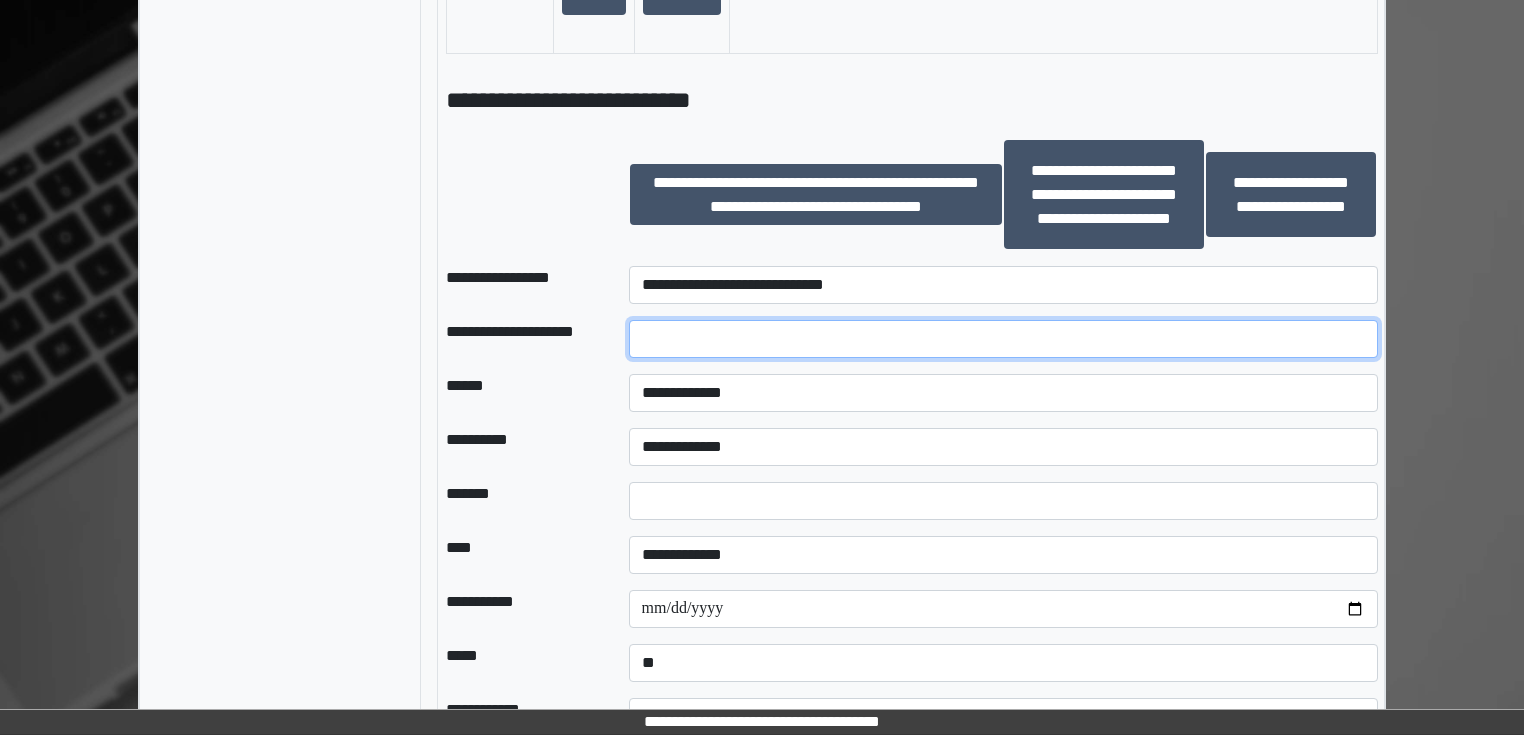 click at bounding box center (1003, 339) 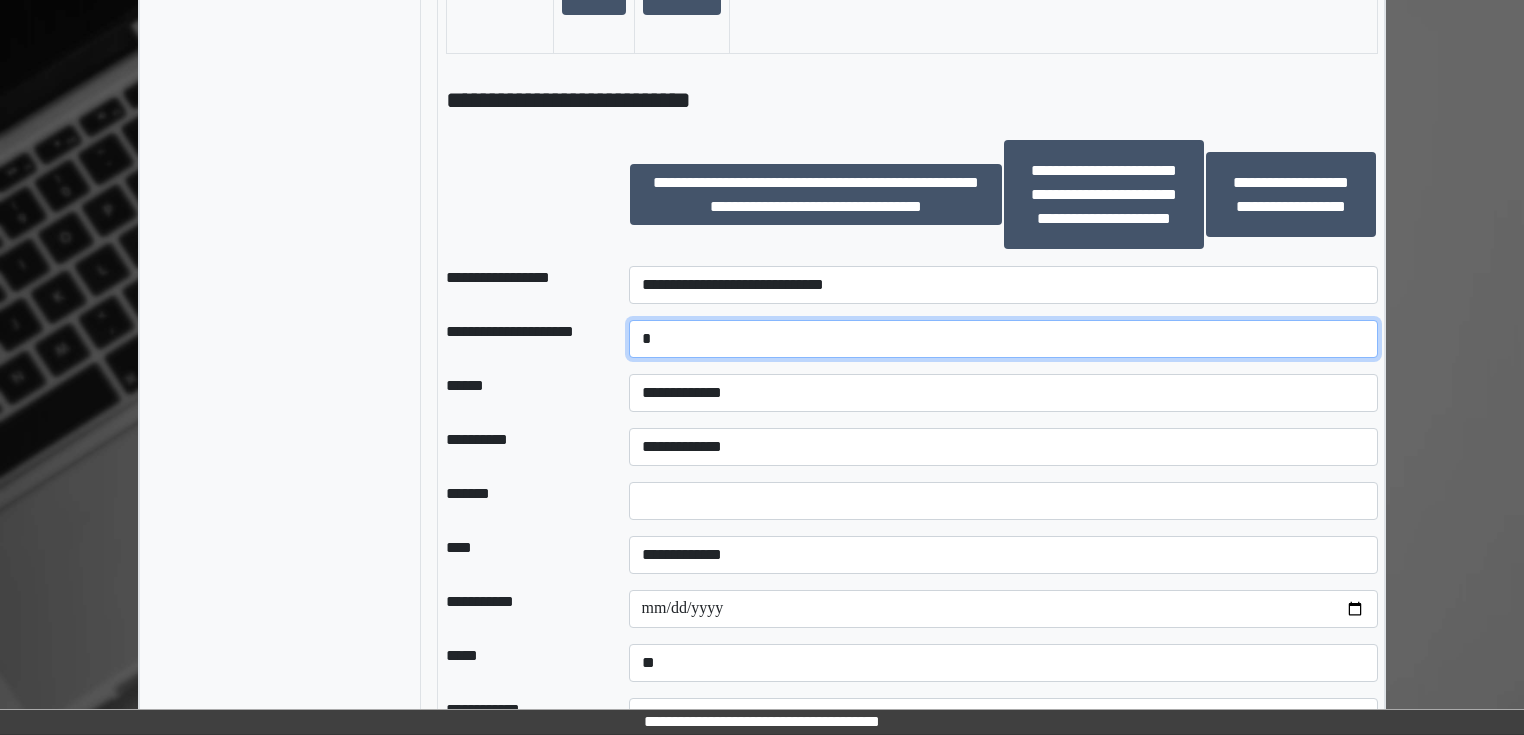 drag, startPoint x: 703, startPoint y: 340, endPoint x: 609, endPoint y: 338, distance: 94.02127 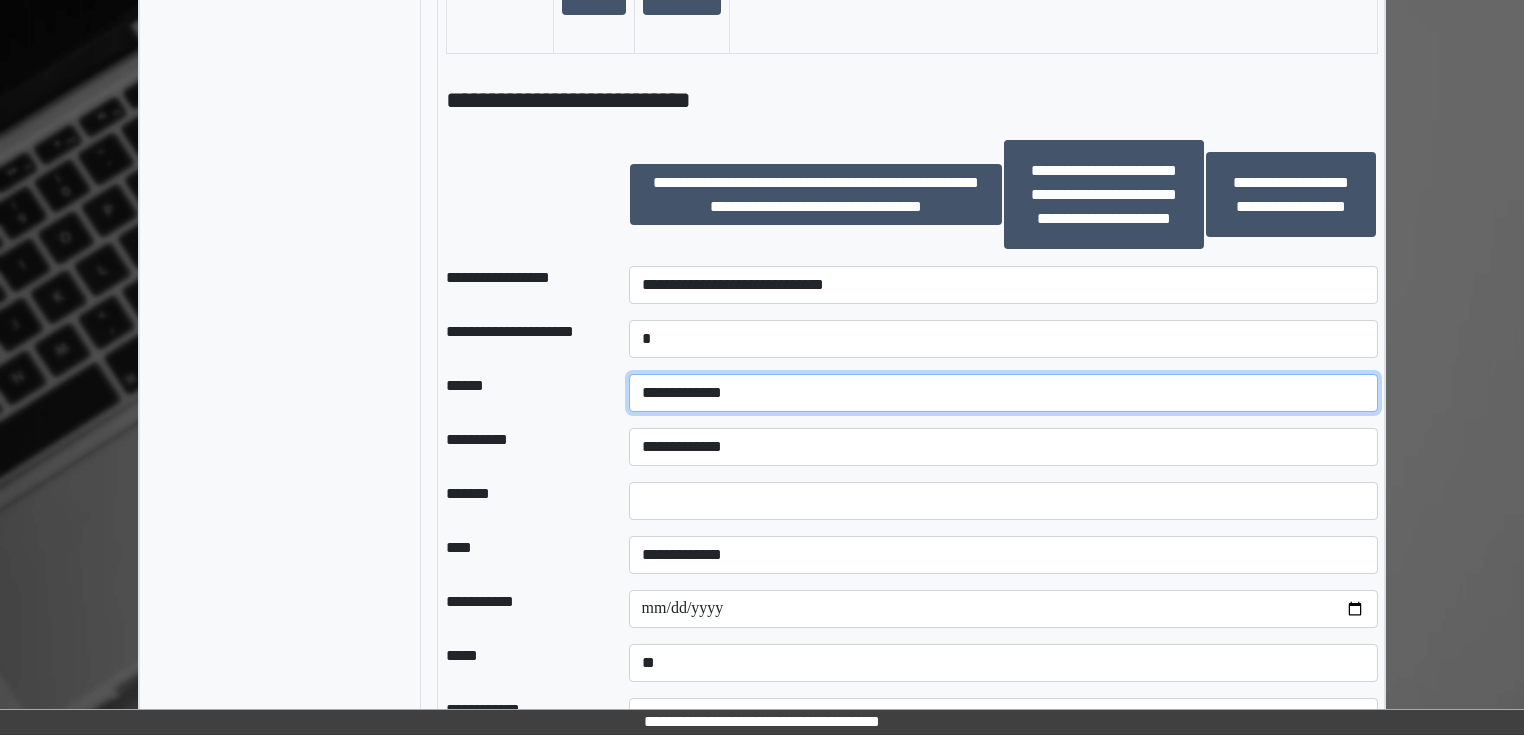drag, startPoint x: 728, startPoint y: 386, endPoint x: 723, endPoint y: 396, distance: 11.18034 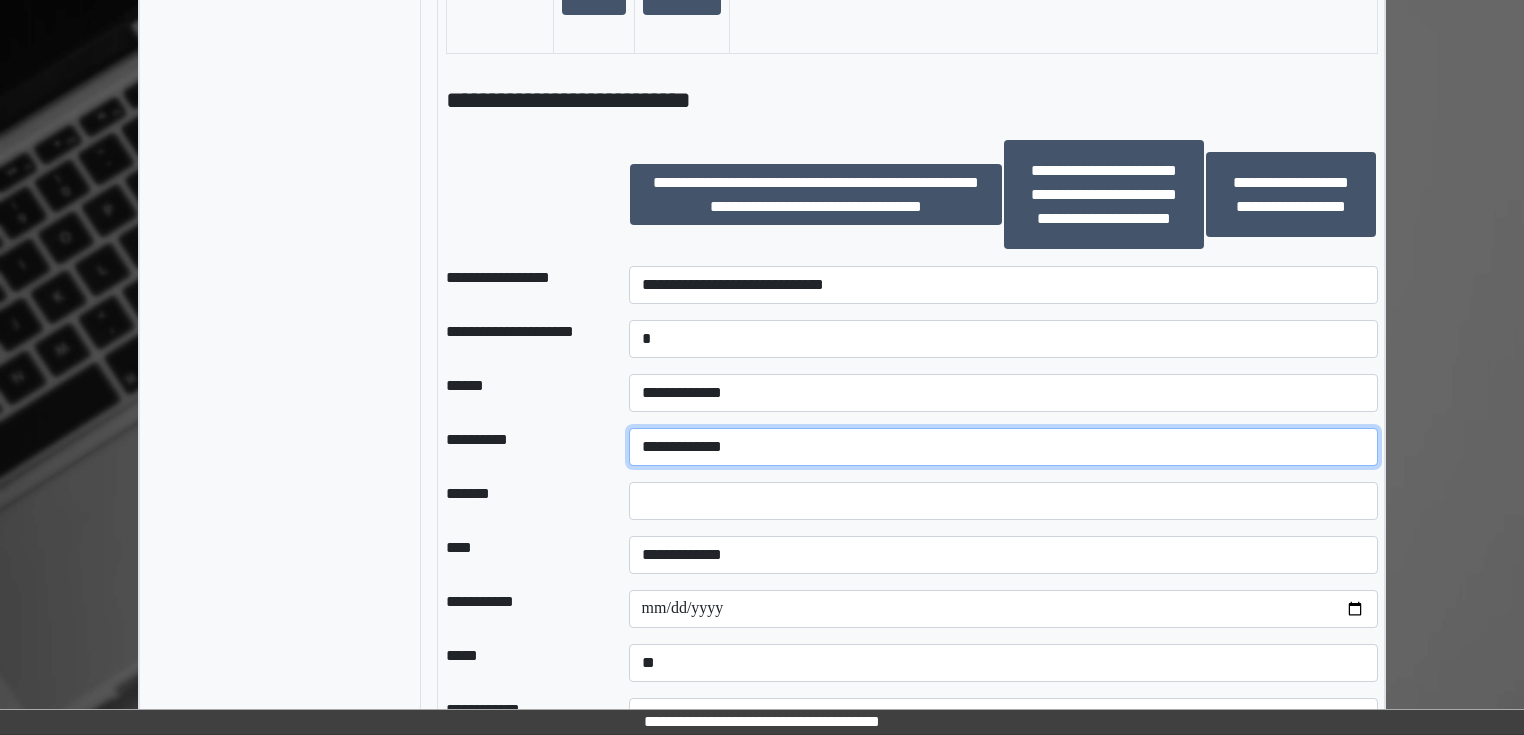 click on "**********" at bounding box center (1003, 447) 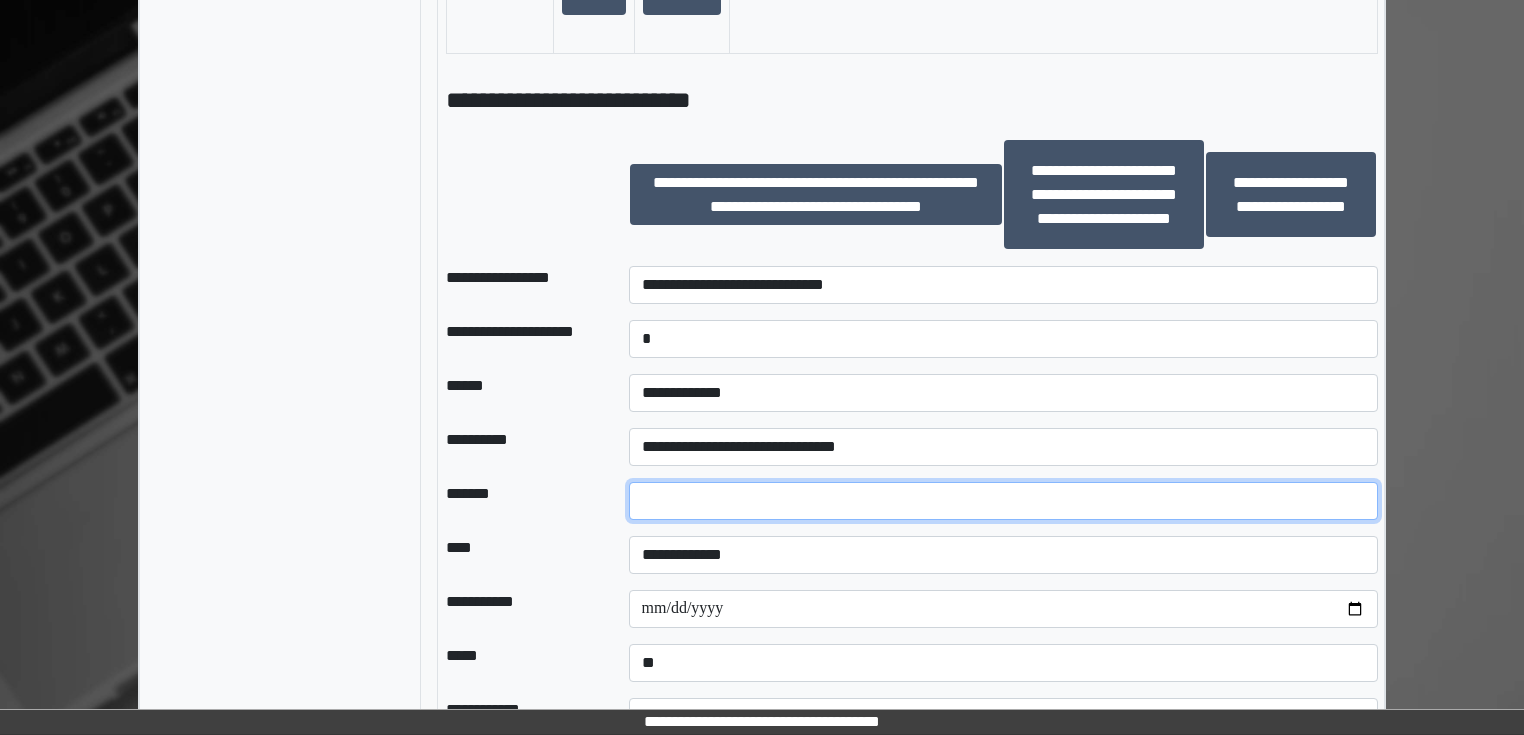 click at bounding box center [1003, 501] 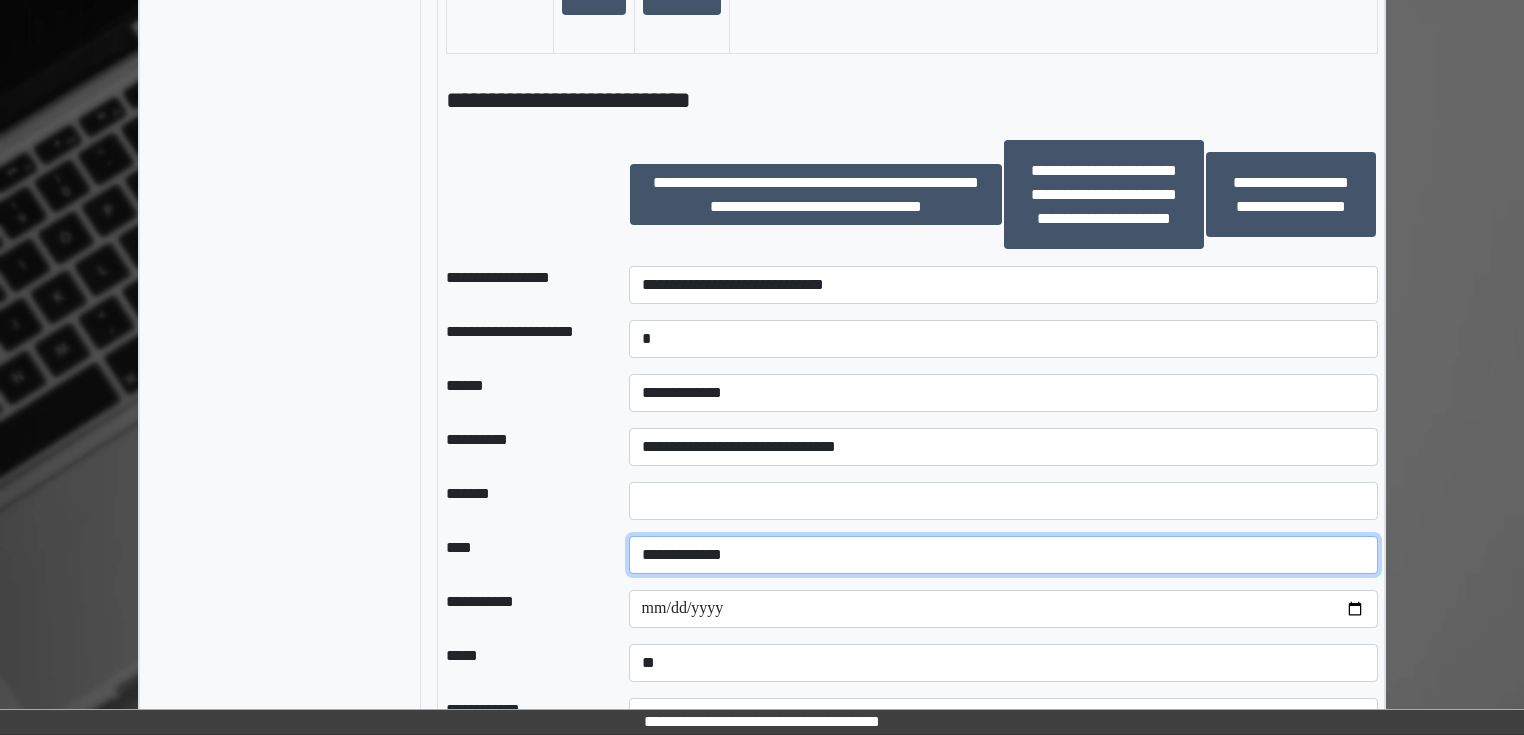 click on "**********" at bounding box center [1003, 555] 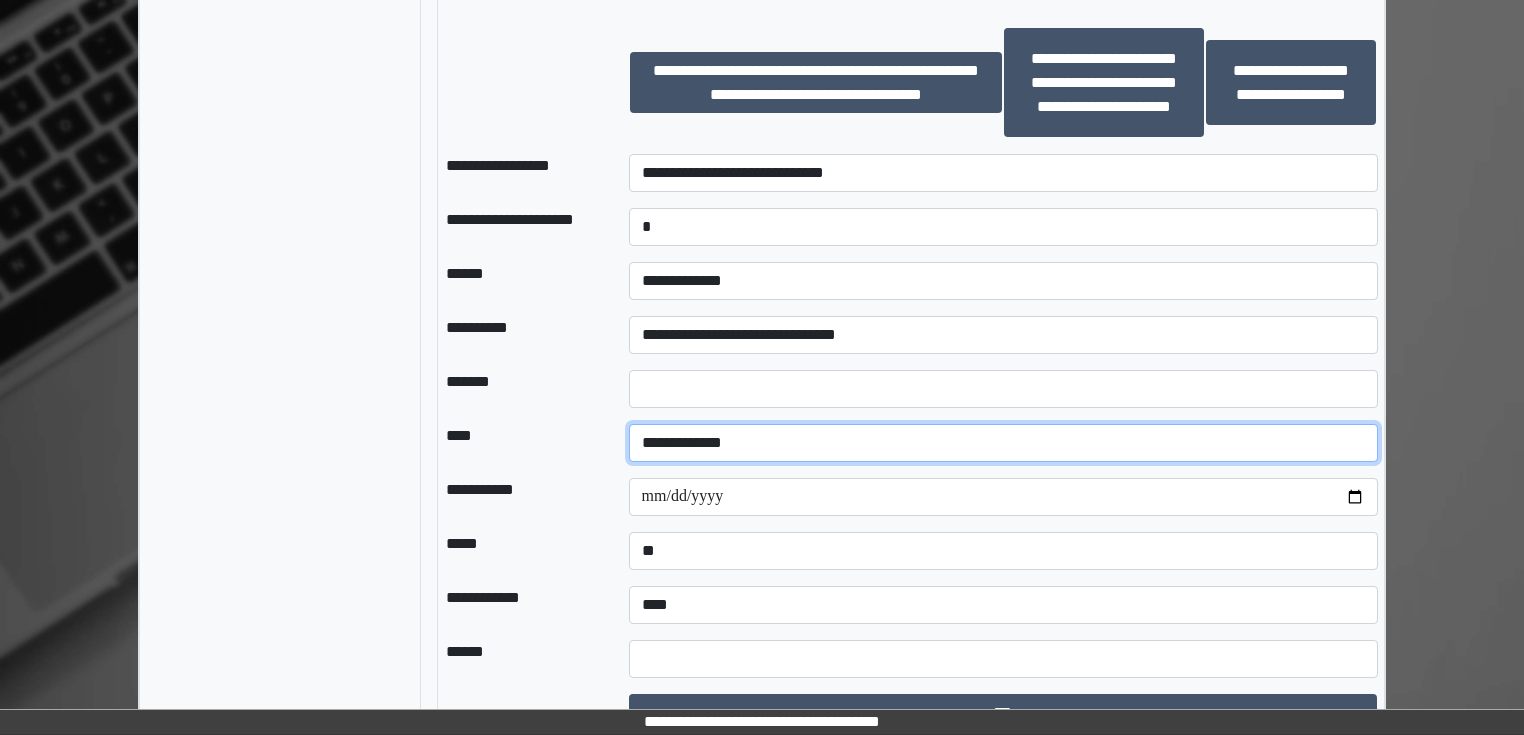 scroll, scrollTop: 2063, scrollLeft: 0, axis: vertical 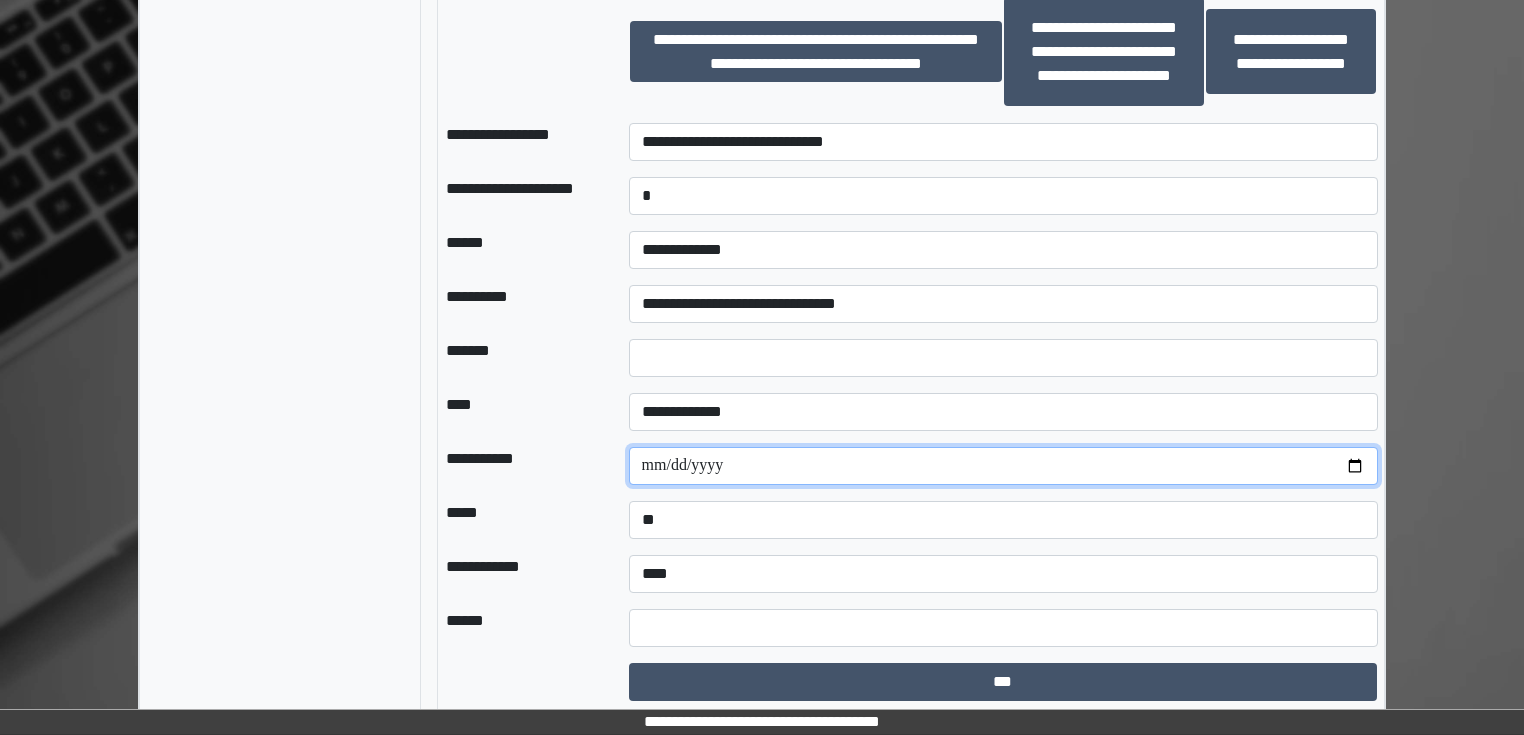 drag, startPoint x: 1352, startPoint y: 460, endPoint x: 1320, endPoint y: 461, distance: 32.01562 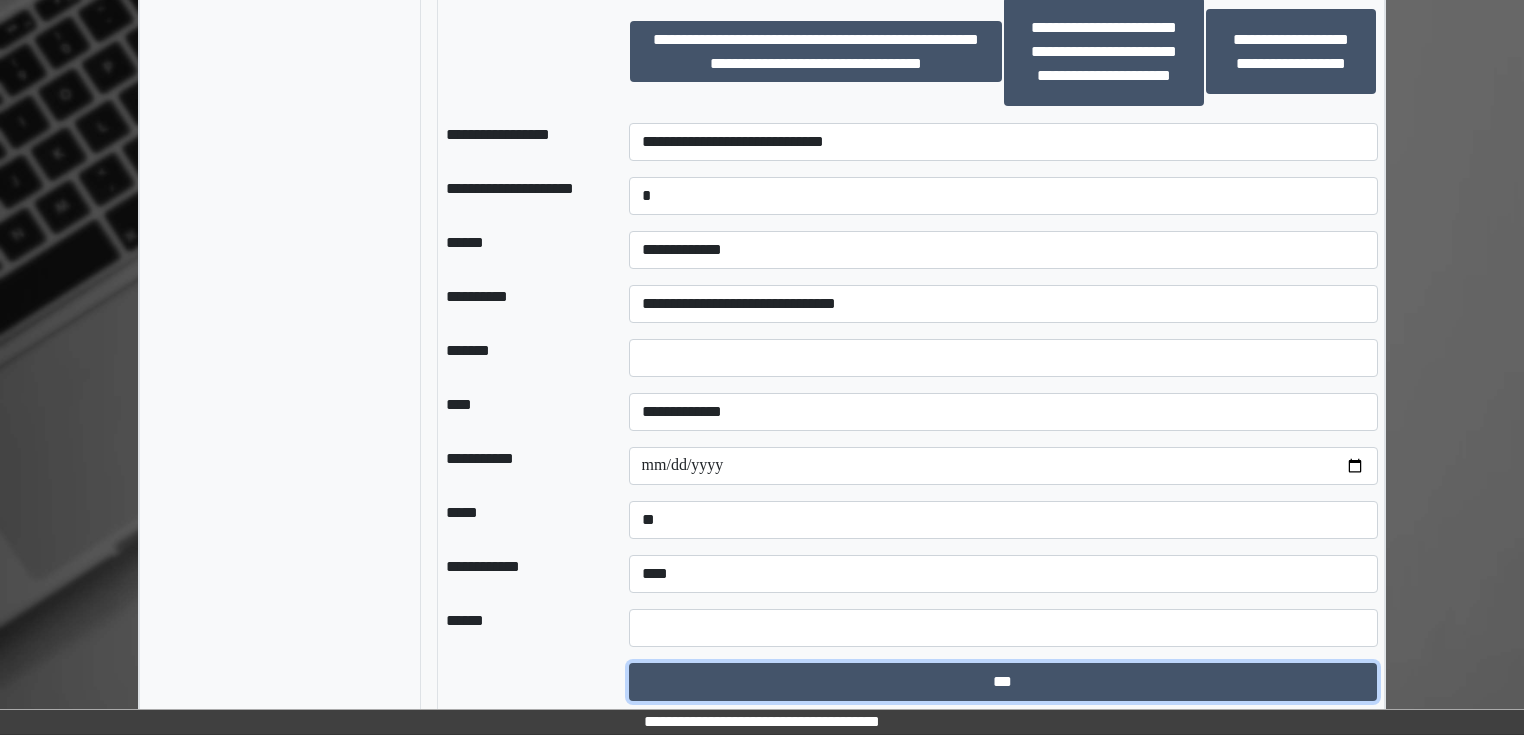 drag, startPoint x: 715, startPoint y: 672, endPoint x: 693, endPoint y: 622, distance: 54.626 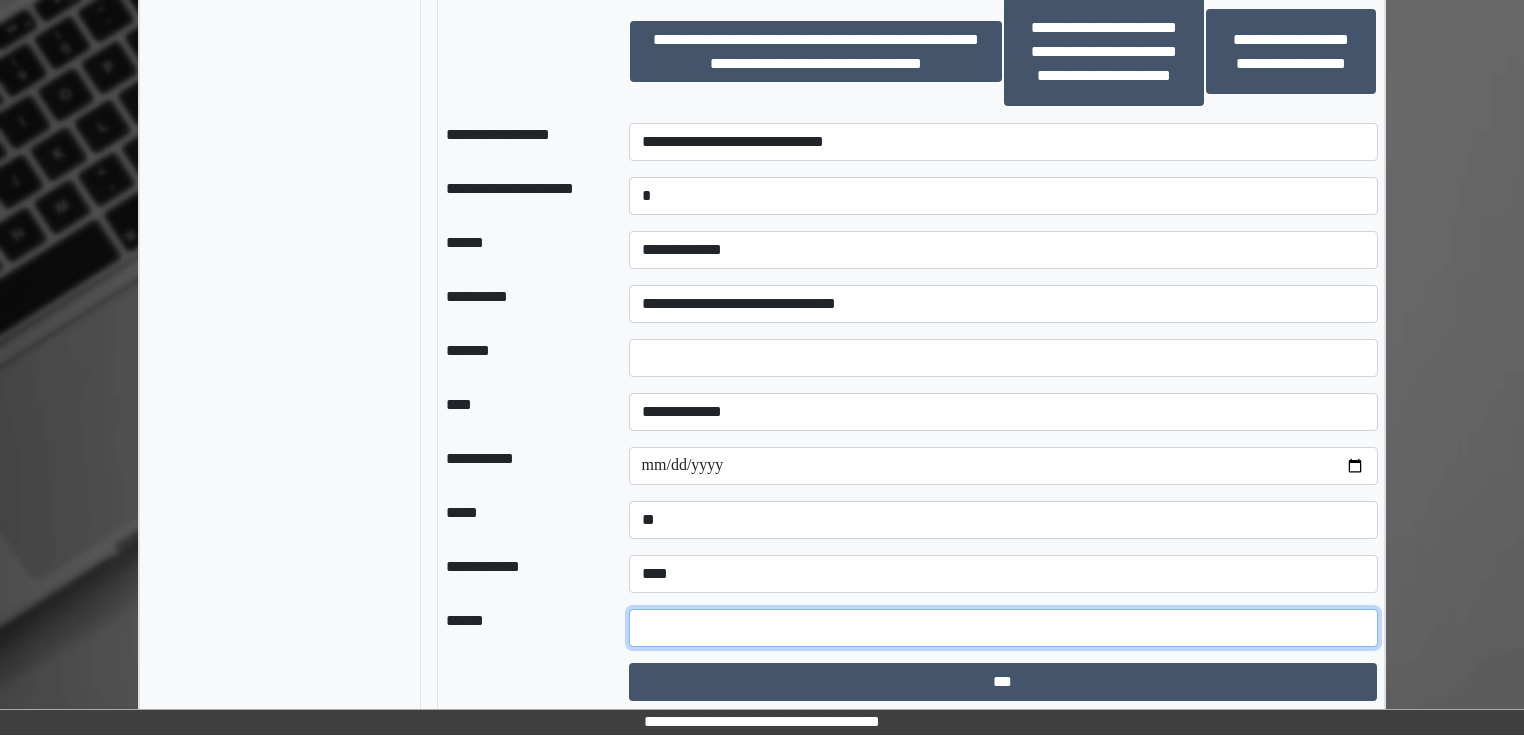 click at bounding box center [1003, 628] 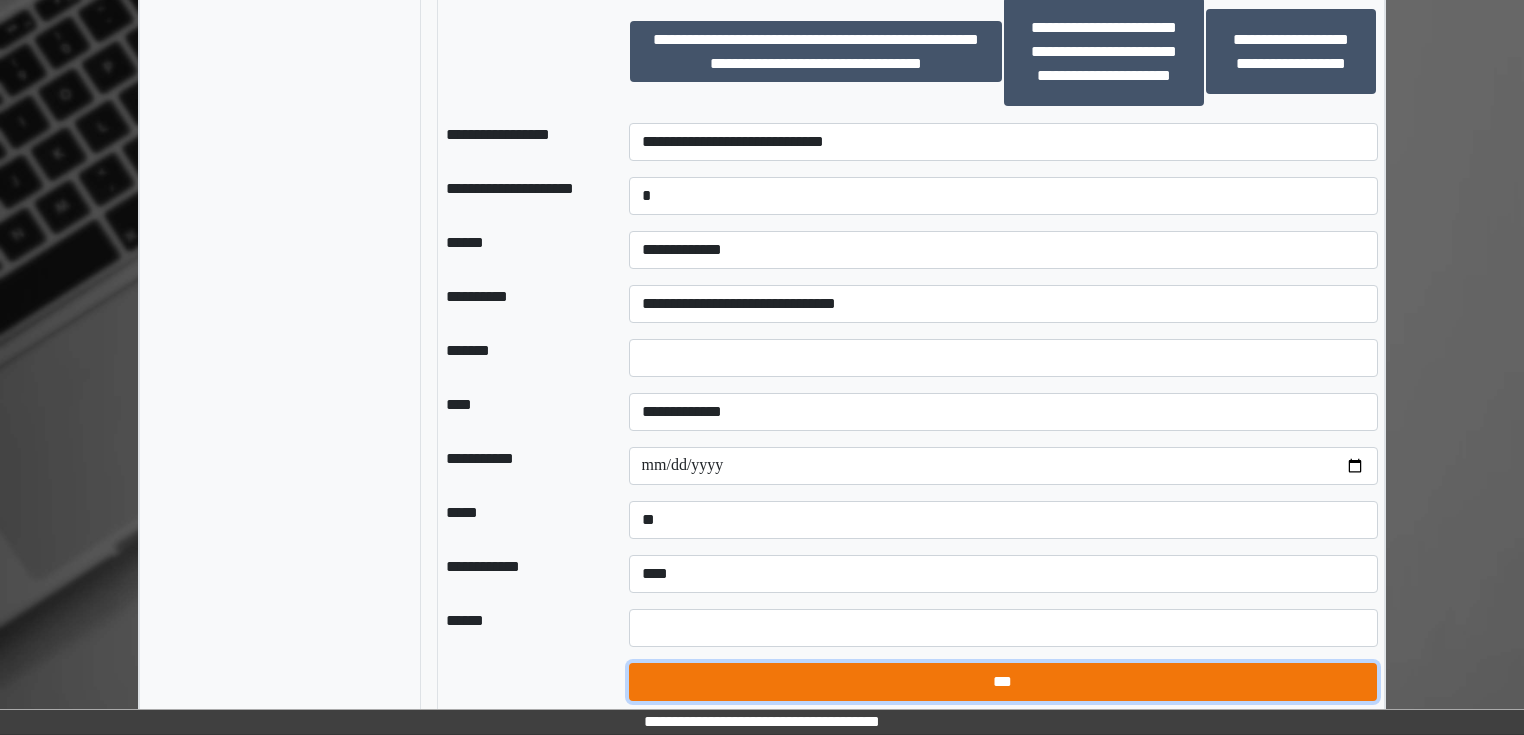 click on "***" at bounding box center (1003, 682) 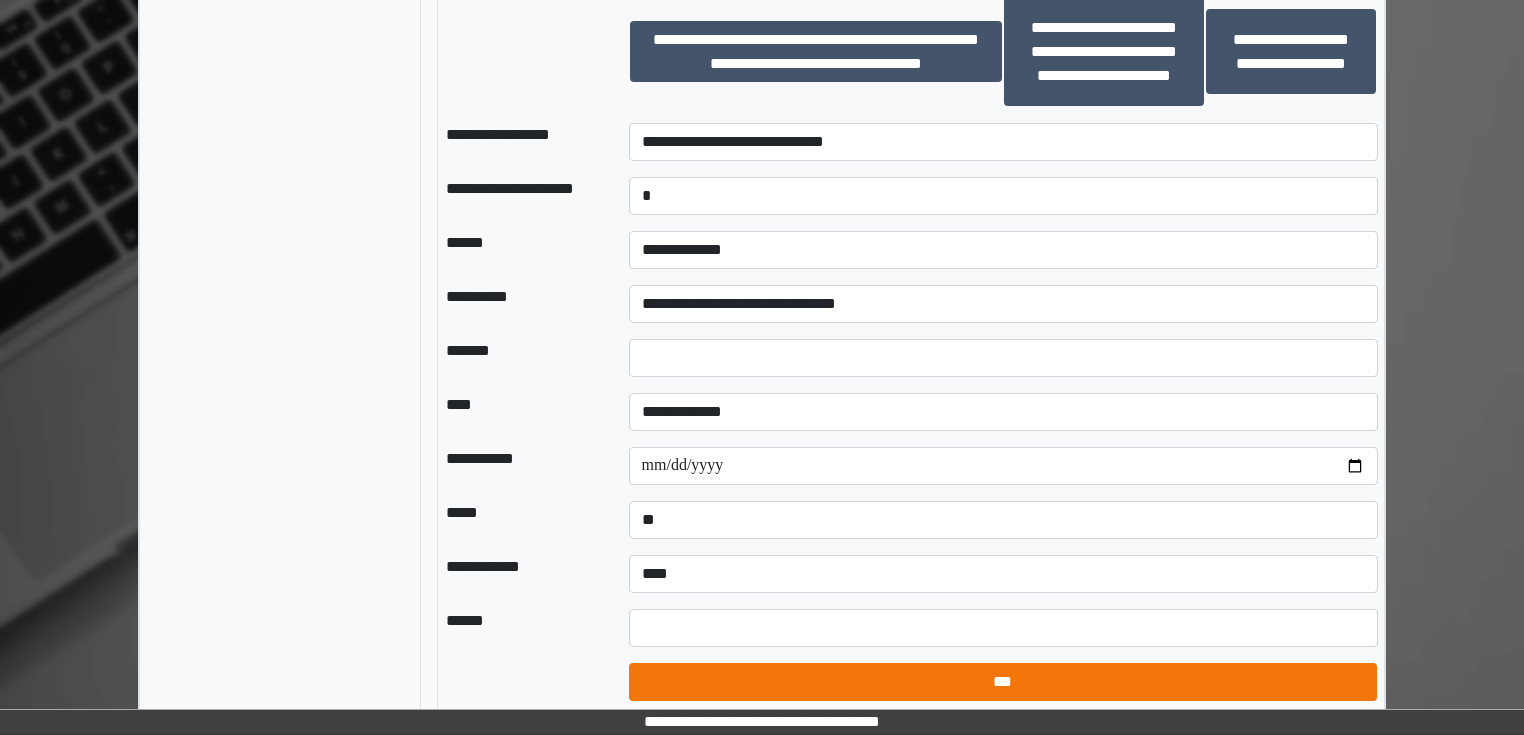 select on "*" 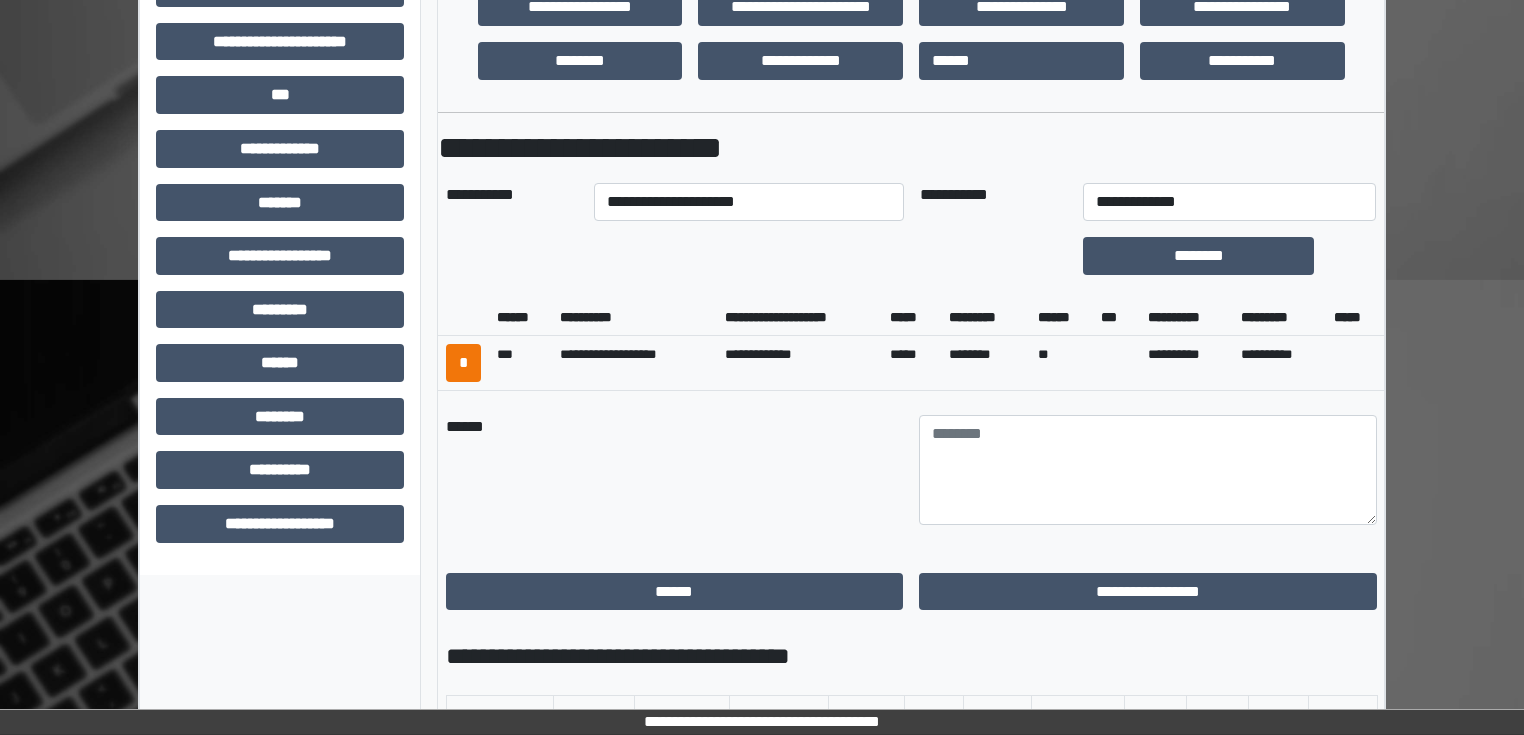 scroll, scrollTop: 623, scrollLeft: 0, axis: vertical 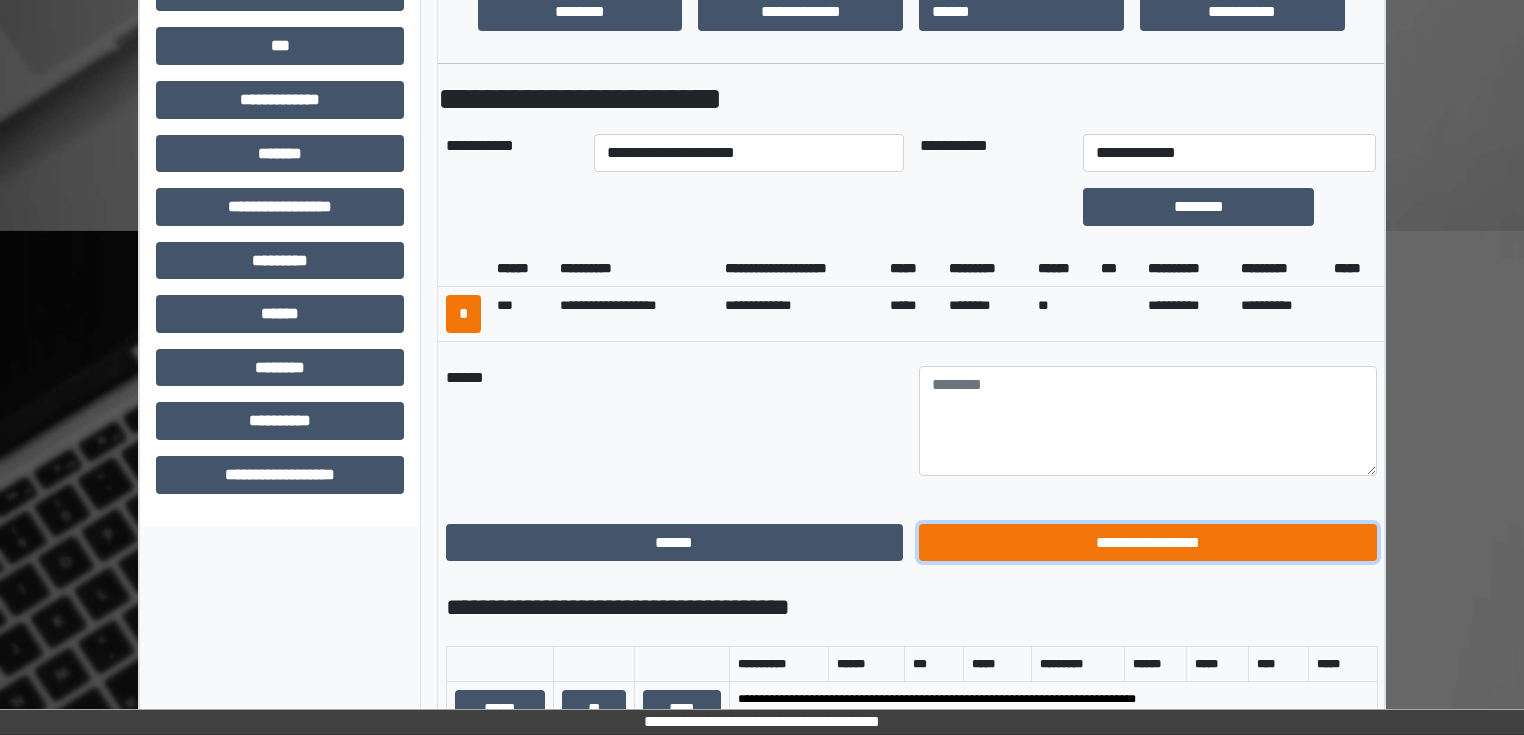 click on "**********" at bounding box center (1148, 543) 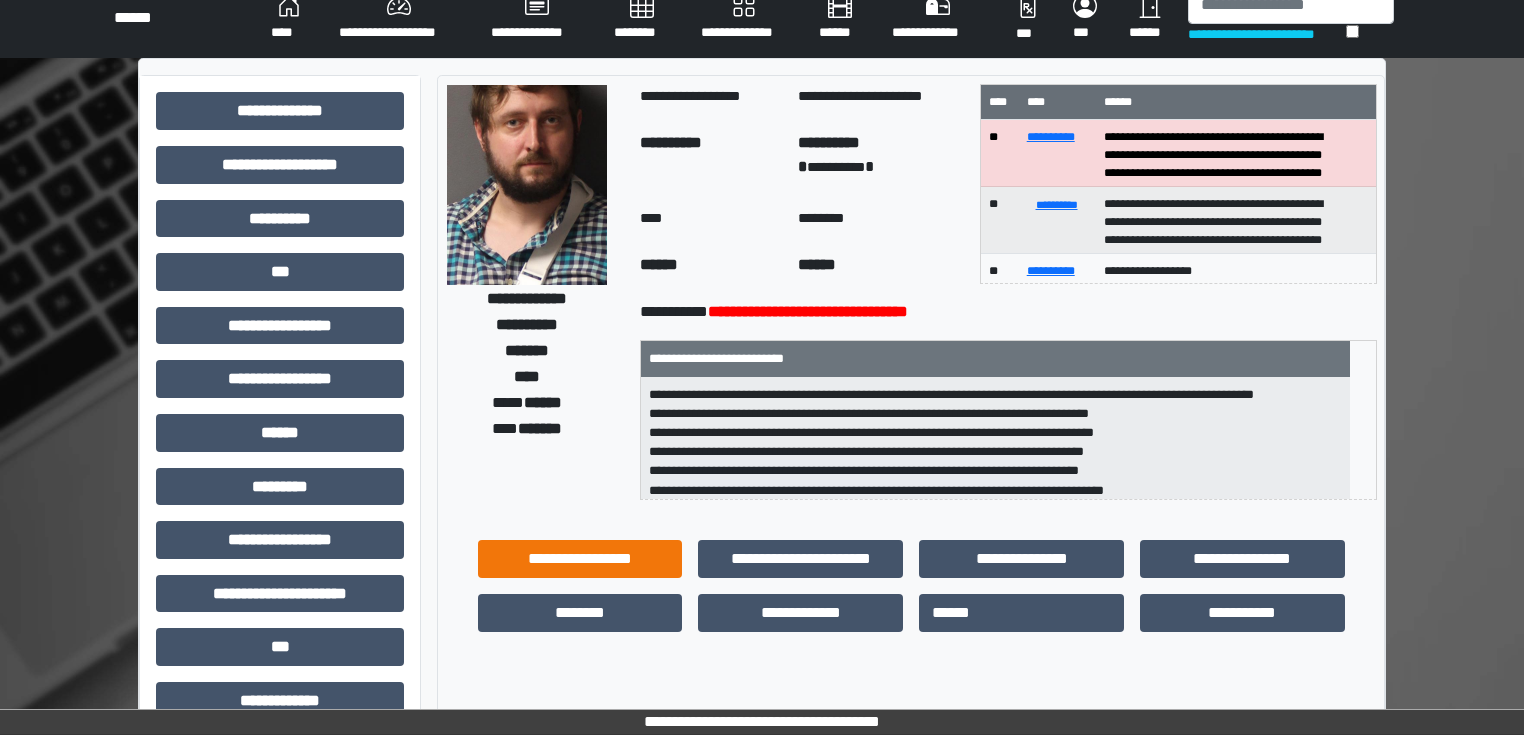 scroll, scrollTop: 80, scrollLeft: 0, axis: vertical 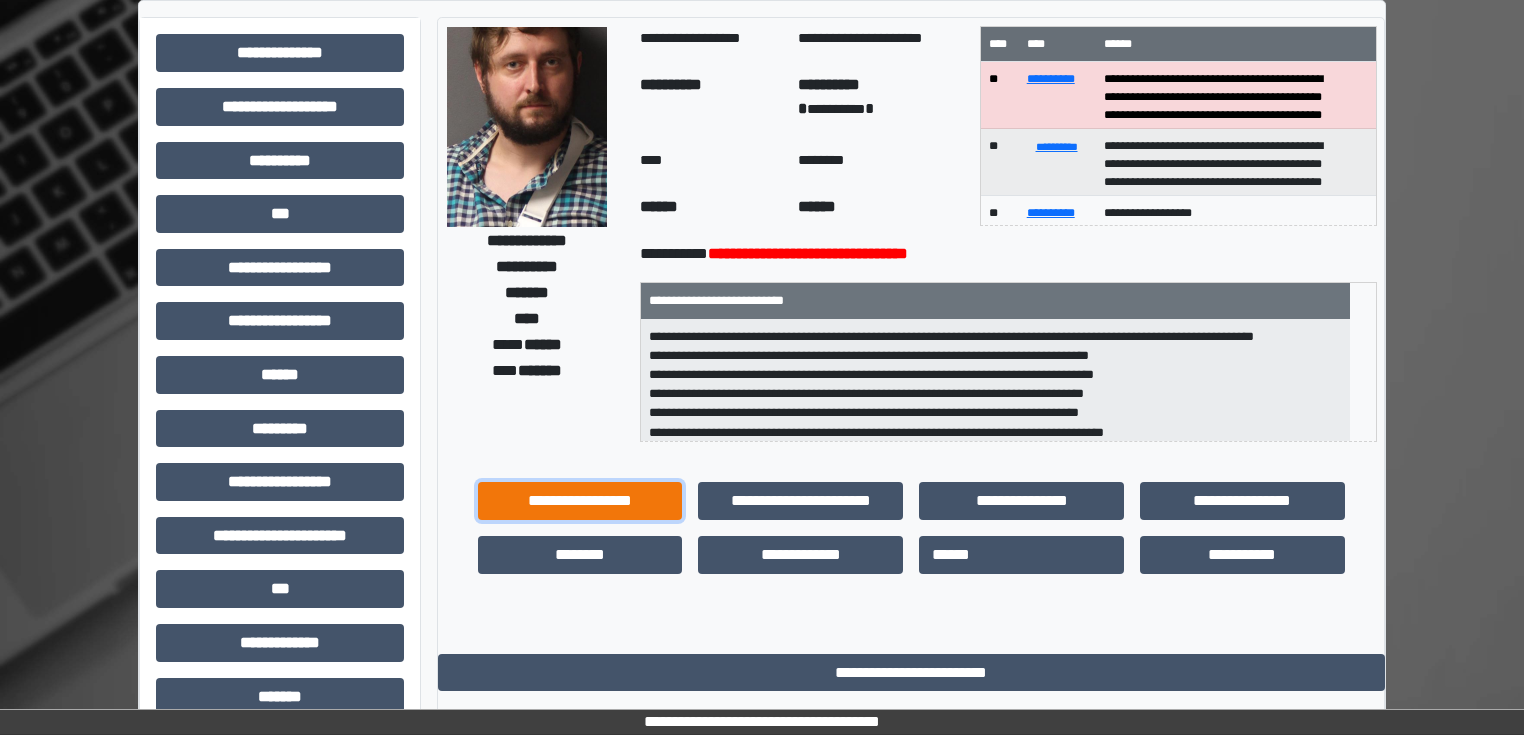 click on "**********" at bounding box center (580, 501) 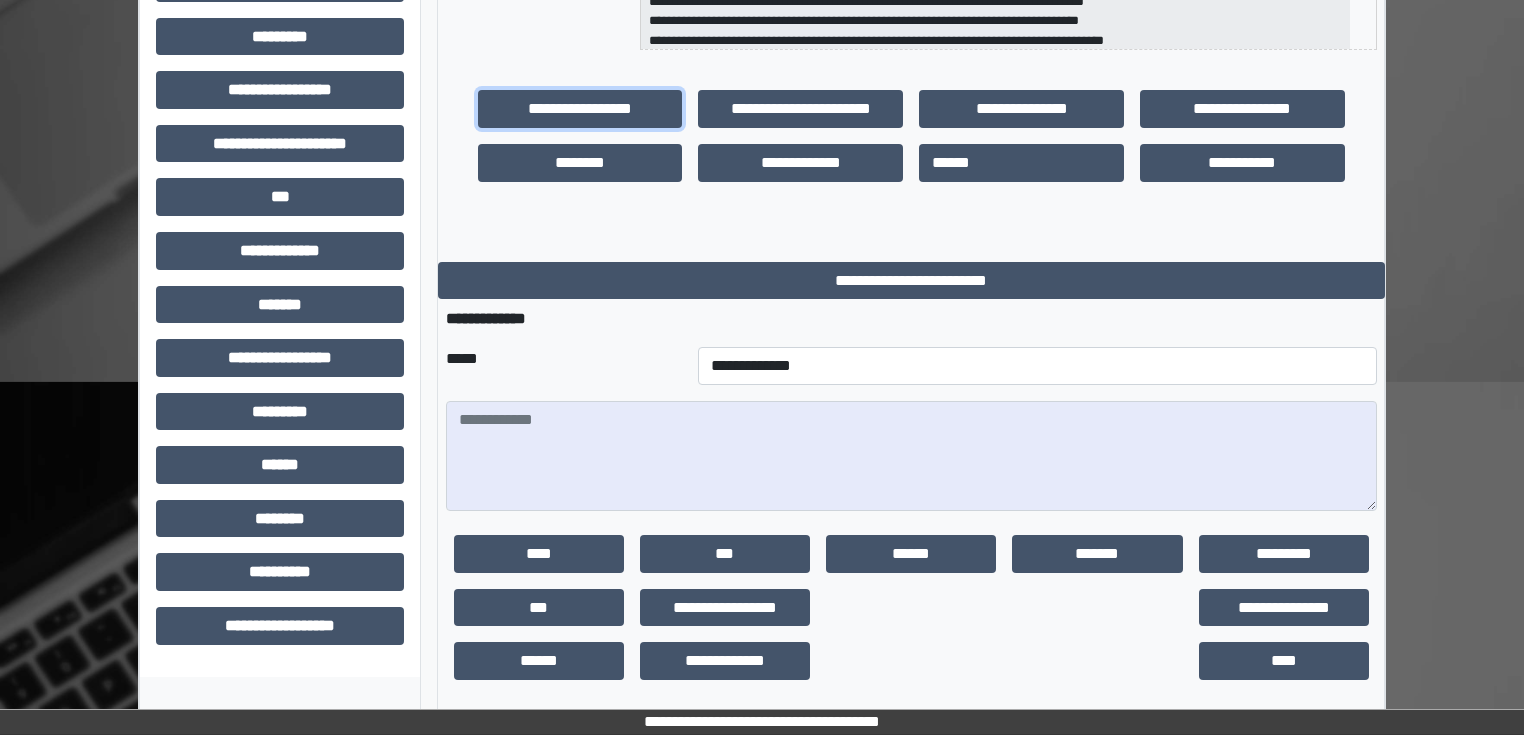 scroll, scrollTop: 480, scrollLeft: 0, axis: vertical 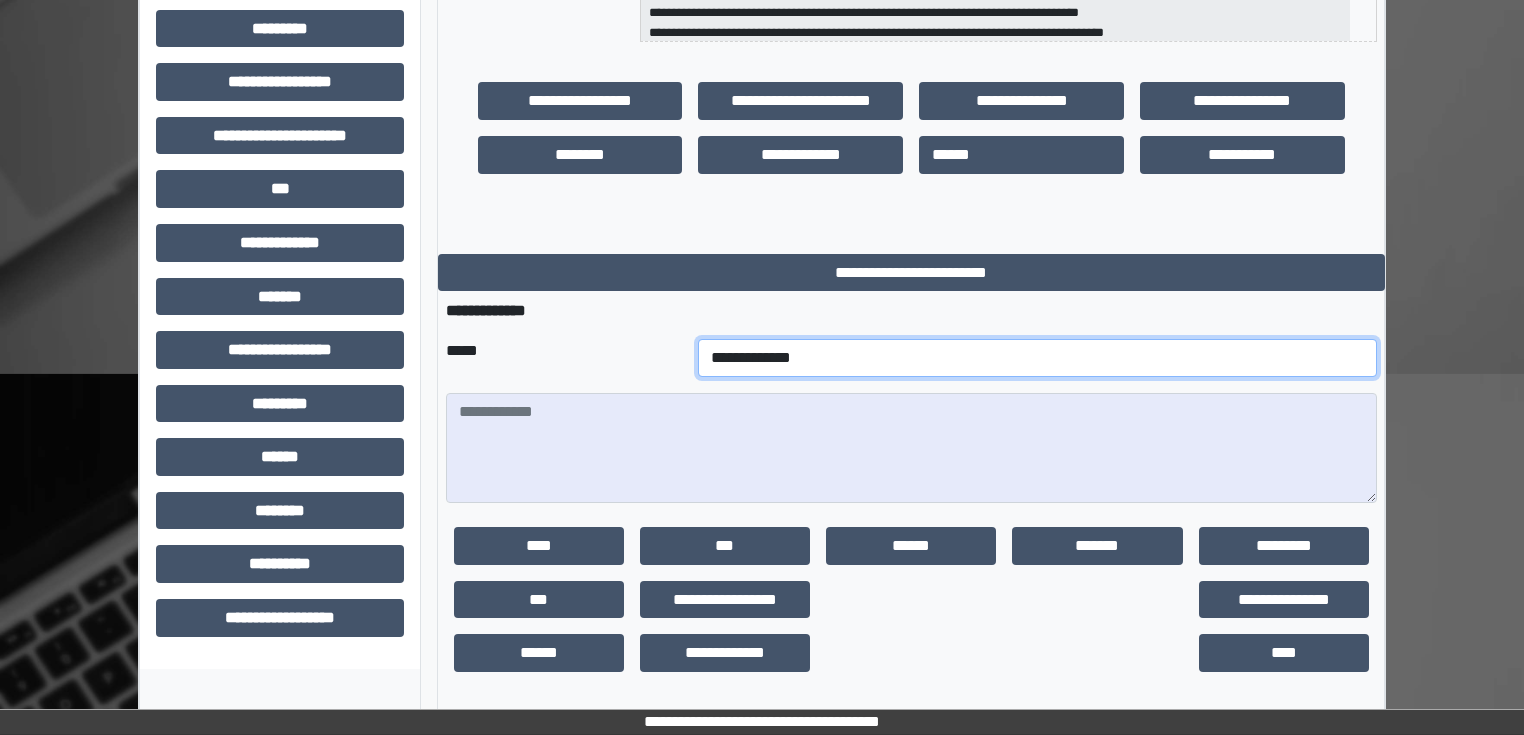 drag, startPoint x: 684, startPoint y: 364, endPoint x: 675, endPoint y: 372, distance: 12.0415945 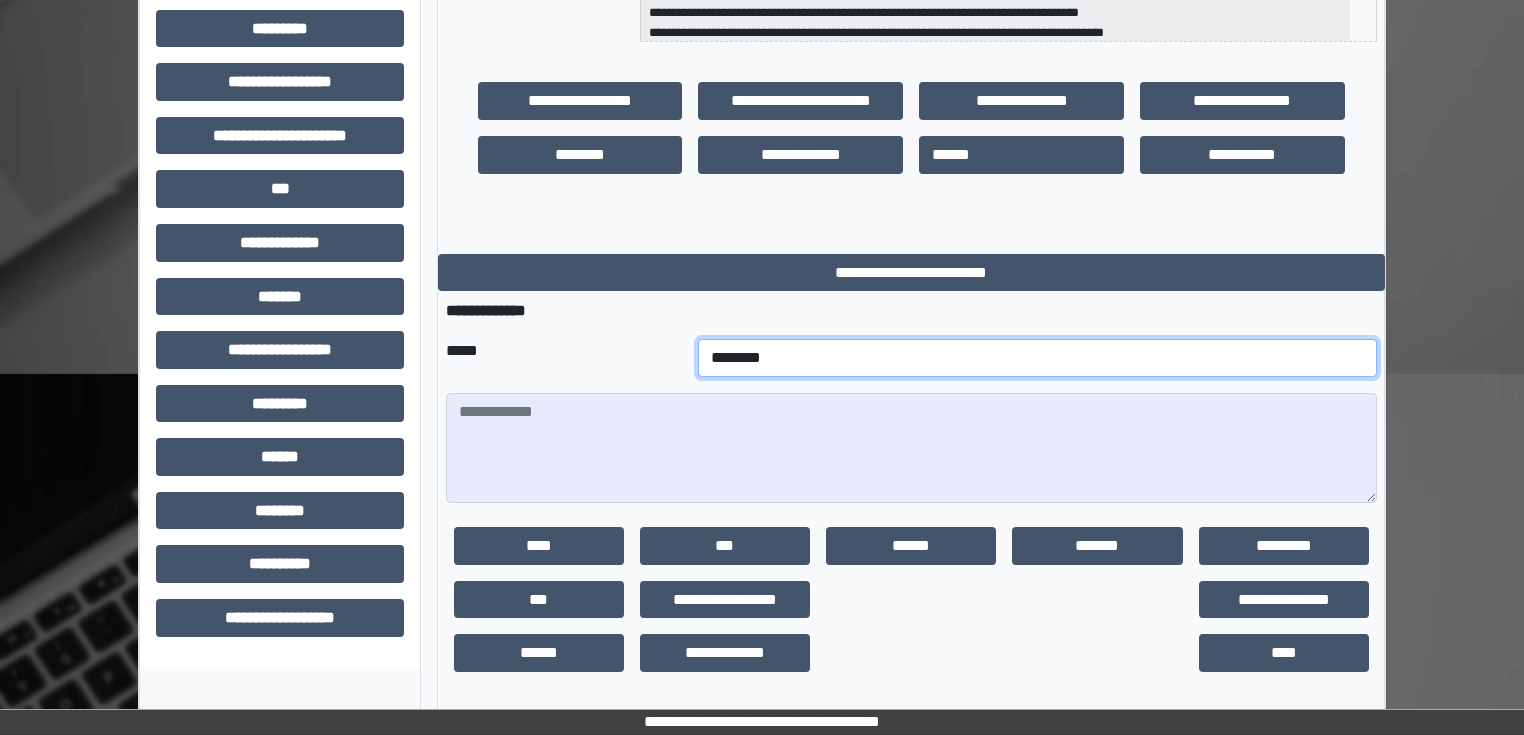 click on "**********" at bounding box center [1037, 358] 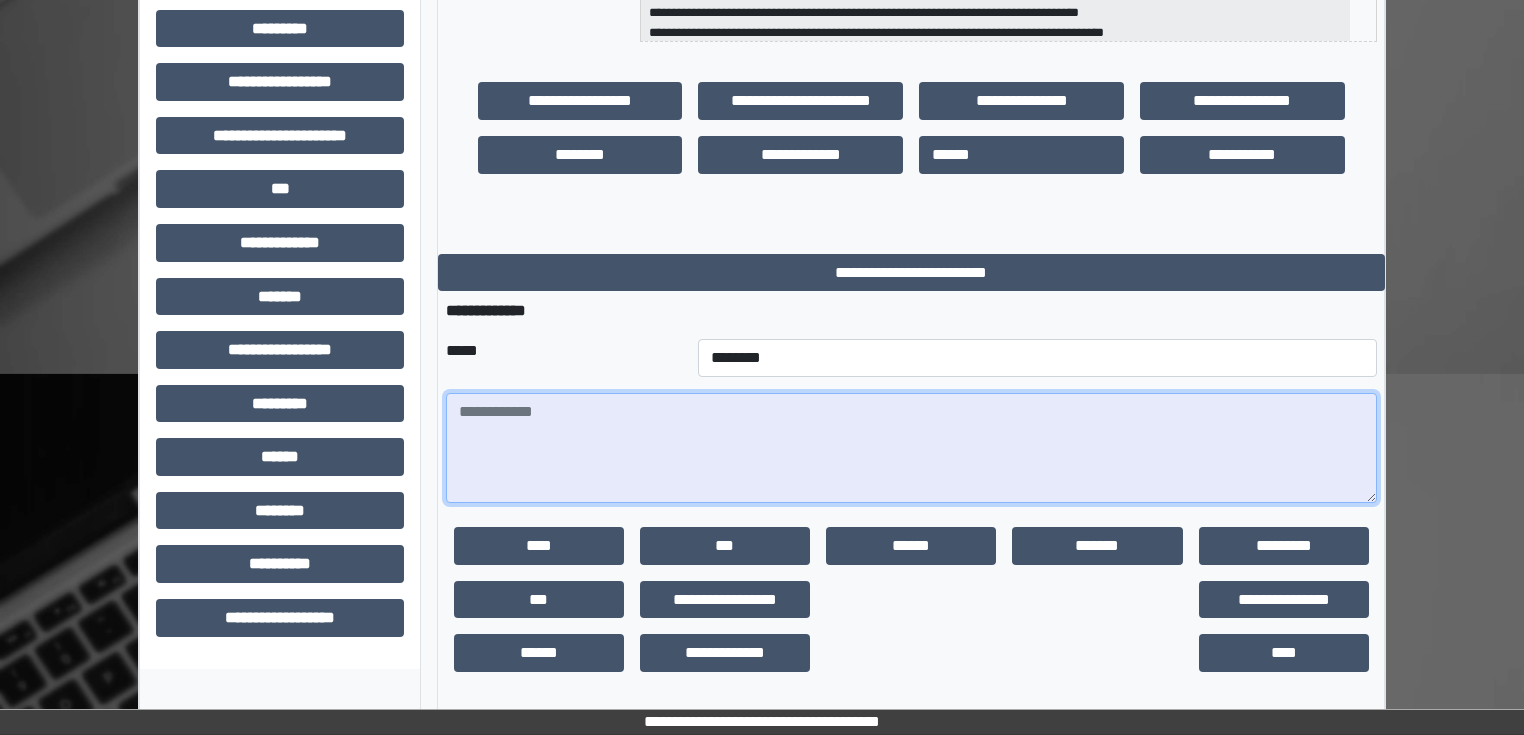 click at bounding box center (911, 448) 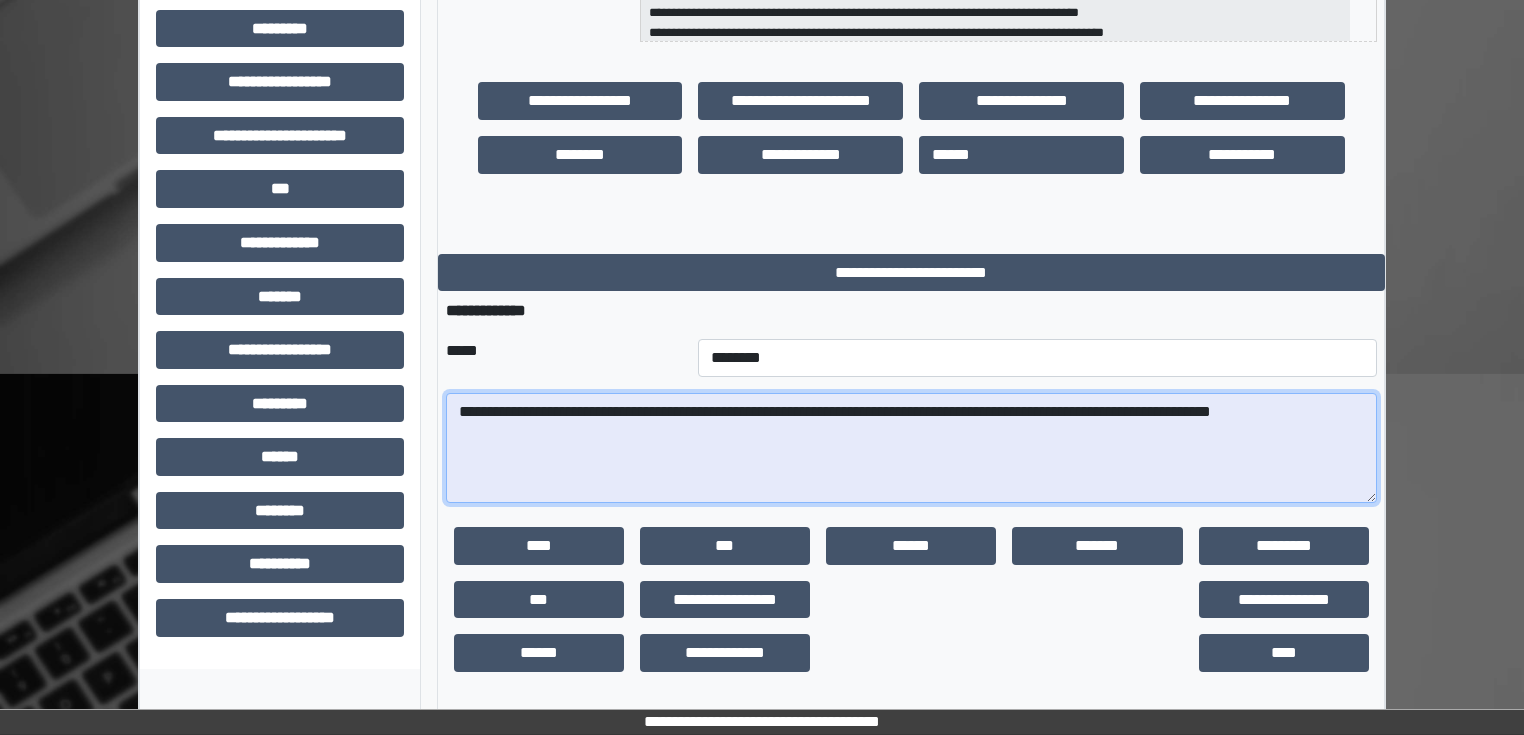 type on "**********" 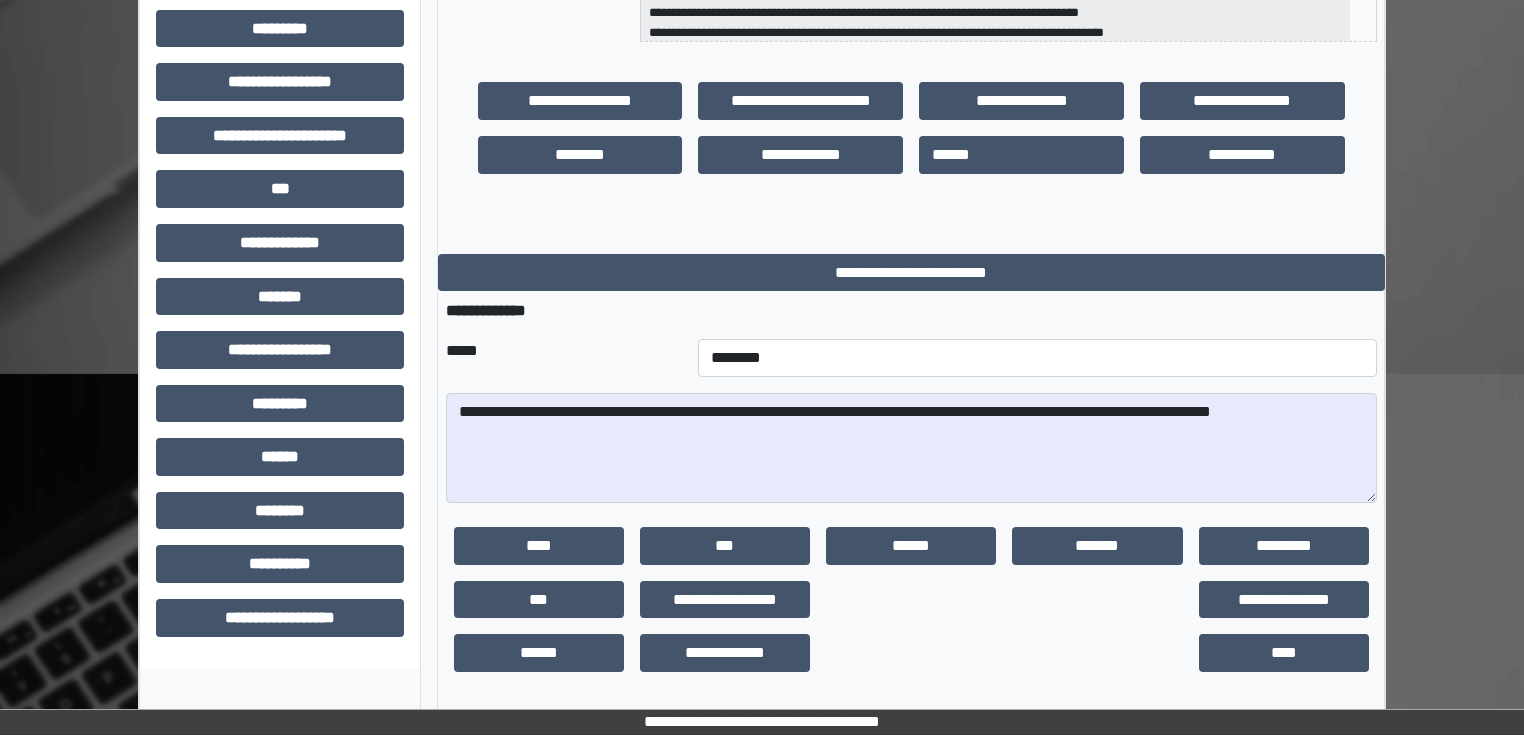 click on "**********" at bounding box center [280, 143] 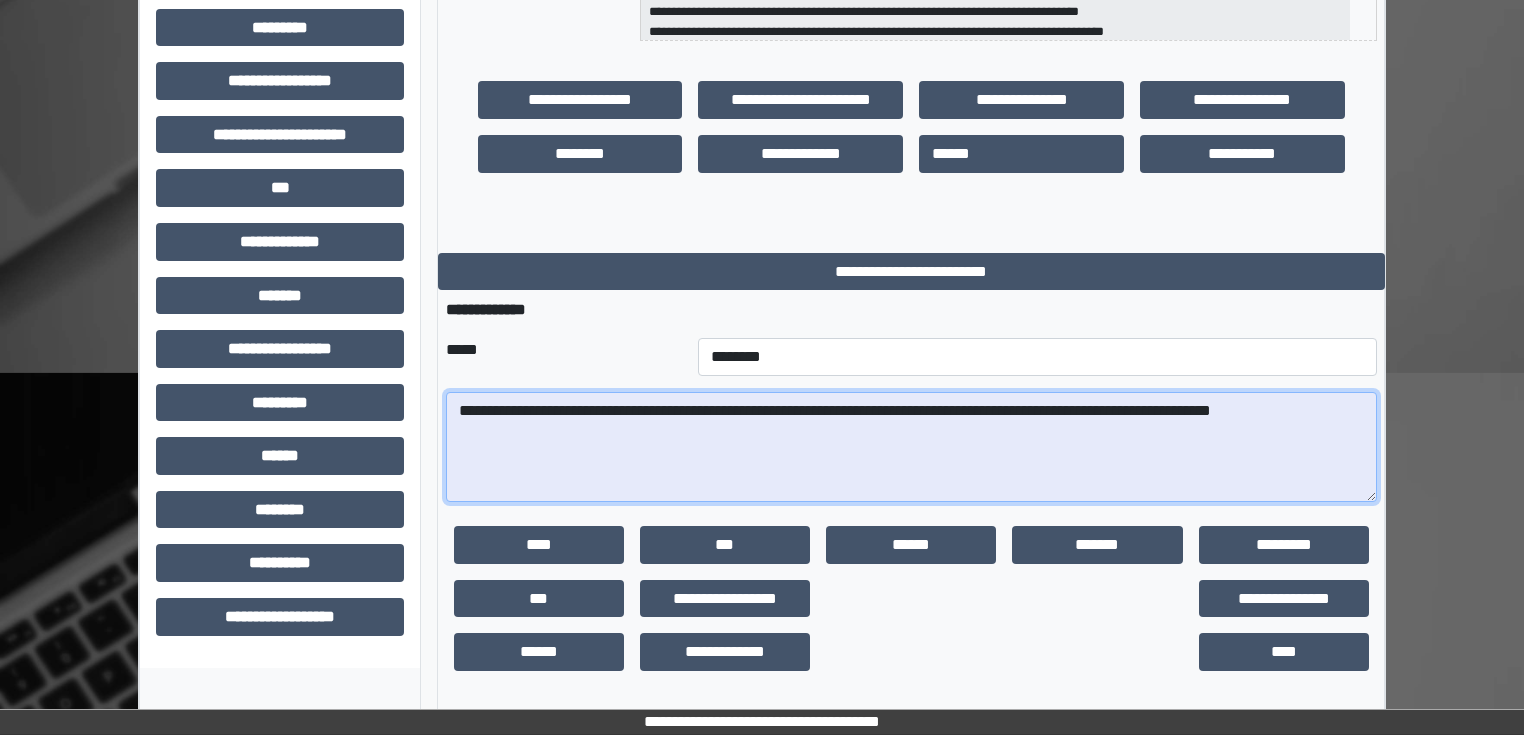click on "**********" at bounding box center (911, 447) 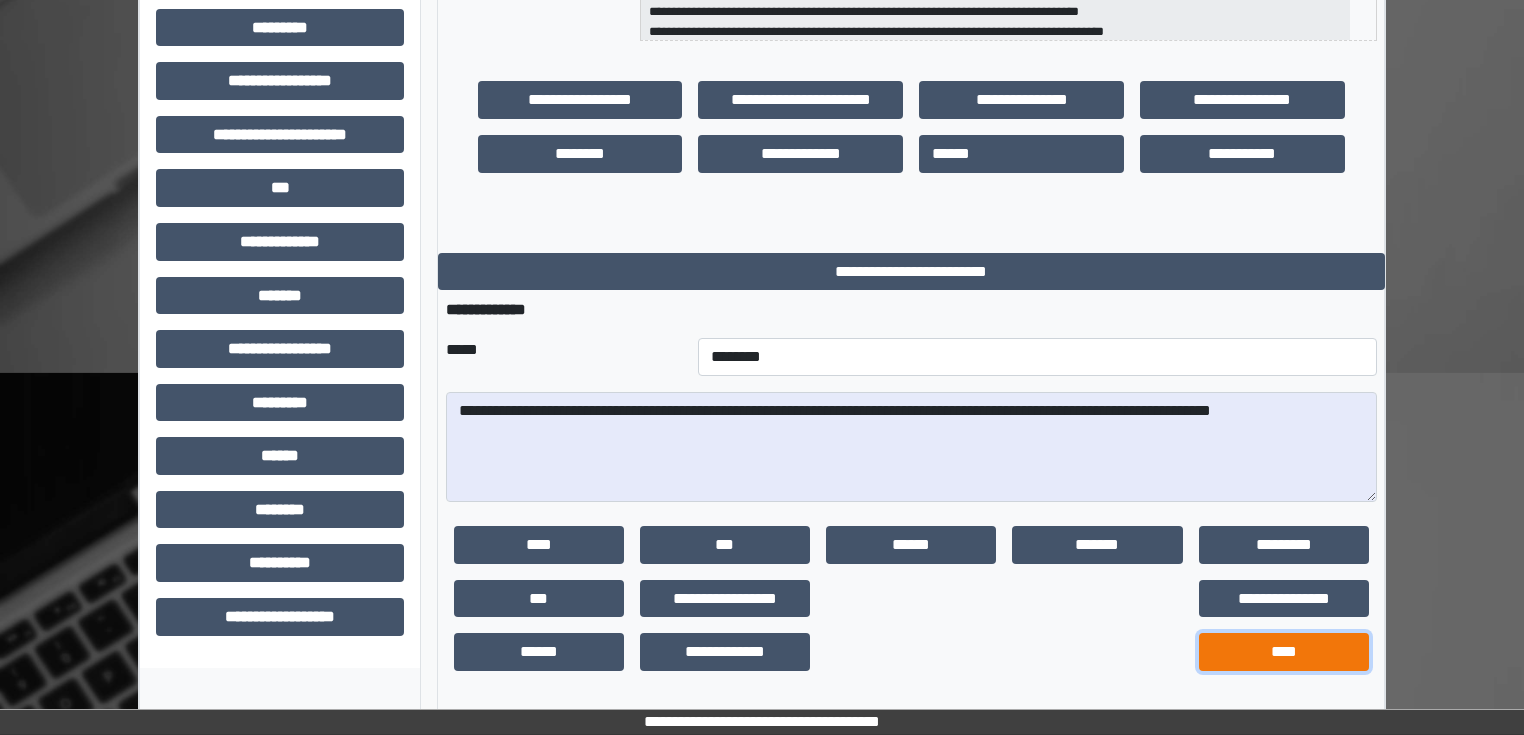 click on "****" at bounding box center (1284, 652) 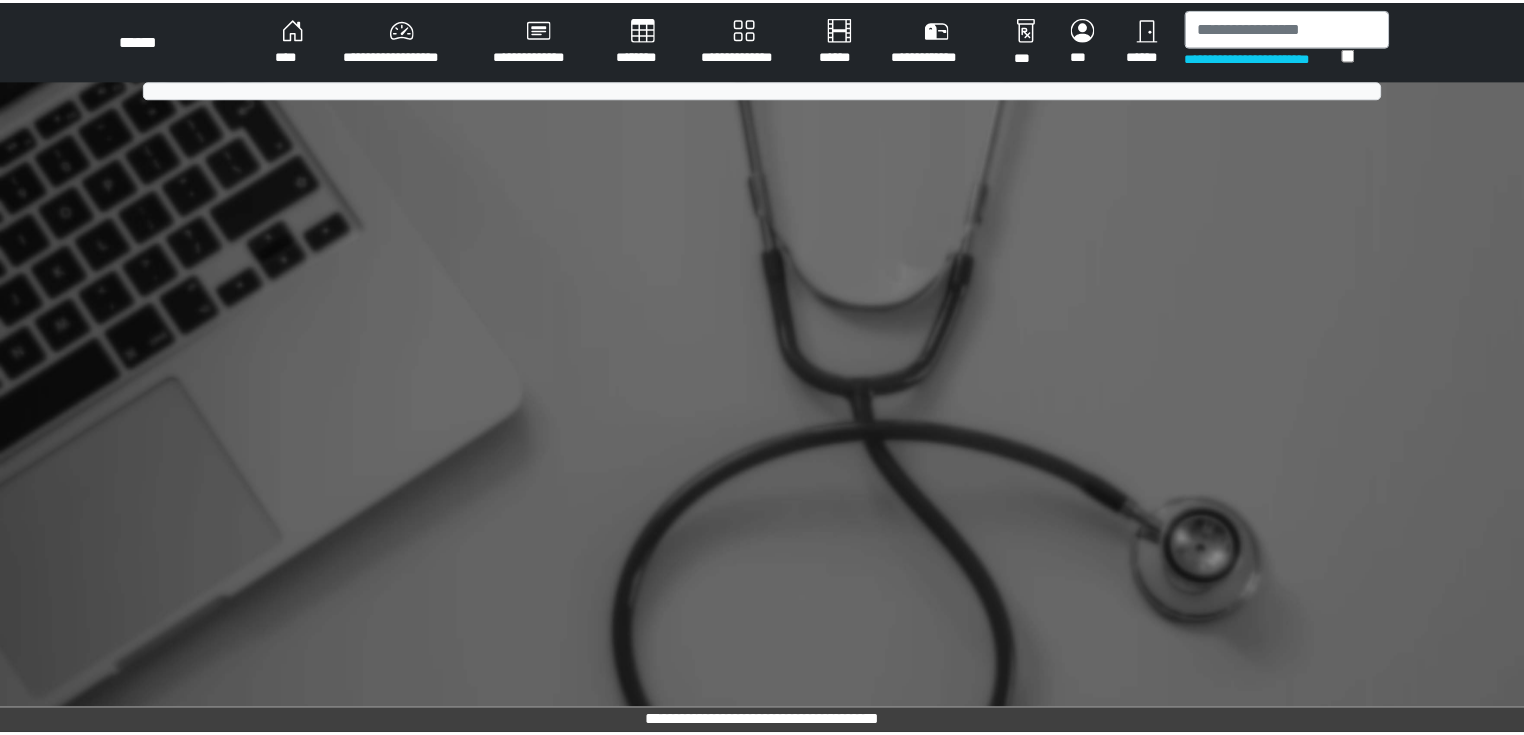scroll, scrollTop: 0, scrollLeft: 0, axis: both 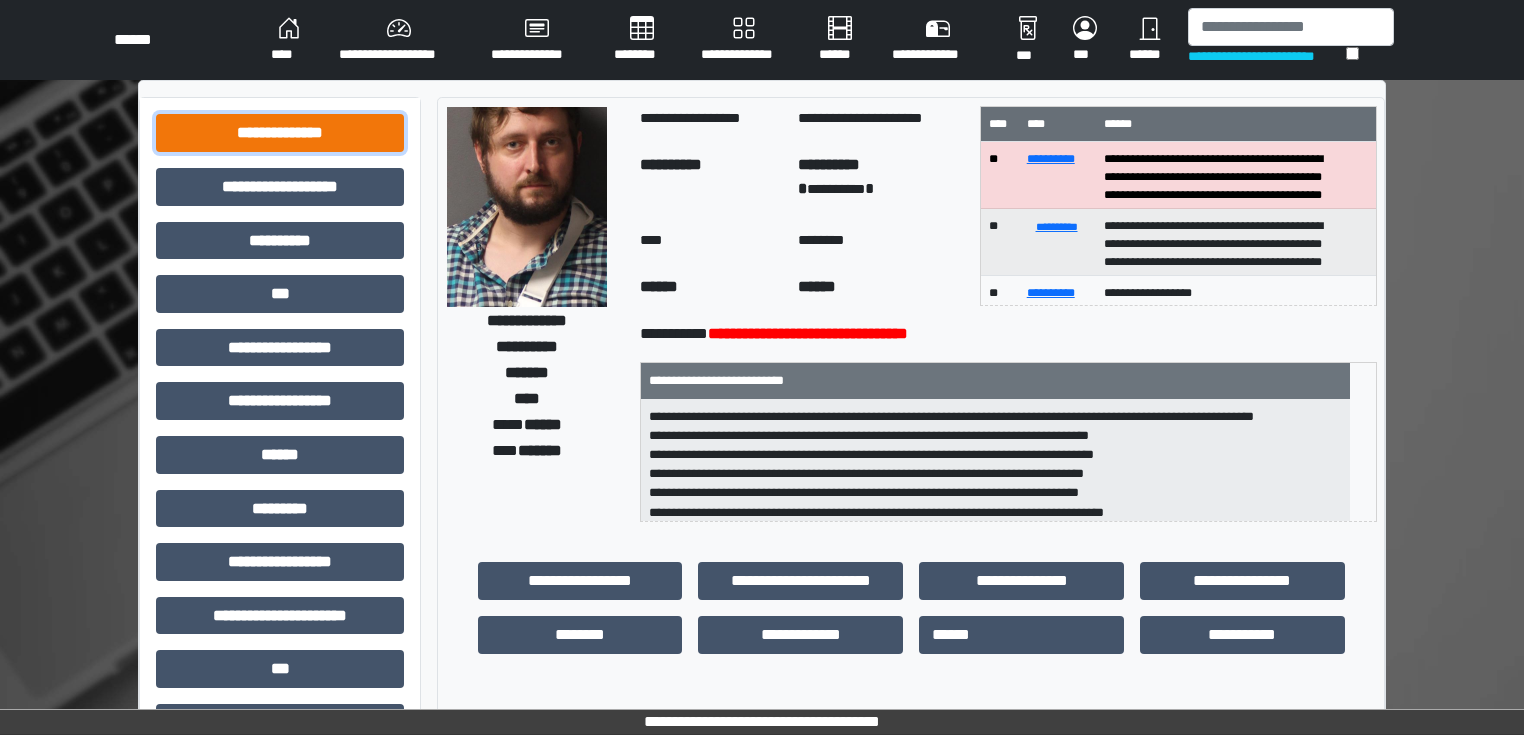 click on "**********" at bounding box center [280, 133] 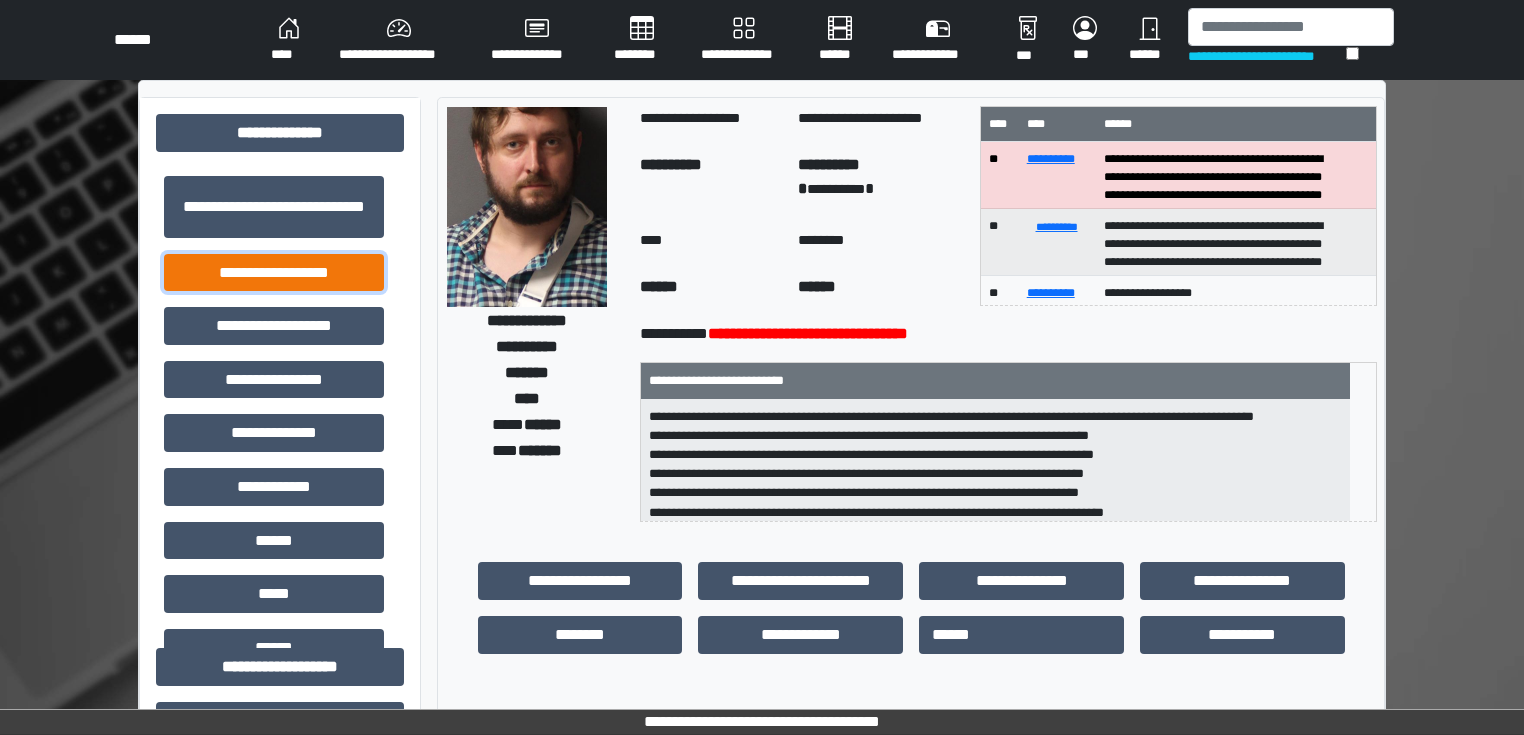 click on "**********" at bounding box center [274, 273] 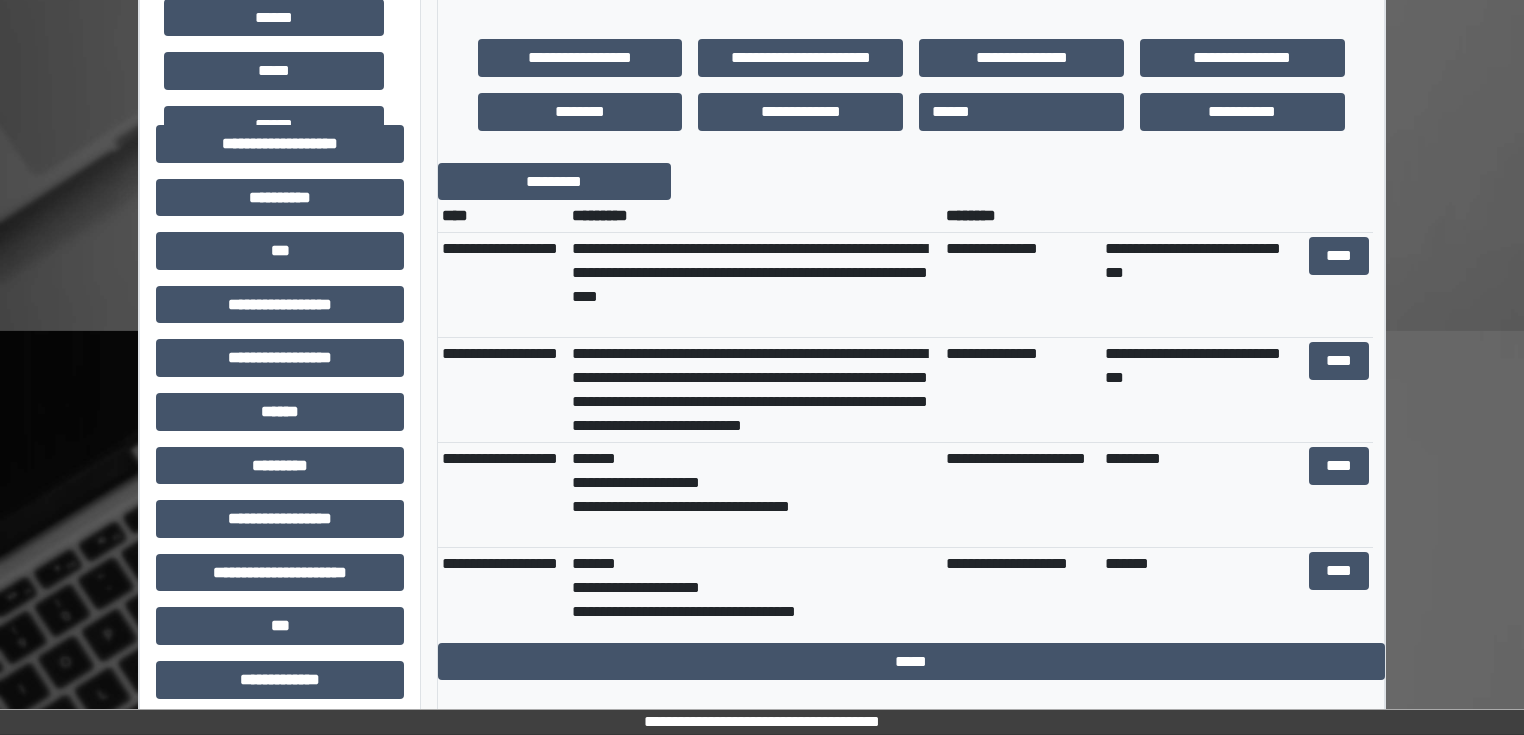 scroll, scrollTop: 560, scrollLeft: 0, axis: vertical 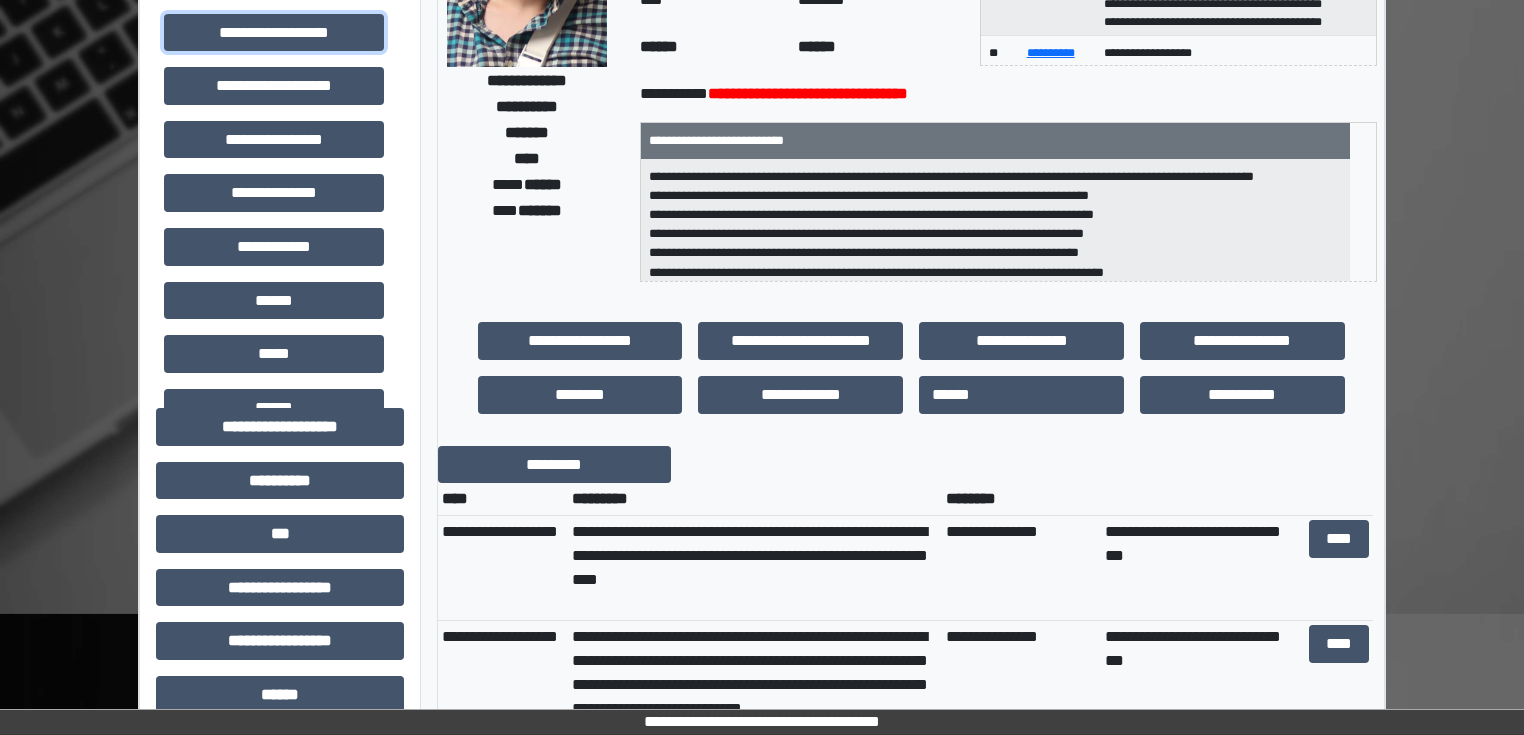 type 